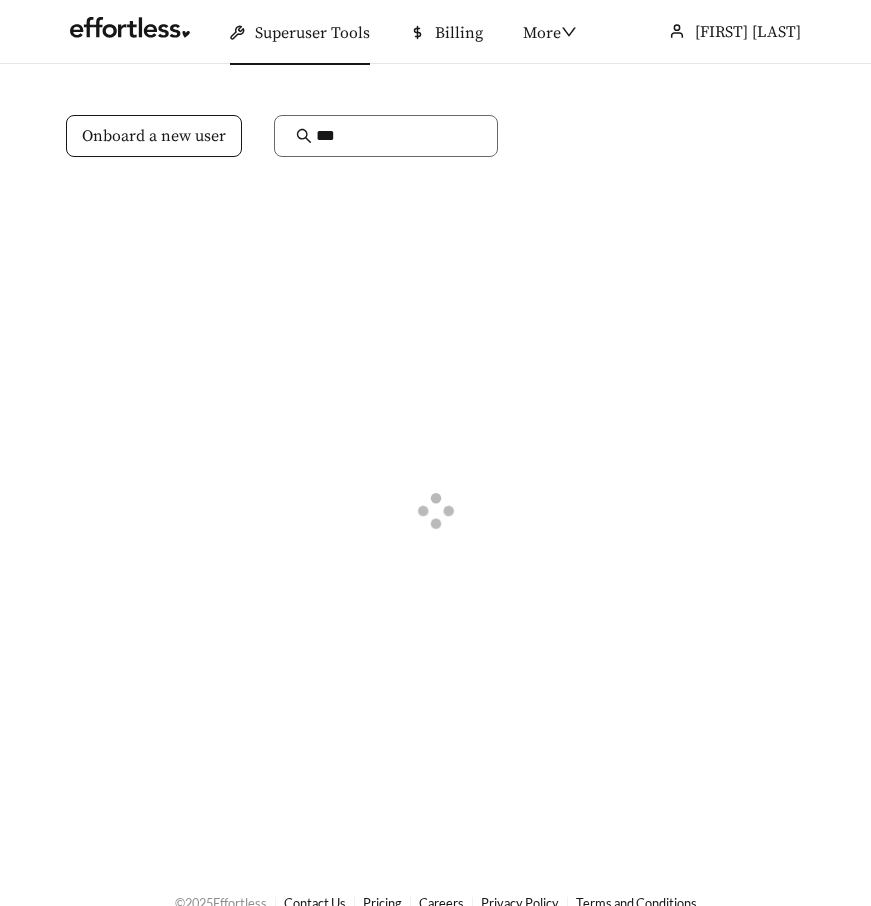 scroll, scrollTop: 0, scrollLeft: 0, axis: both 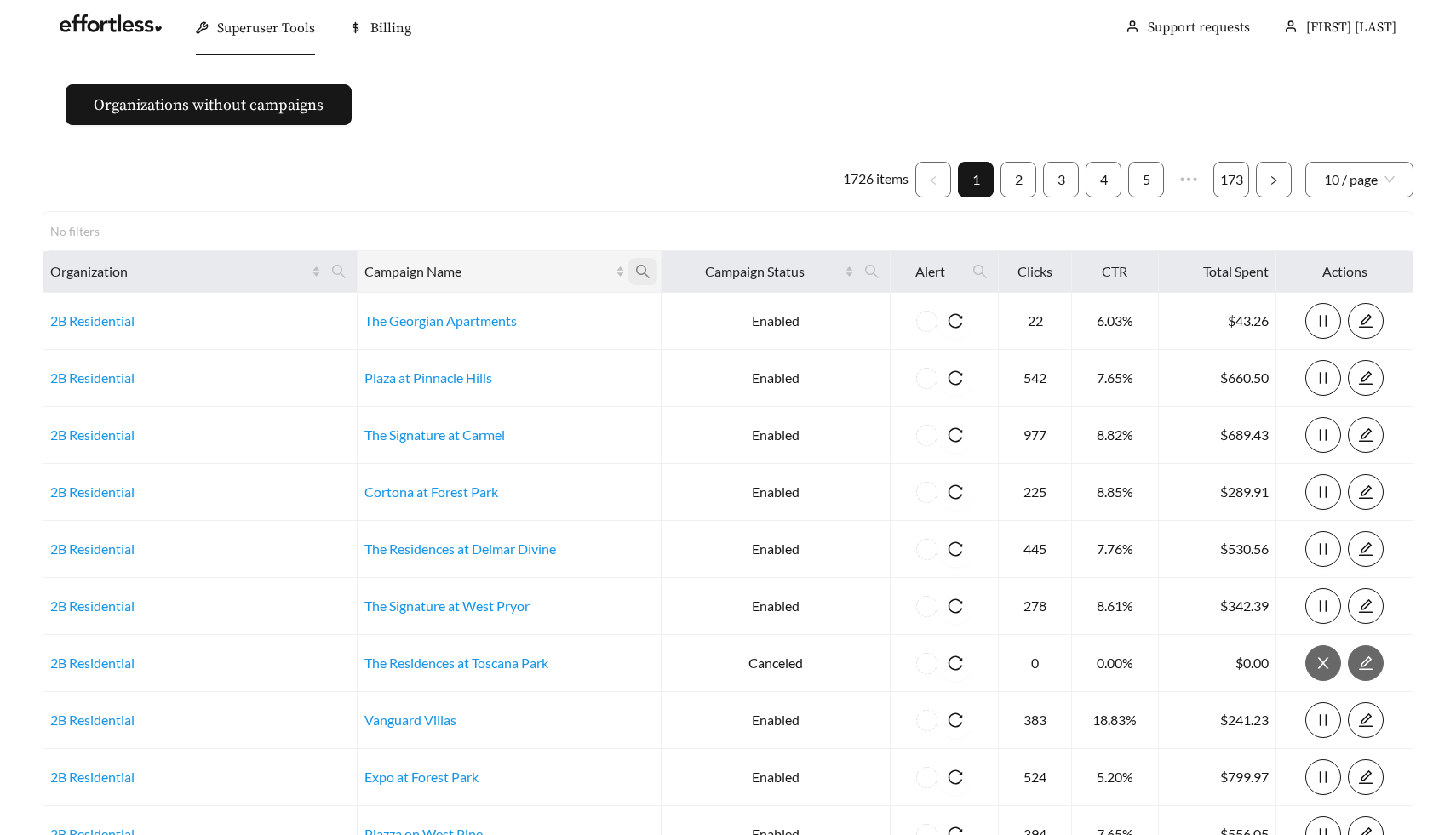 click 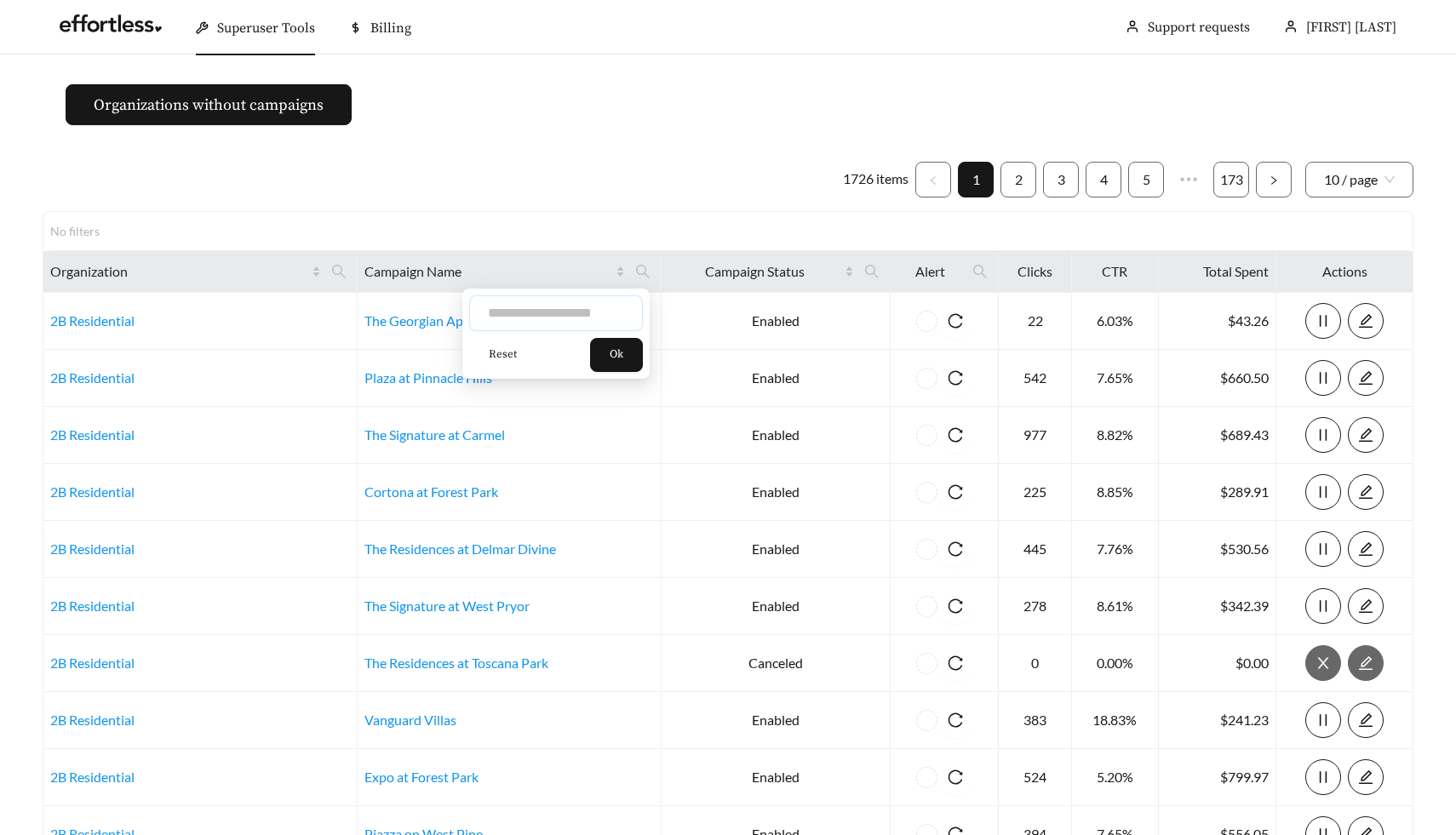 click at bounding box center [556, 313] 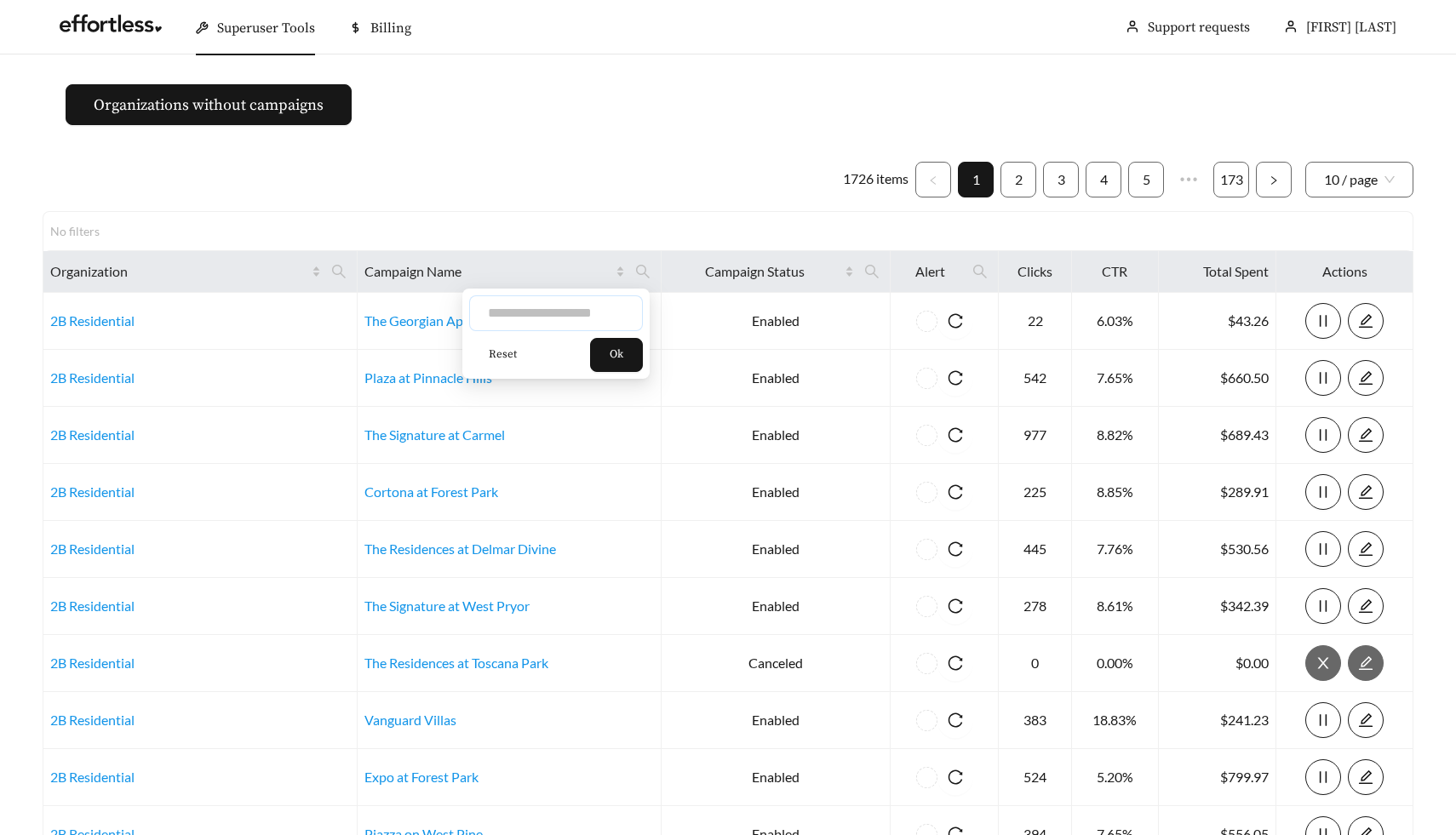 type on "*" 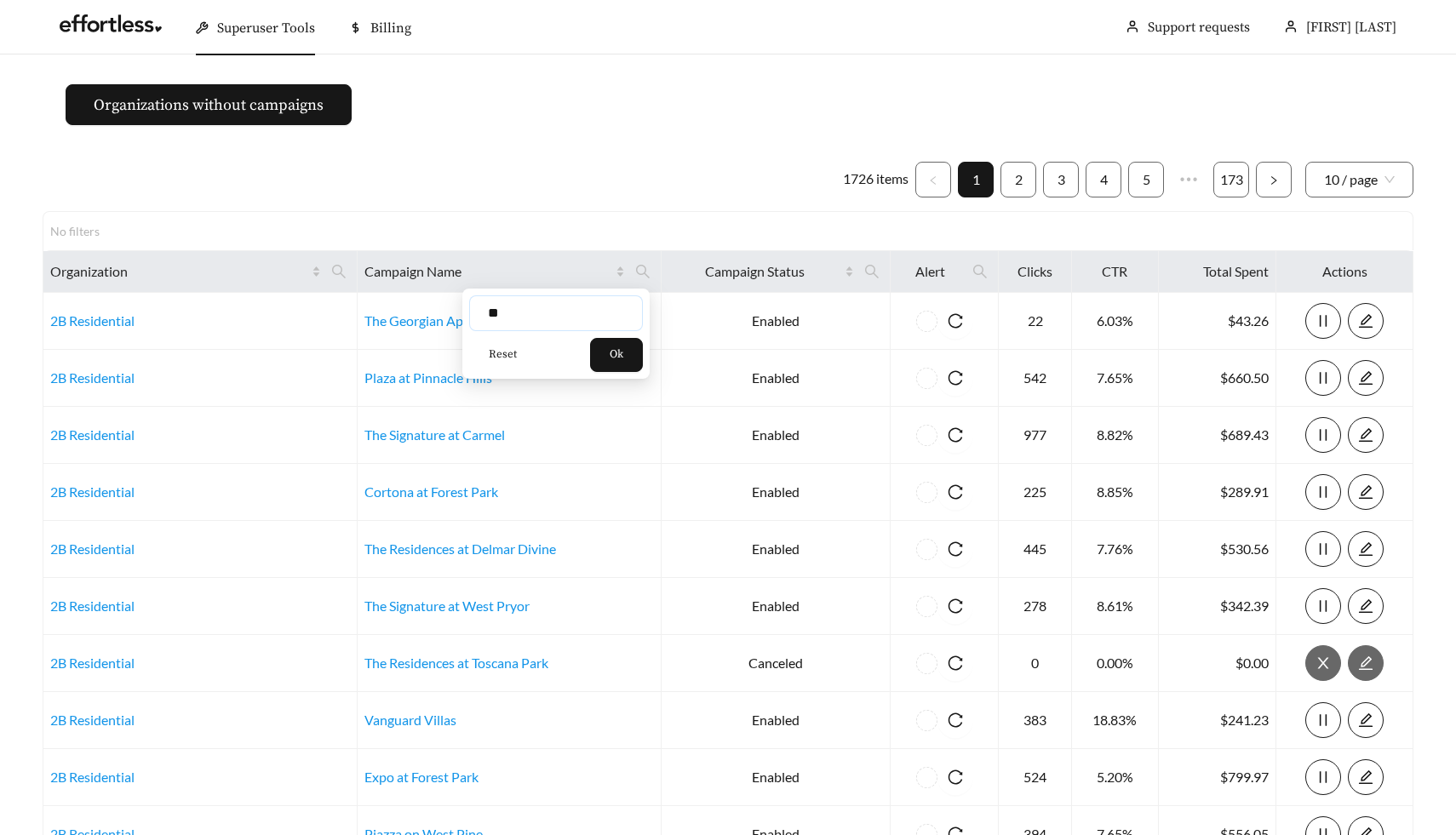 type on "*" 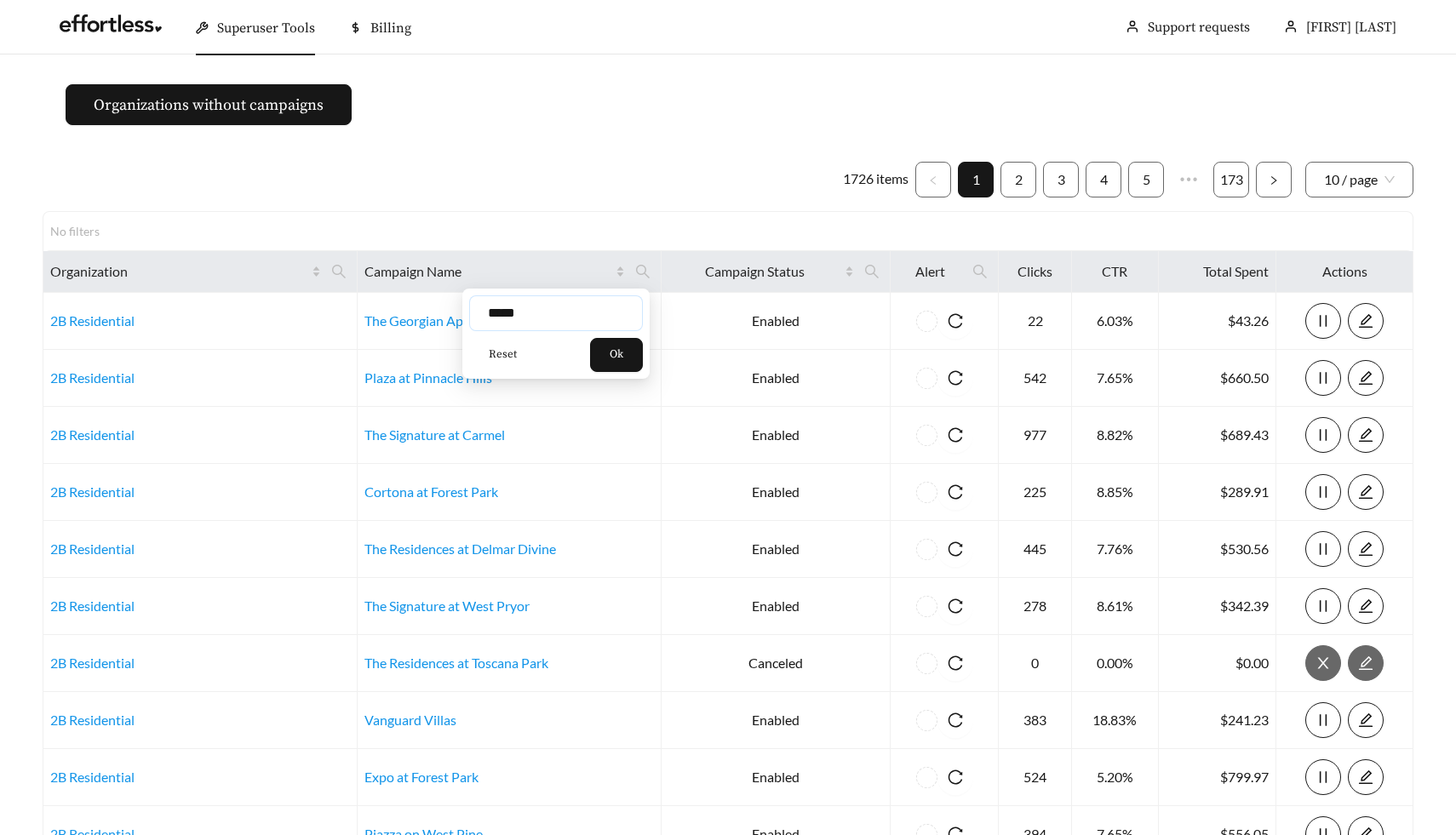 type on "*****" 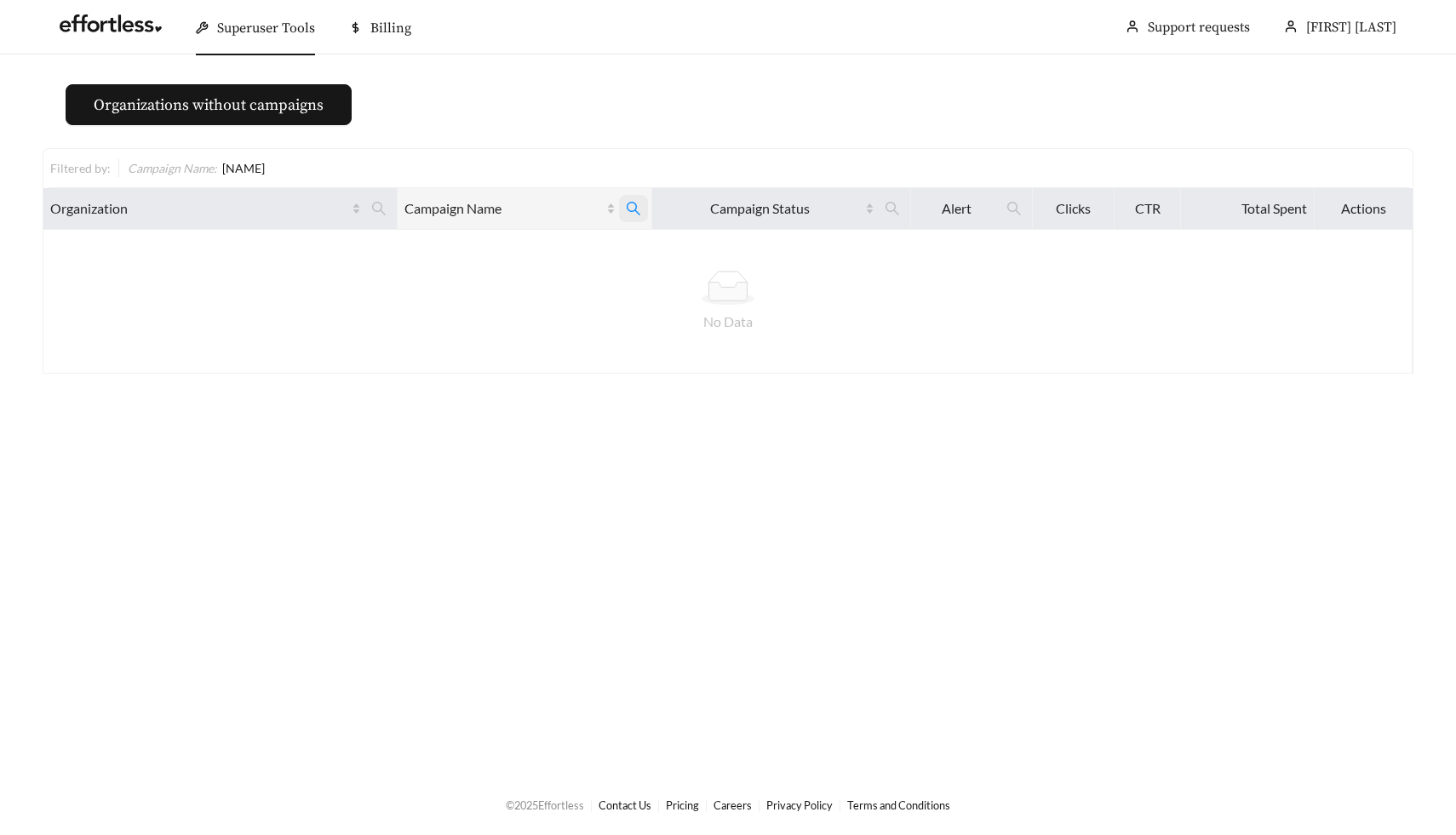 click 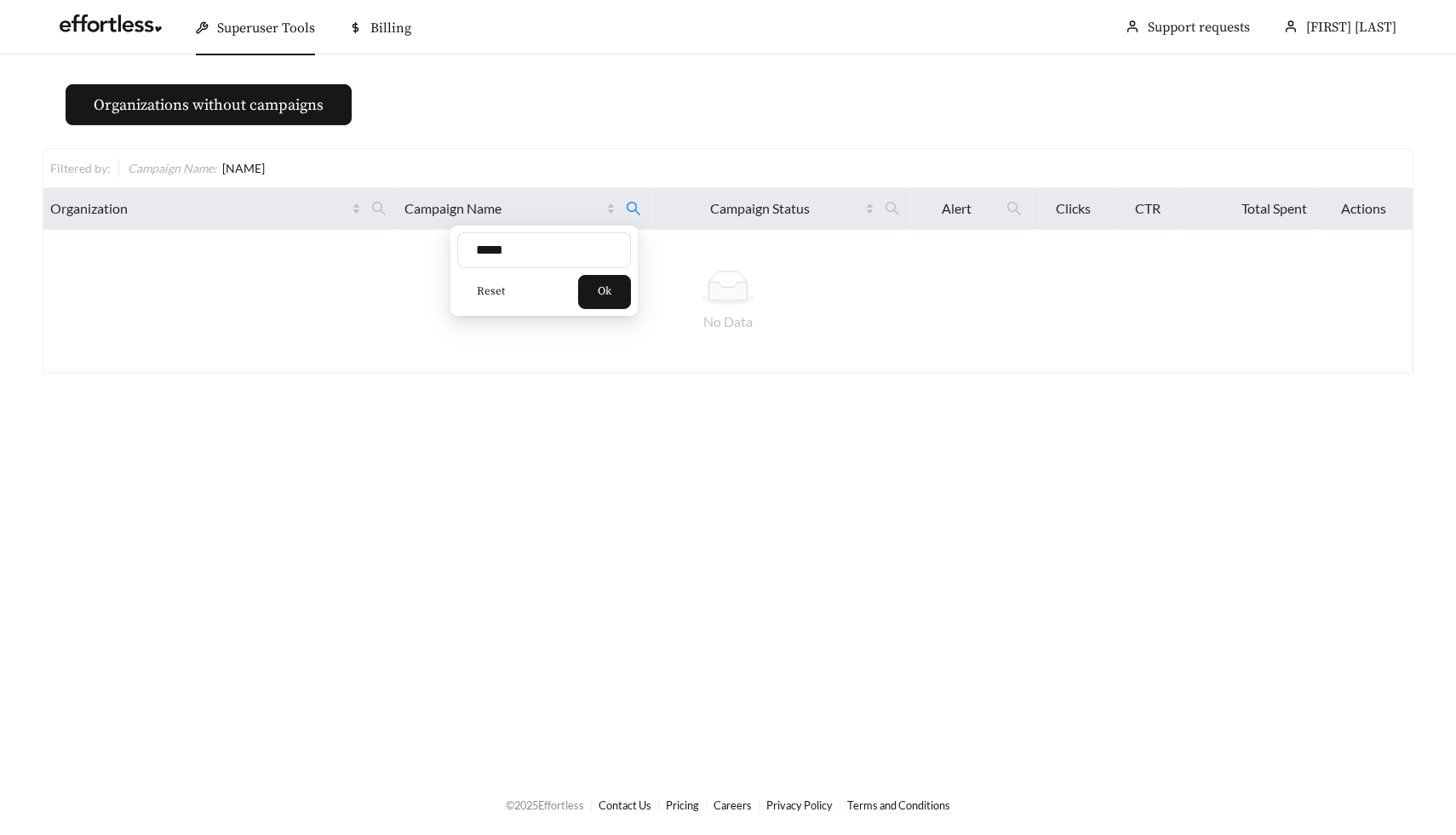click on "*****" at bounding box center [544, 250] 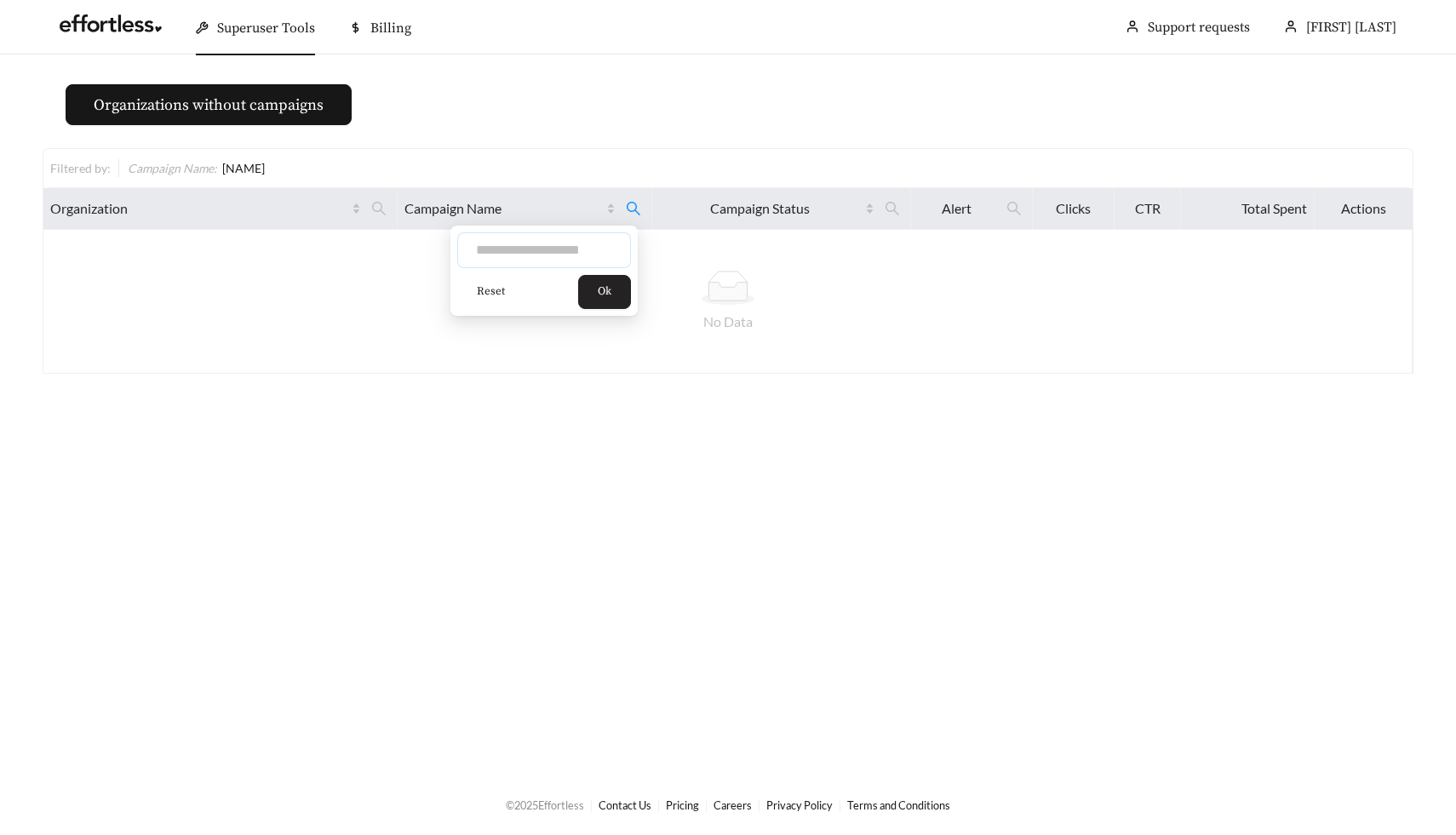 type 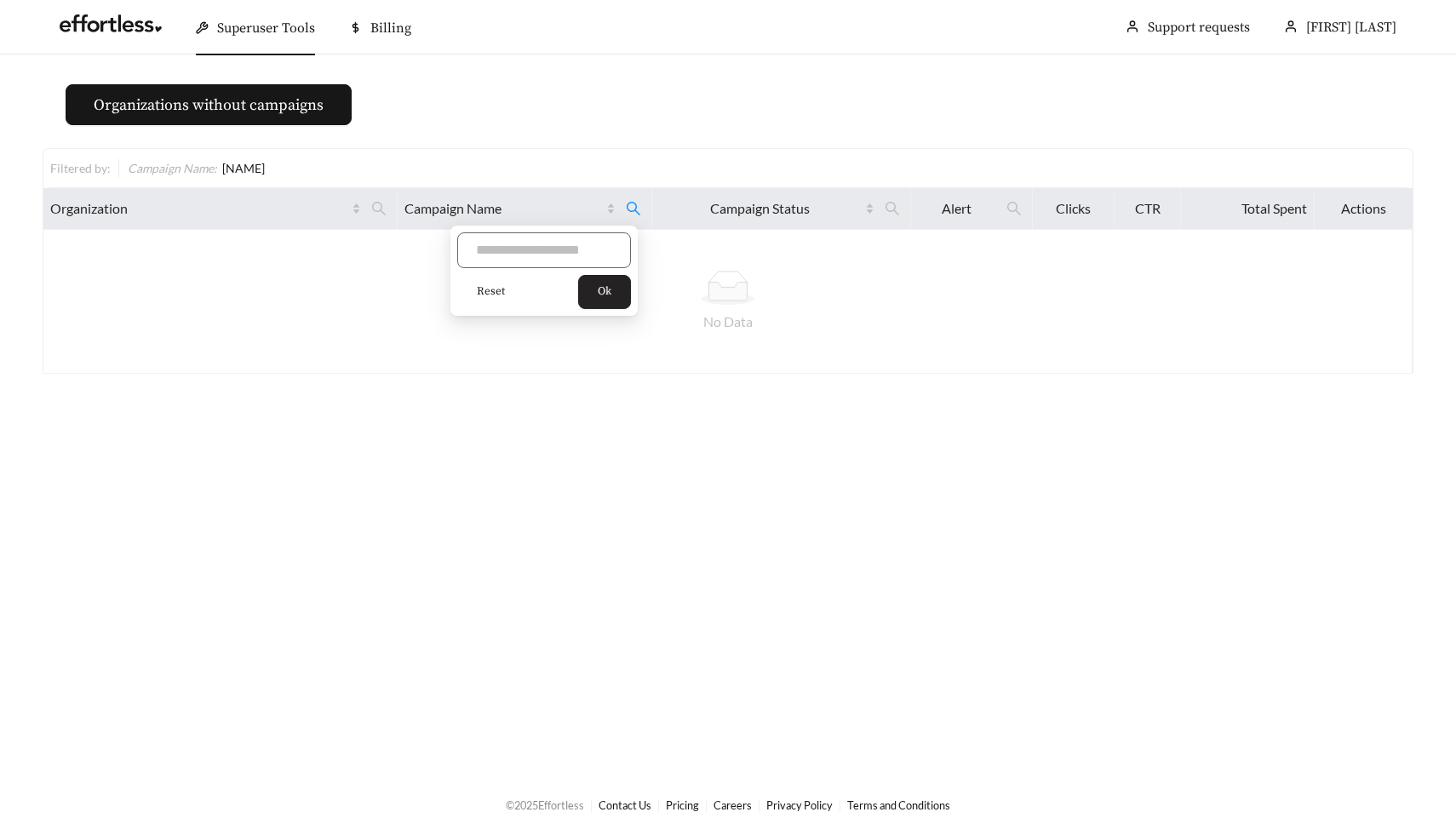 click on "Ok" at bounding box center (605, 292) 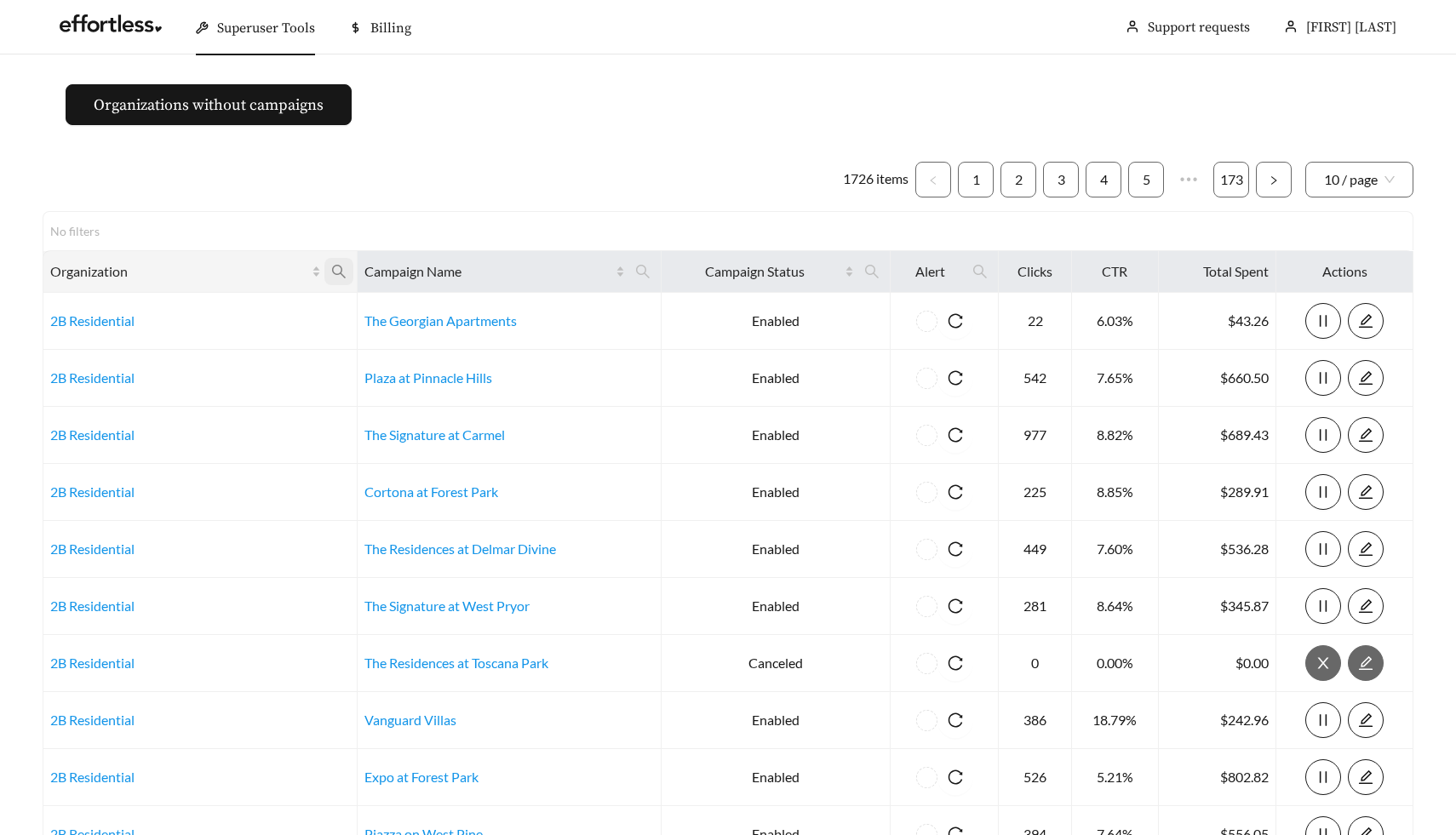 click 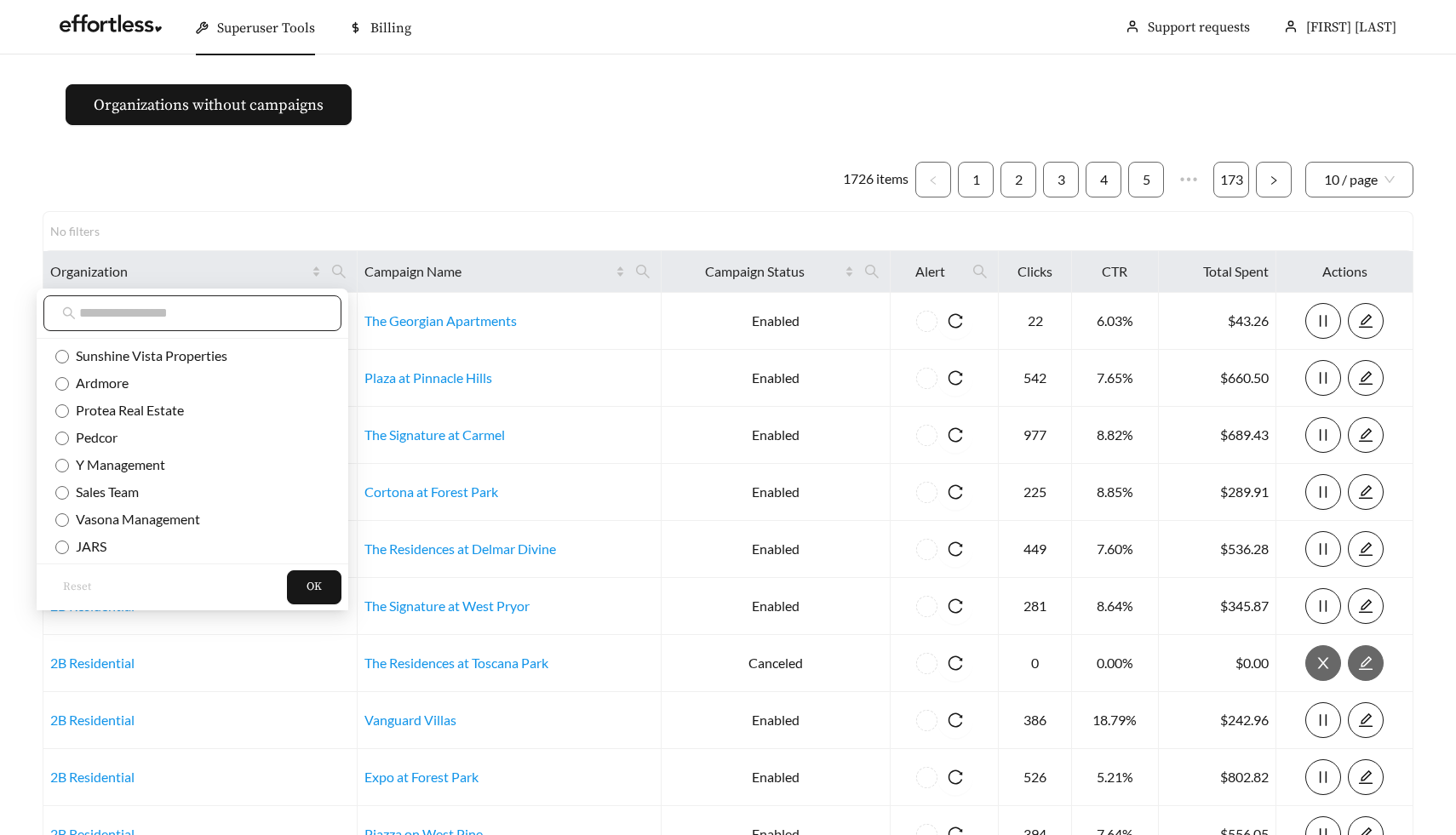 click at bounding box center (201, 313) 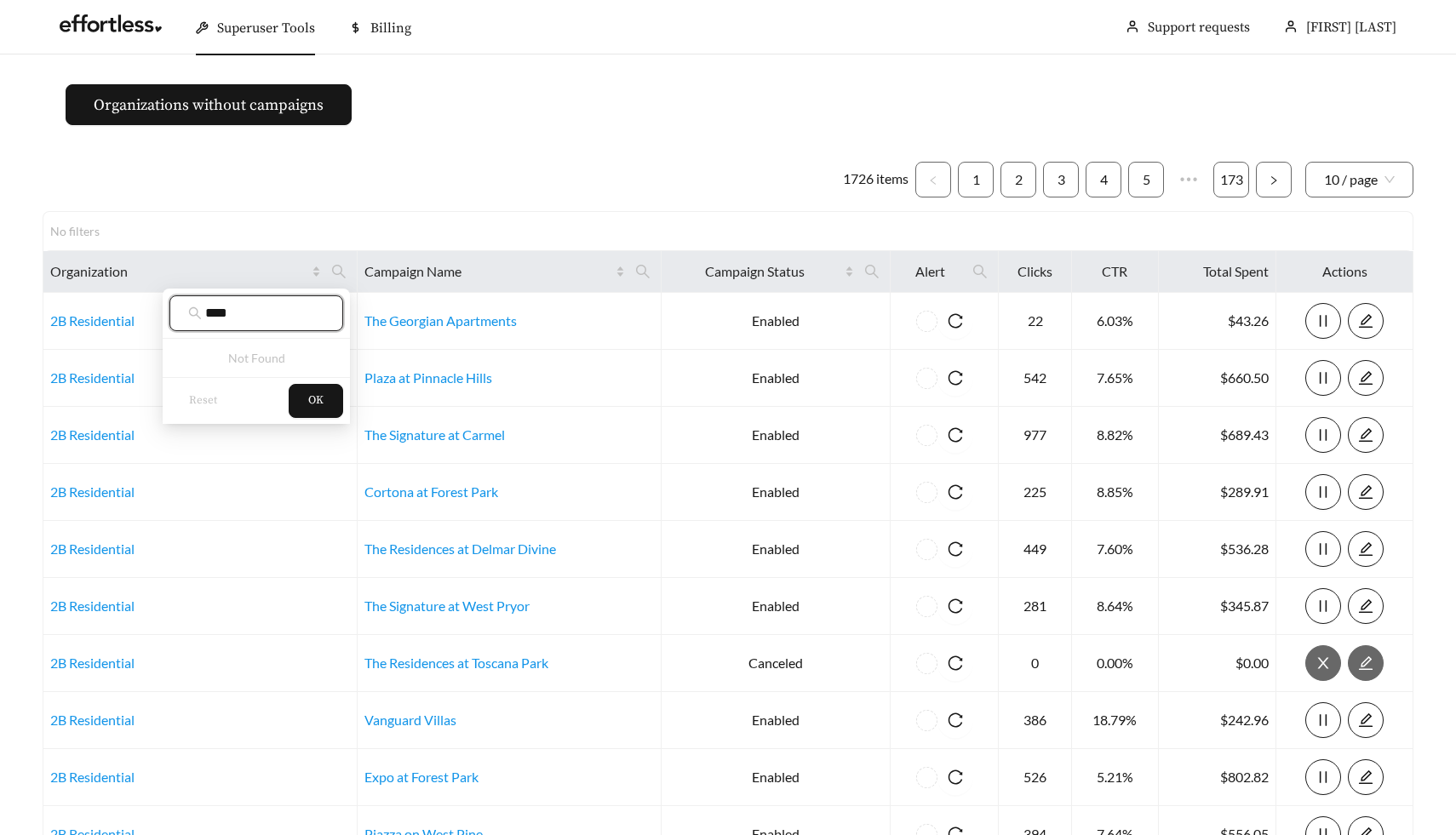 type on "****" 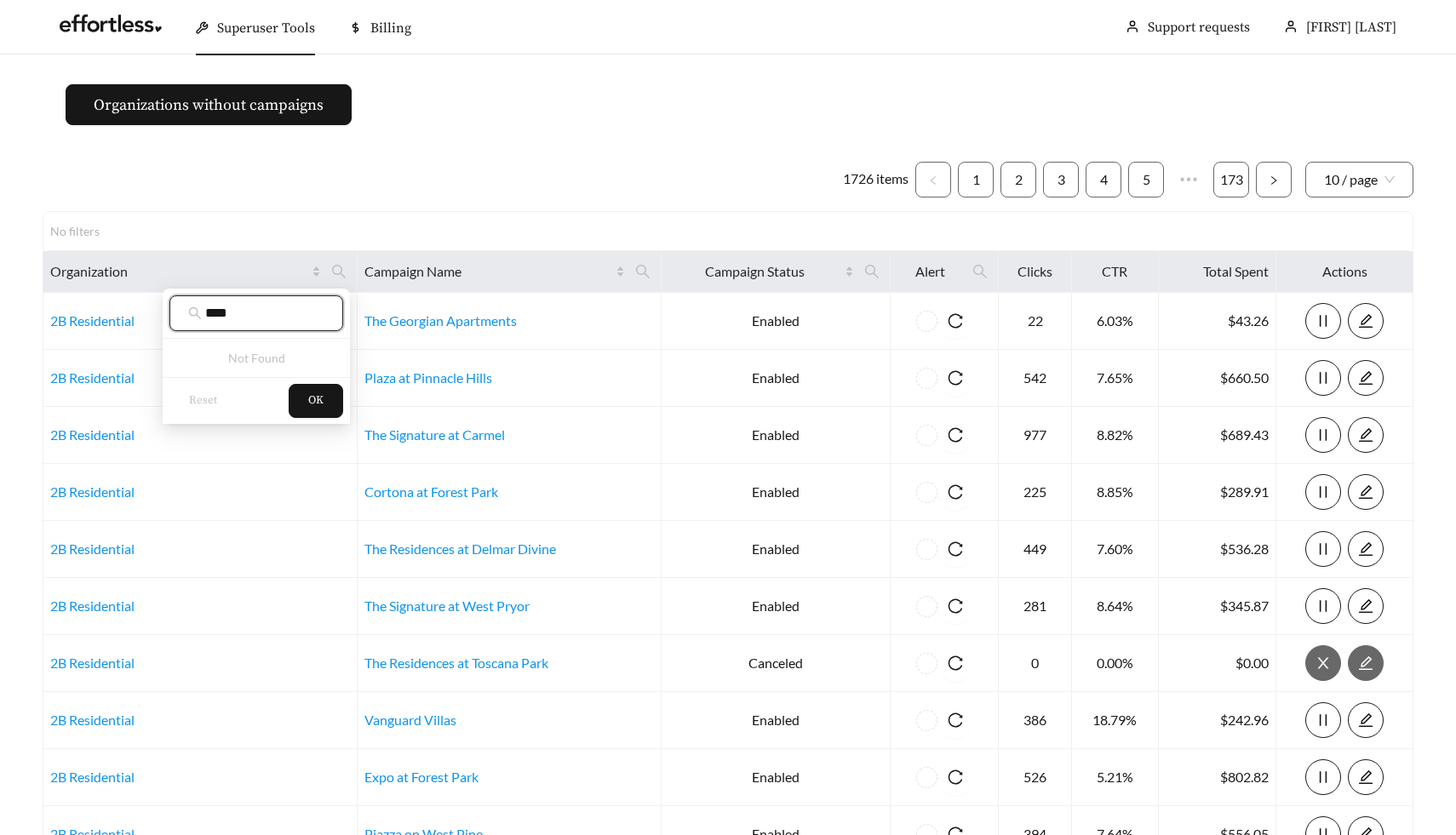 type 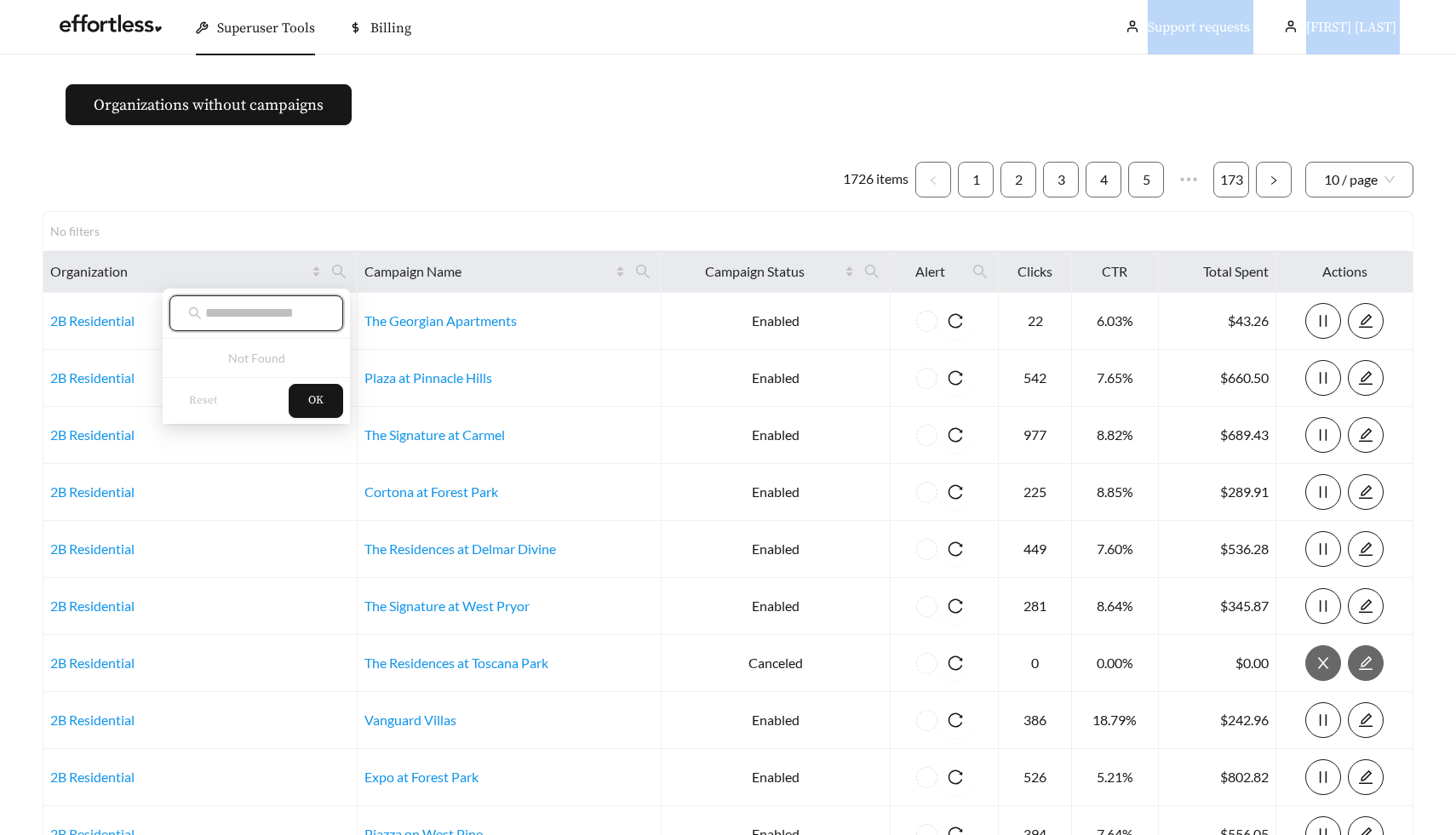 click on "Superuser Tools Billing Kelly Colbourne Support requests More  Organizations without campaigns 1726 items 1 2 3 4 5 ••• 173 10 / page No filters Organization Campaign Name Campaign Status Alert Clicks CTR Total Spent Actions                 2B Residential The Georgian Apartments Enabled 22 6.03% $43.26 2B Residential Plaza at Pinnacle Hills Enabled 542 7.65% $660.50 2B Residential The Signature at Carmel Enabled 977 8.82% $689.43 2B Residential Cortona at Forest Park Enabled 225 8.85% $289.91 2B Residential The Residences at Delmar Divine Enabled 449 7.60% $536.28 2B Residential The Signature at West Pryor Enabled 281 8.64% $345.87 2B Residential The Residences at Toscana Park Canceled 0 0.00% $0.00 2B Residential Vanguard Villas Enabled 386 18.79% $242.96 2B Residential Expo at Forest Park Enabled 526 5.21% $802.82 2B Residential Piazza on West Pine Enabled 394 7.64% $556.05 1726 items 1 2 3 4 5 ••• 173 10 / page ©  2025  Effortless Contact Us Pricing Careers Privacy Policy" at bounding box center (728, 508) 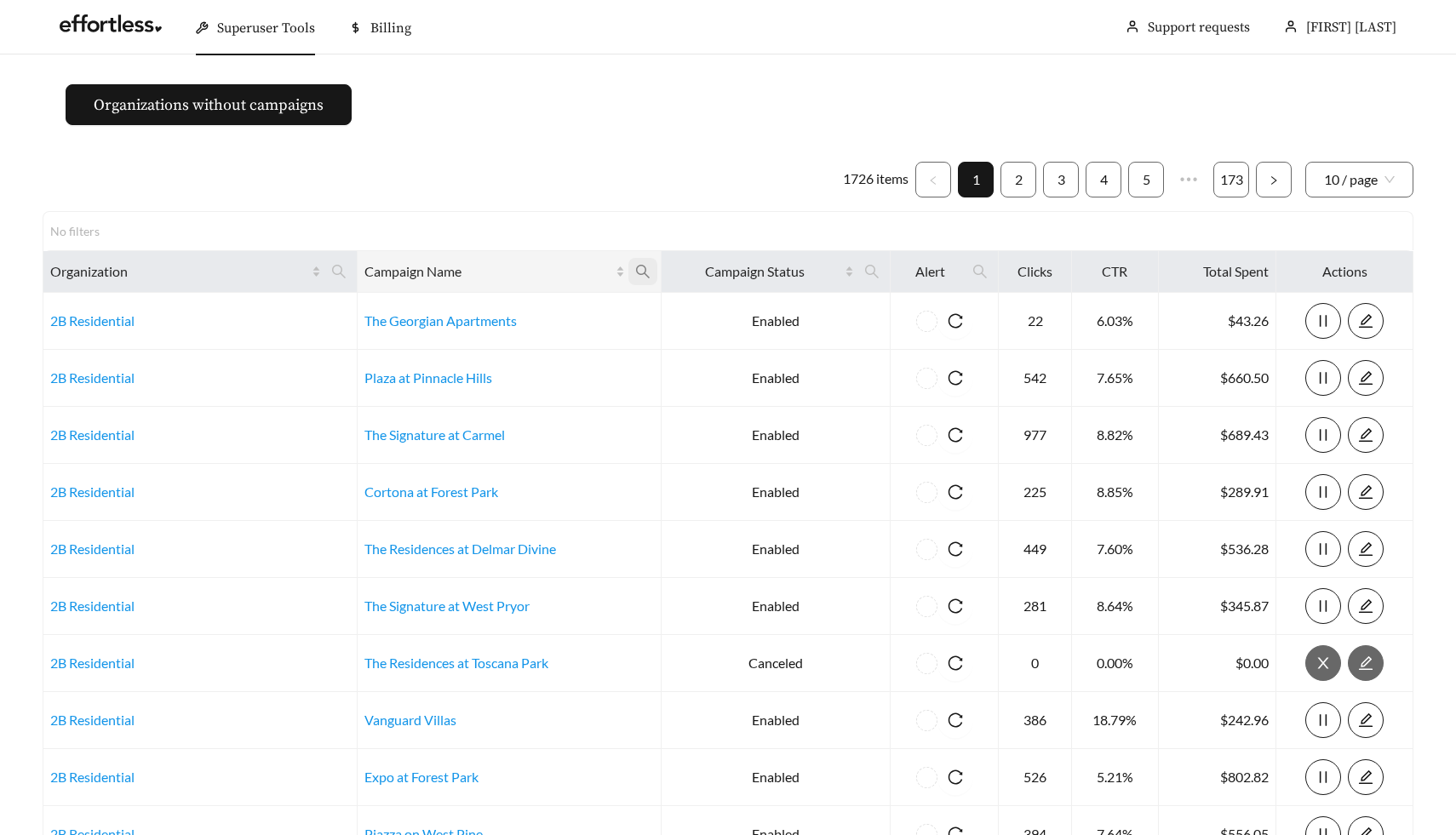 click 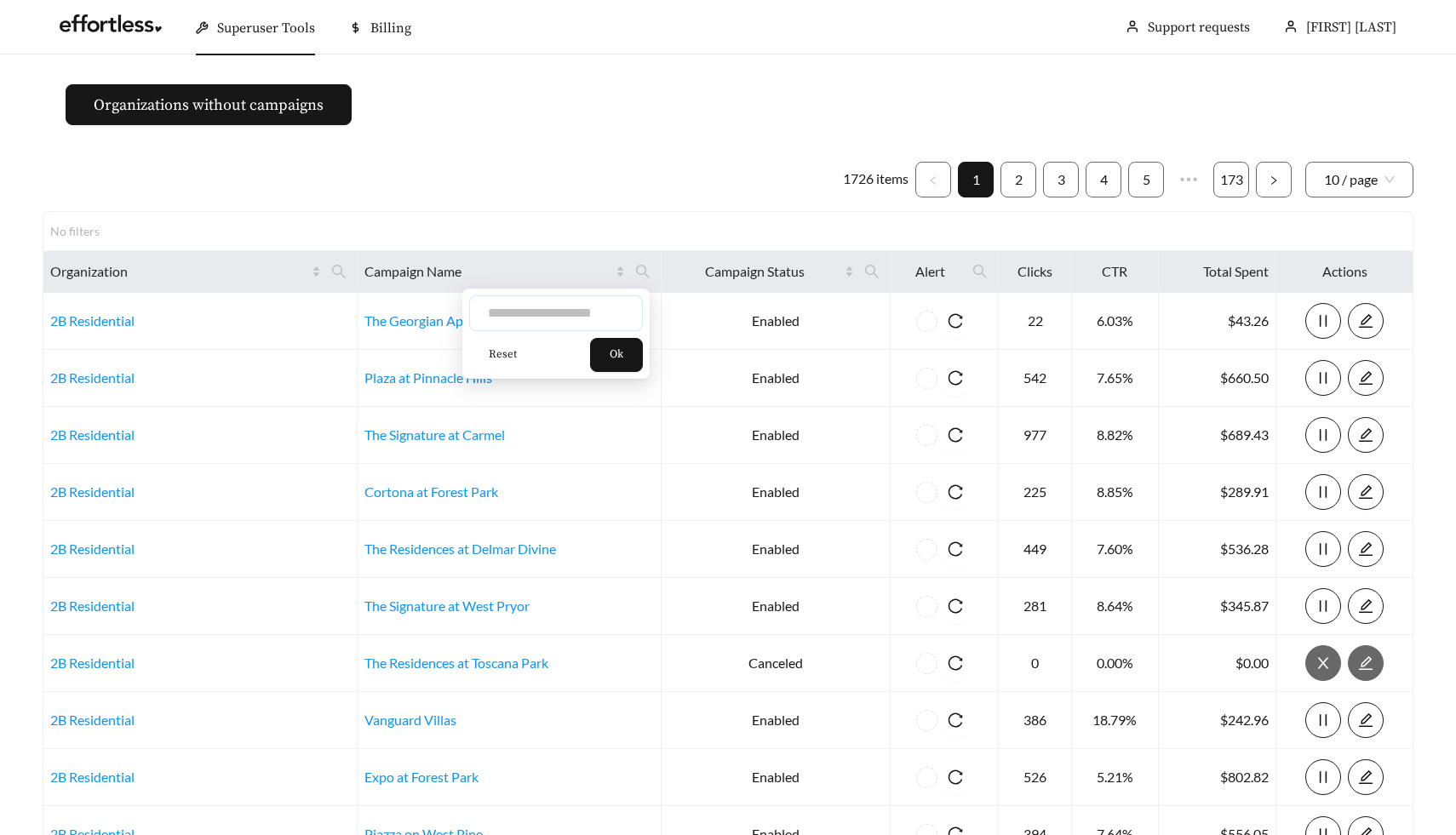 click at bounding box center (556, 313) 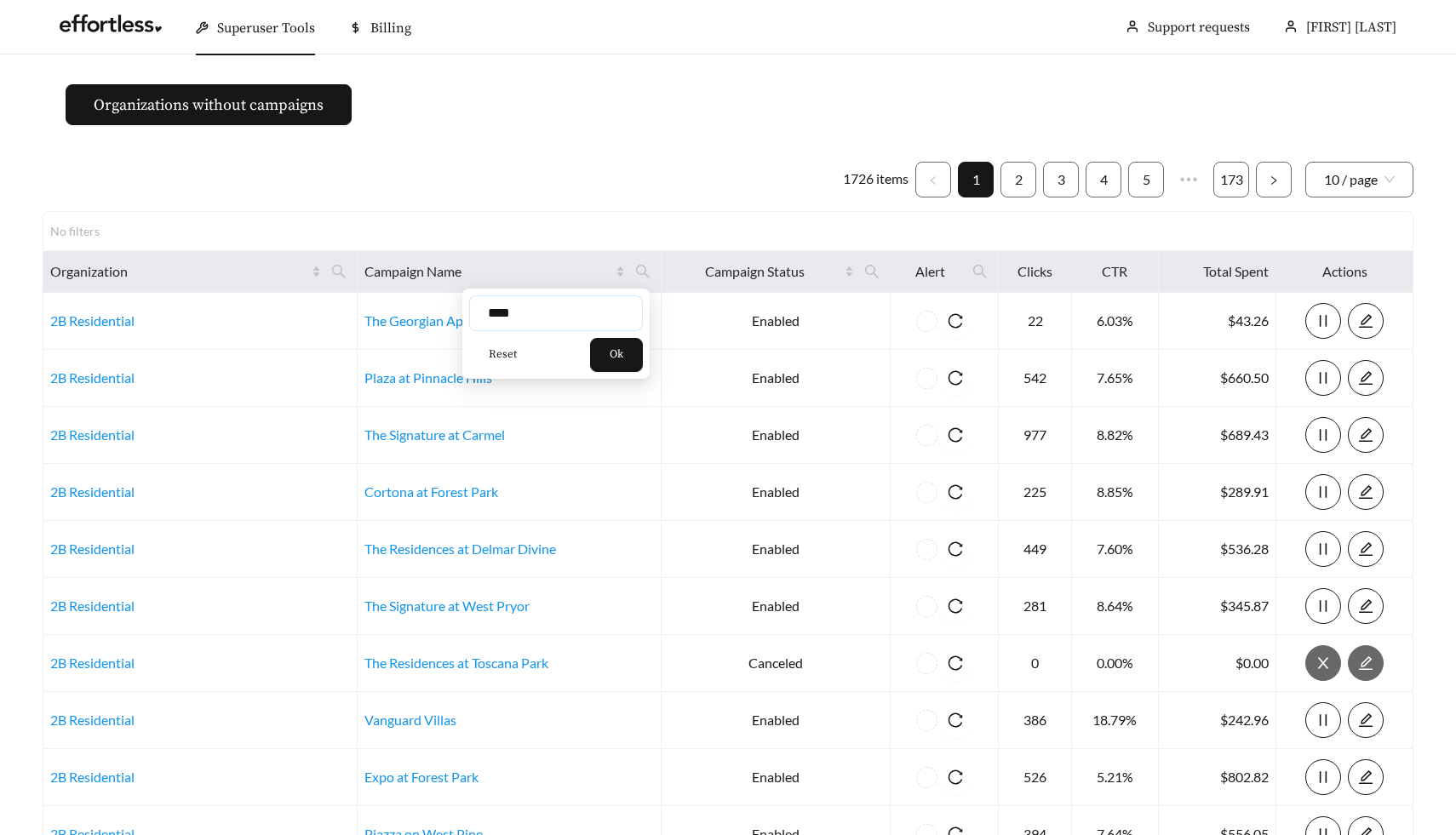 type on "****" 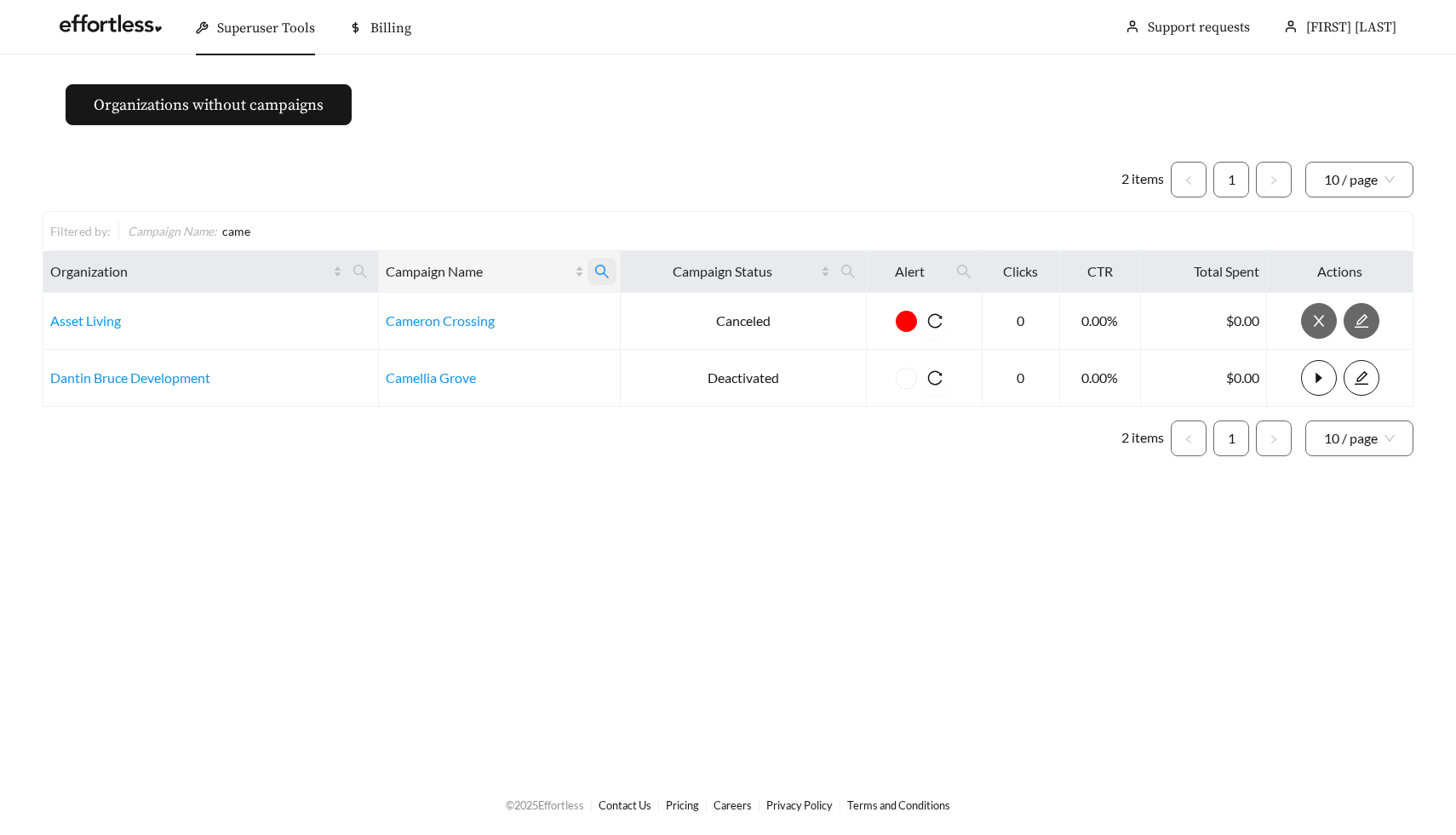 click at bounding box center [602, 272] 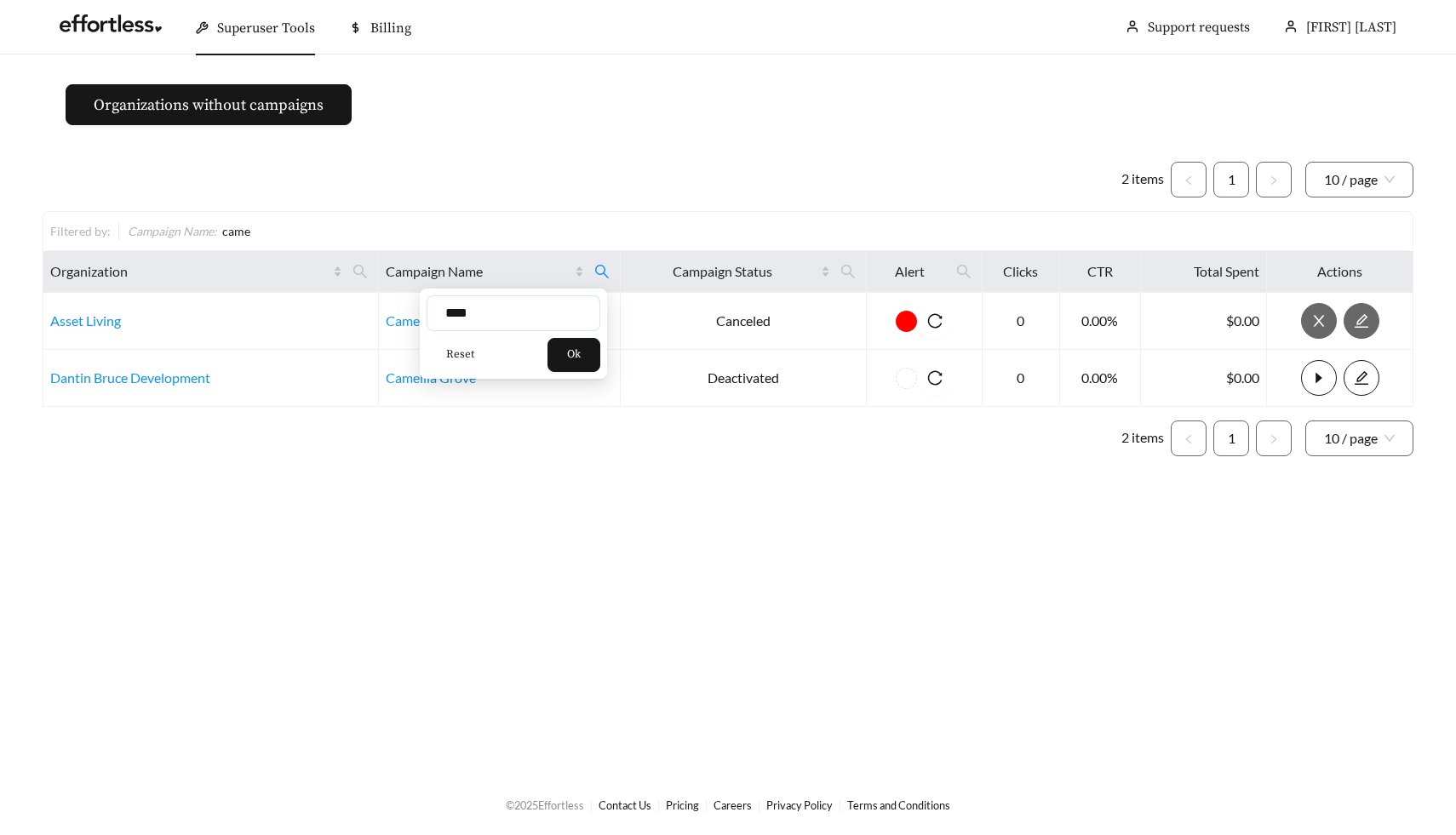 click on "****" at bounding box center [513, 313] 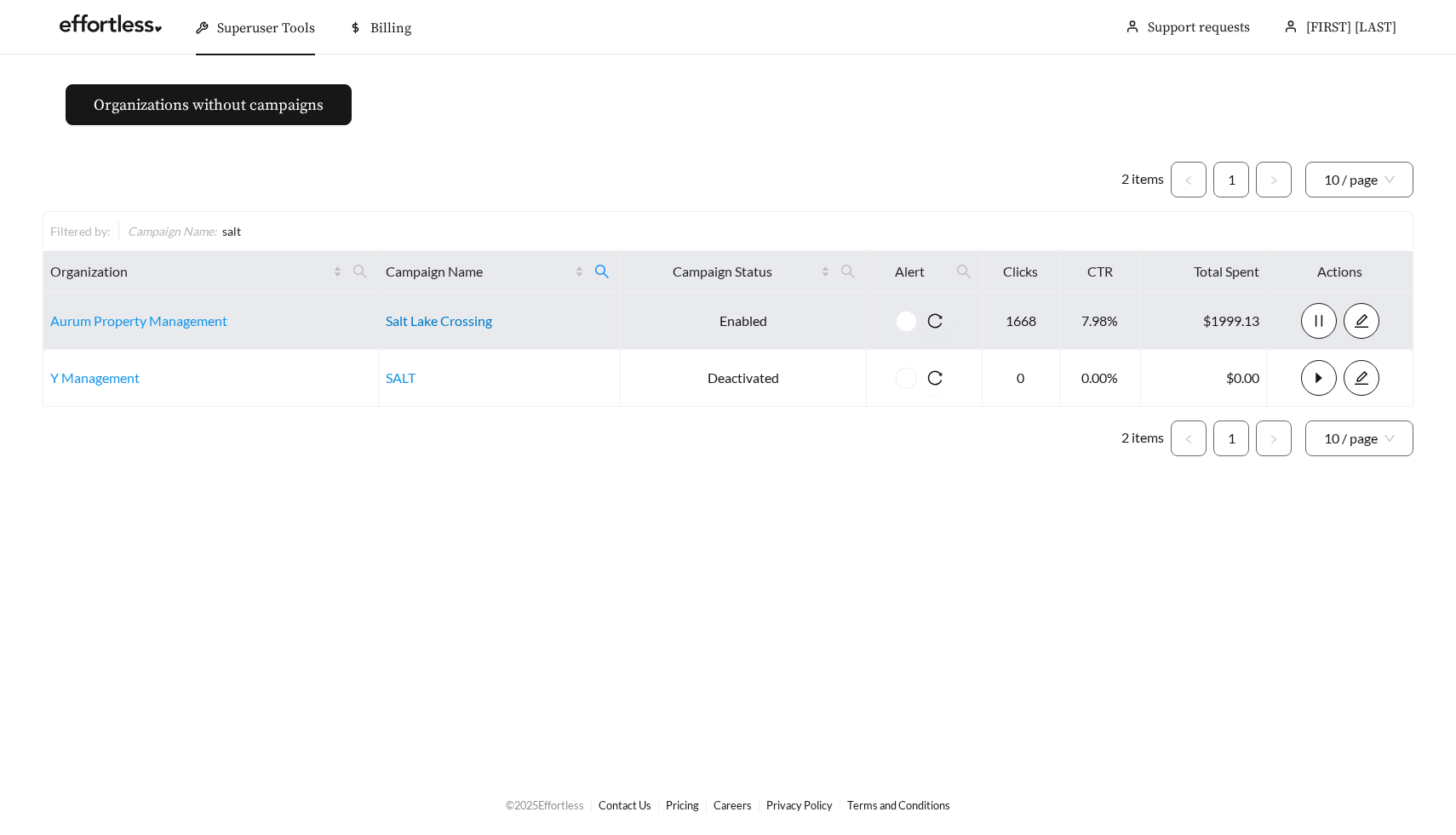 click on "Salt Lake Crossing" at bounding box center [439, 320] 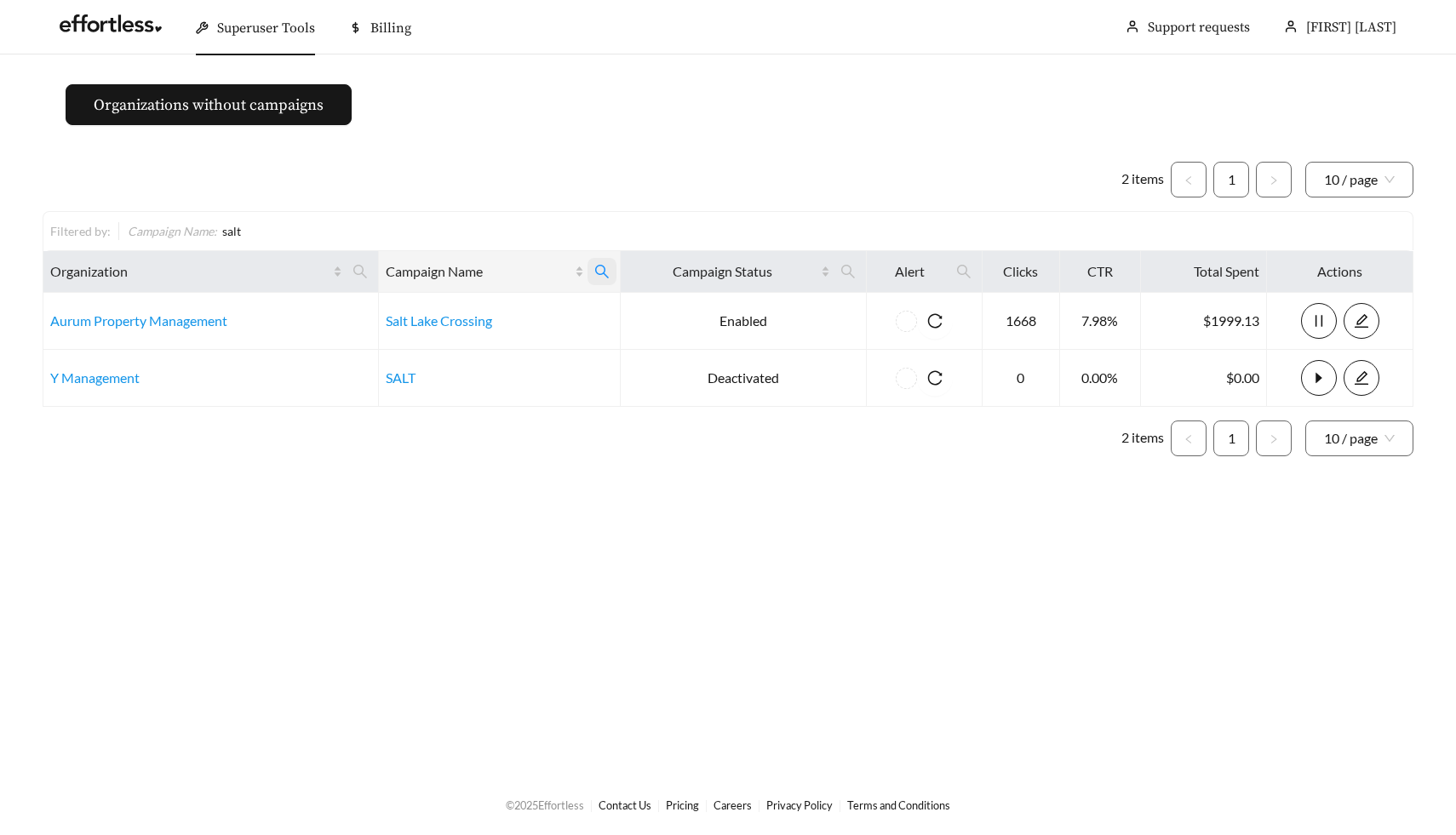 click 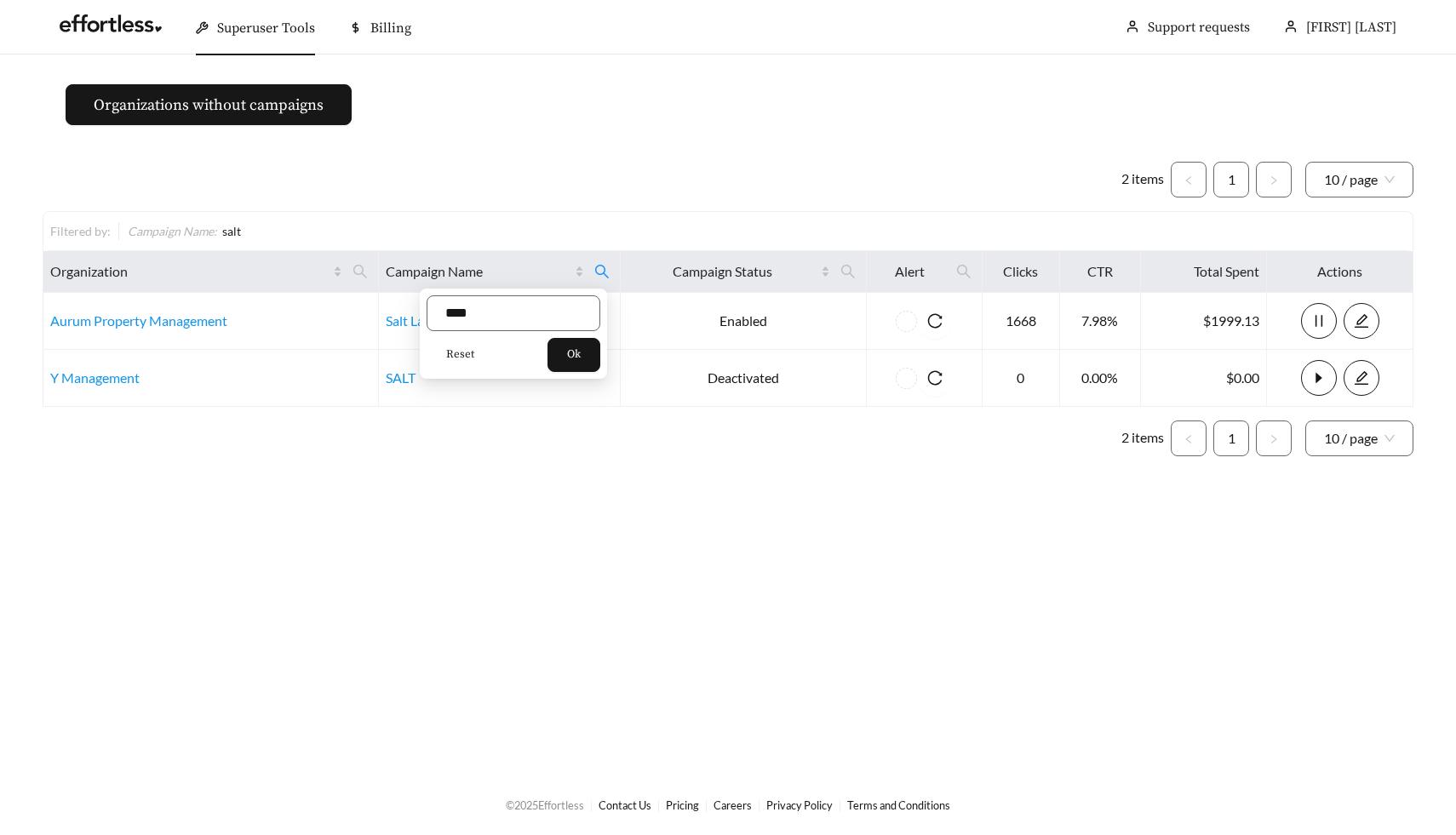 click on "Reset" at bounding box center (460, 355) 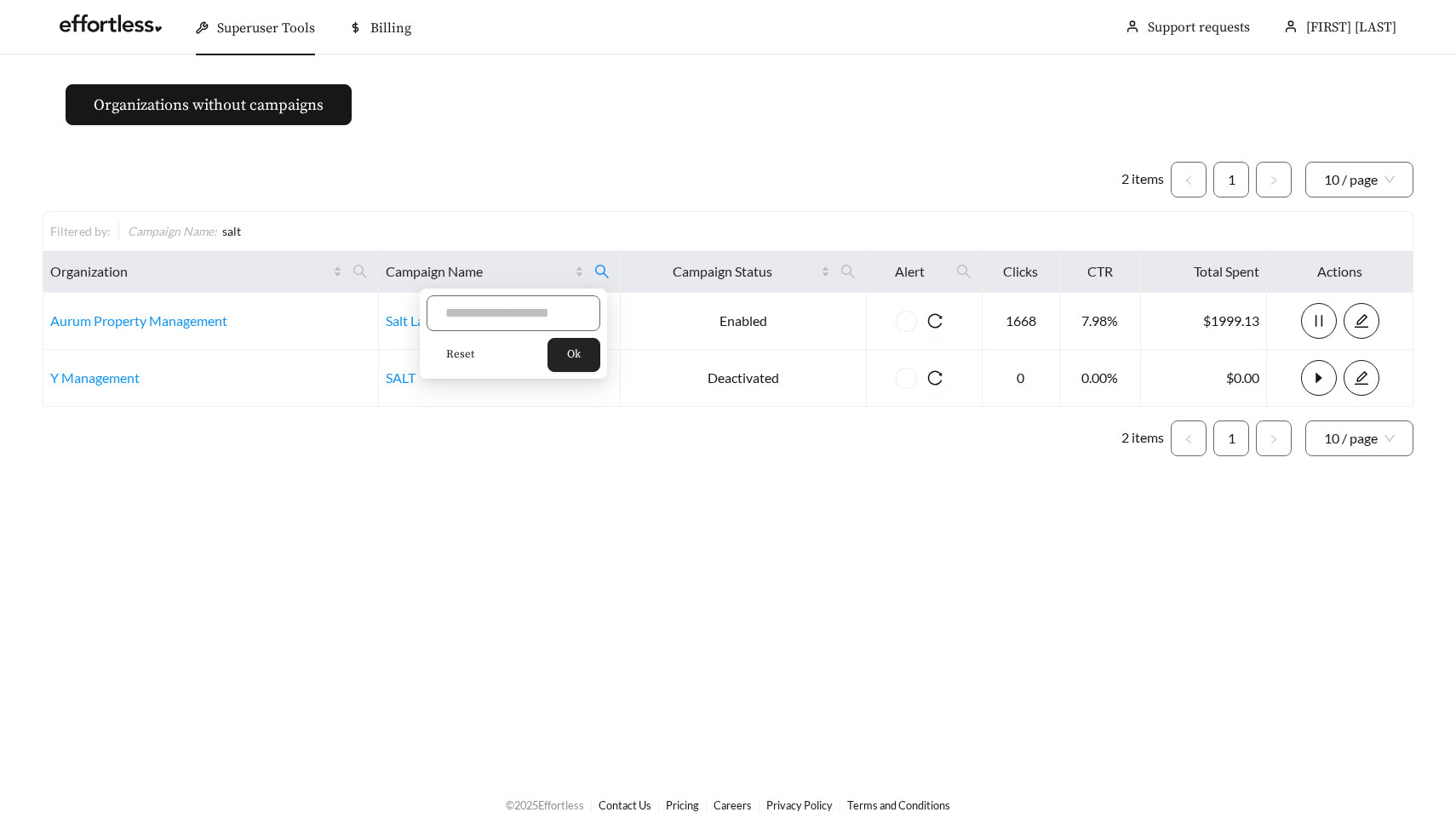click on "Ok" at bounding box center (574, 355) 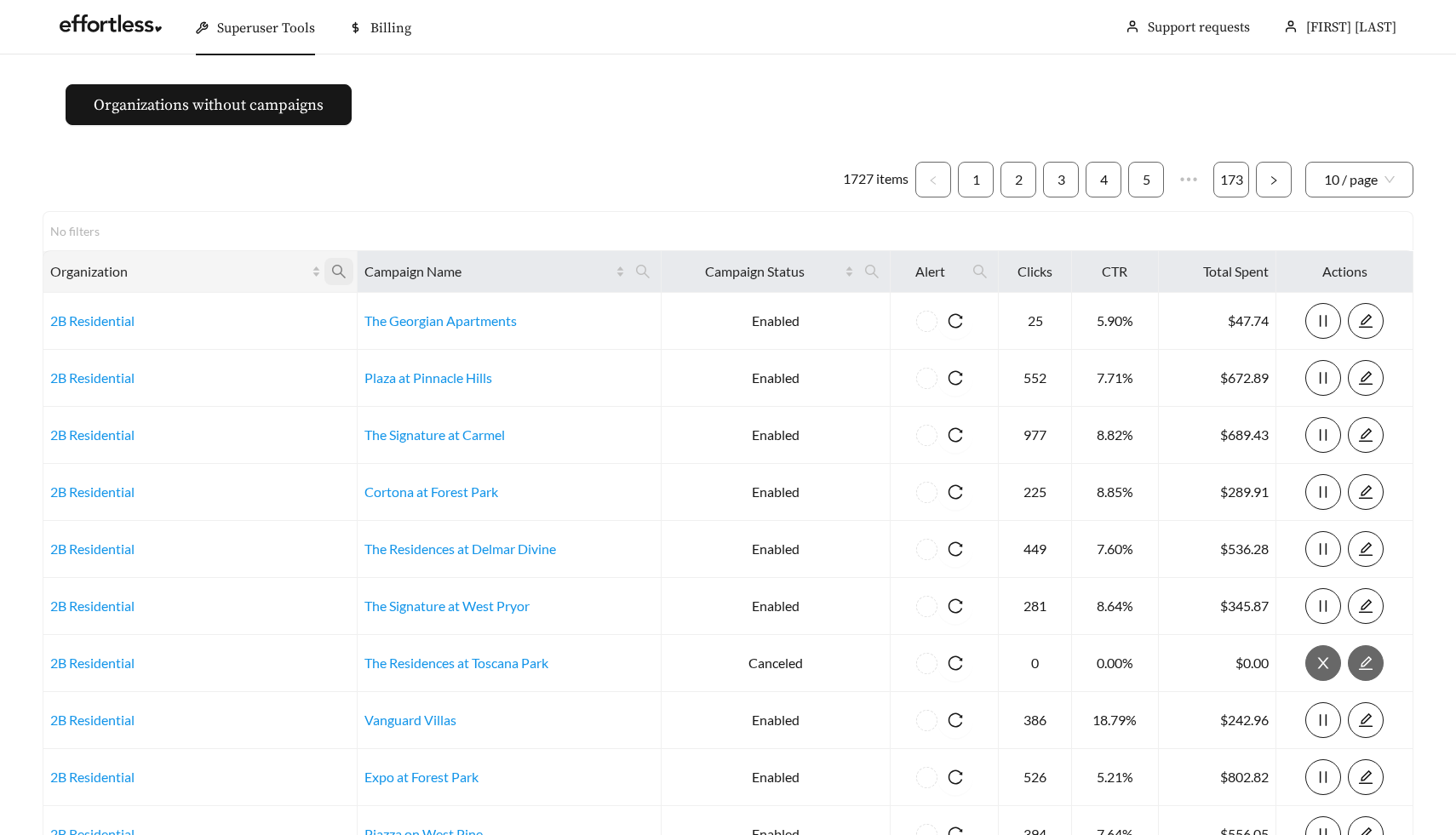 click 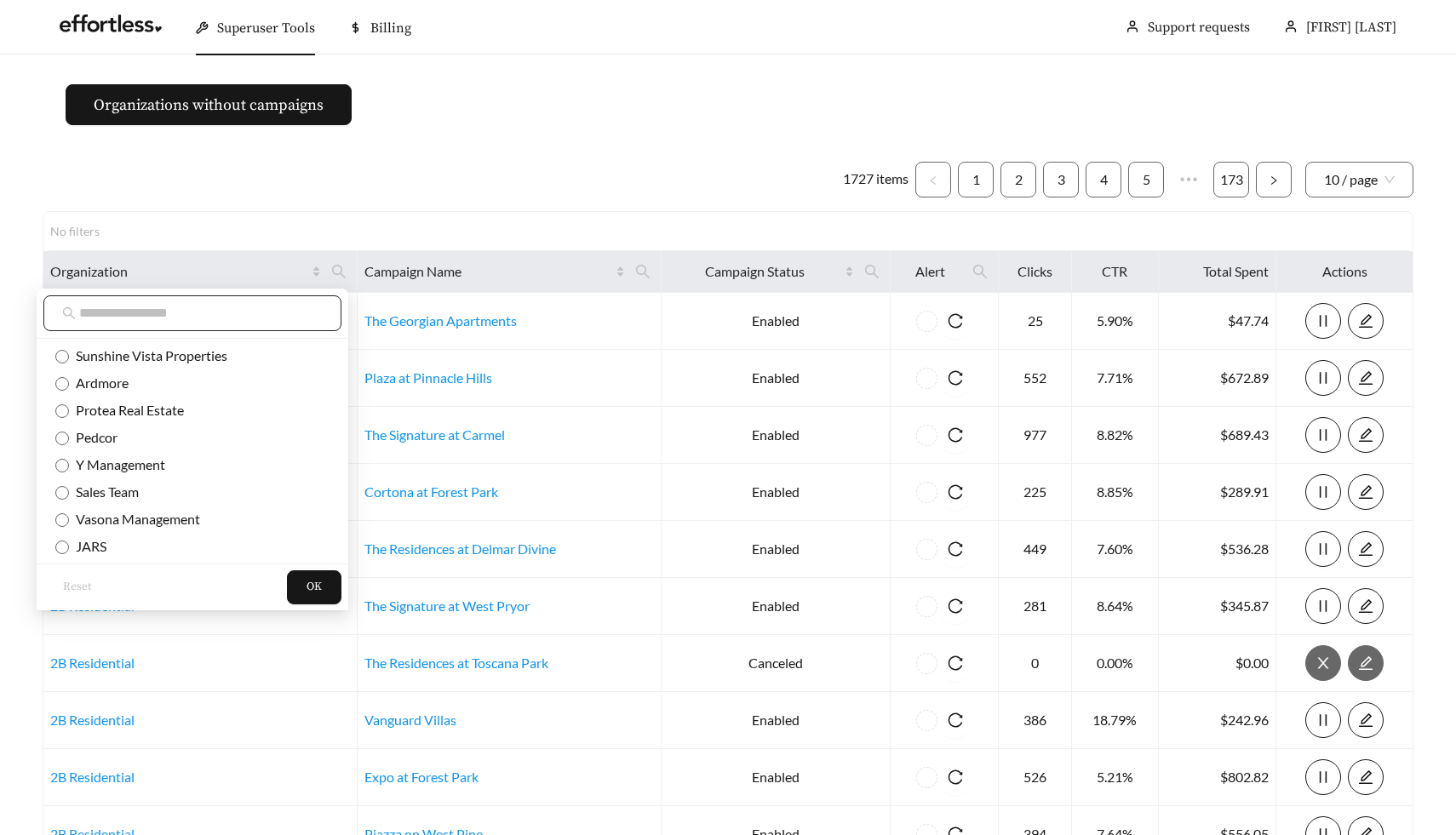 click at bounding box center [201, 313] 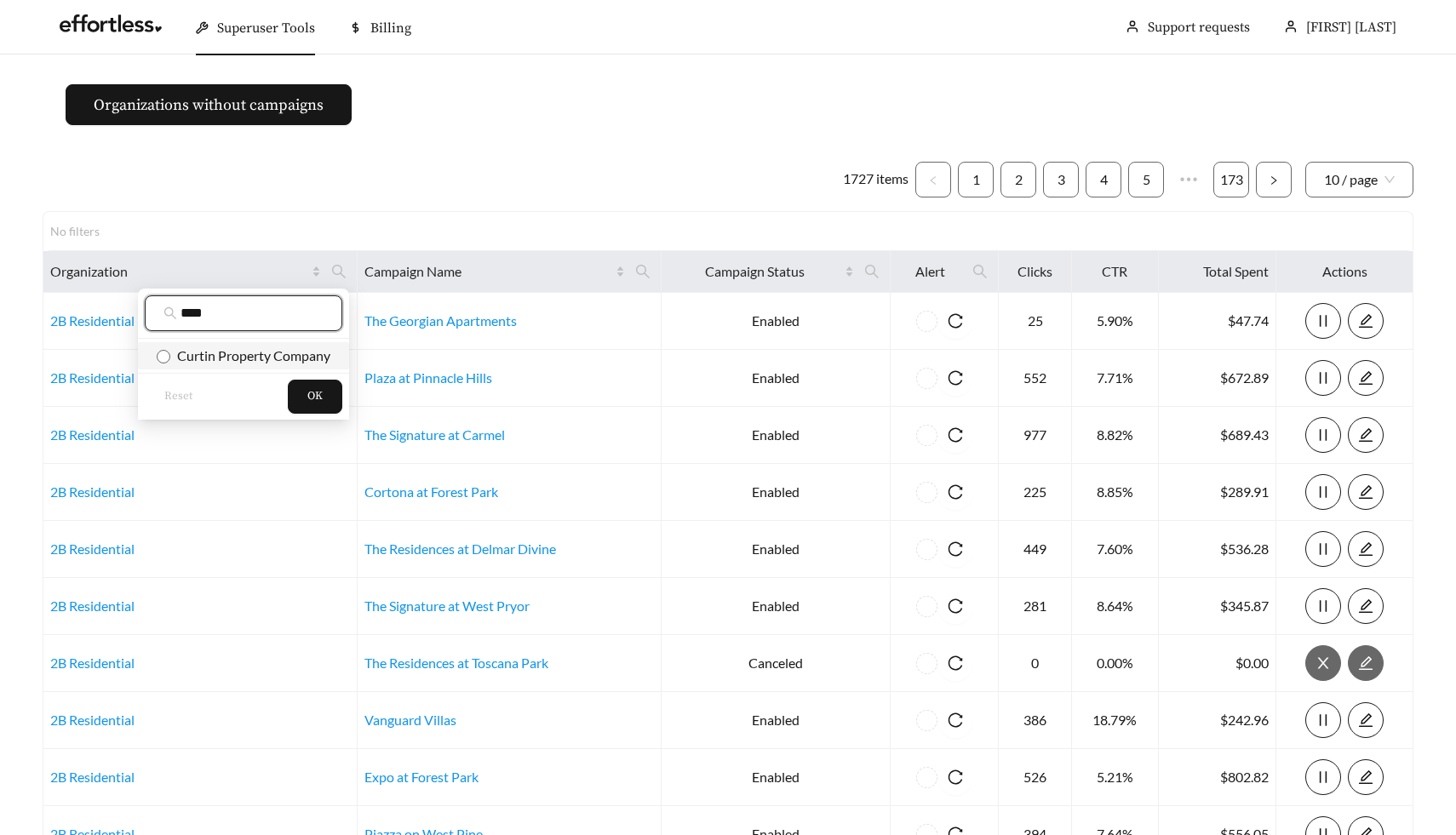 type on "****" 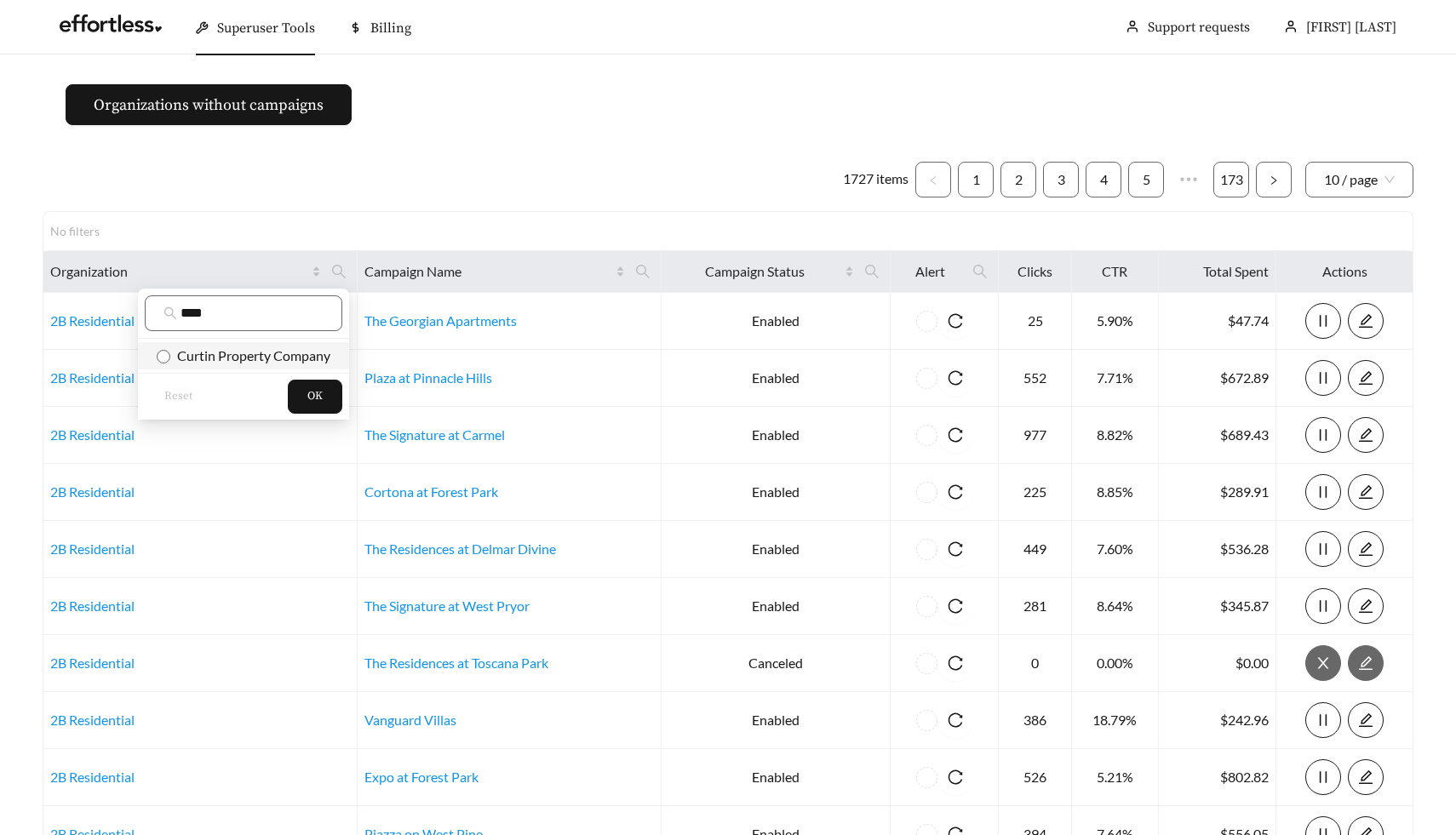 click on "Curtin Property Company" at bounding box center [250, 355] 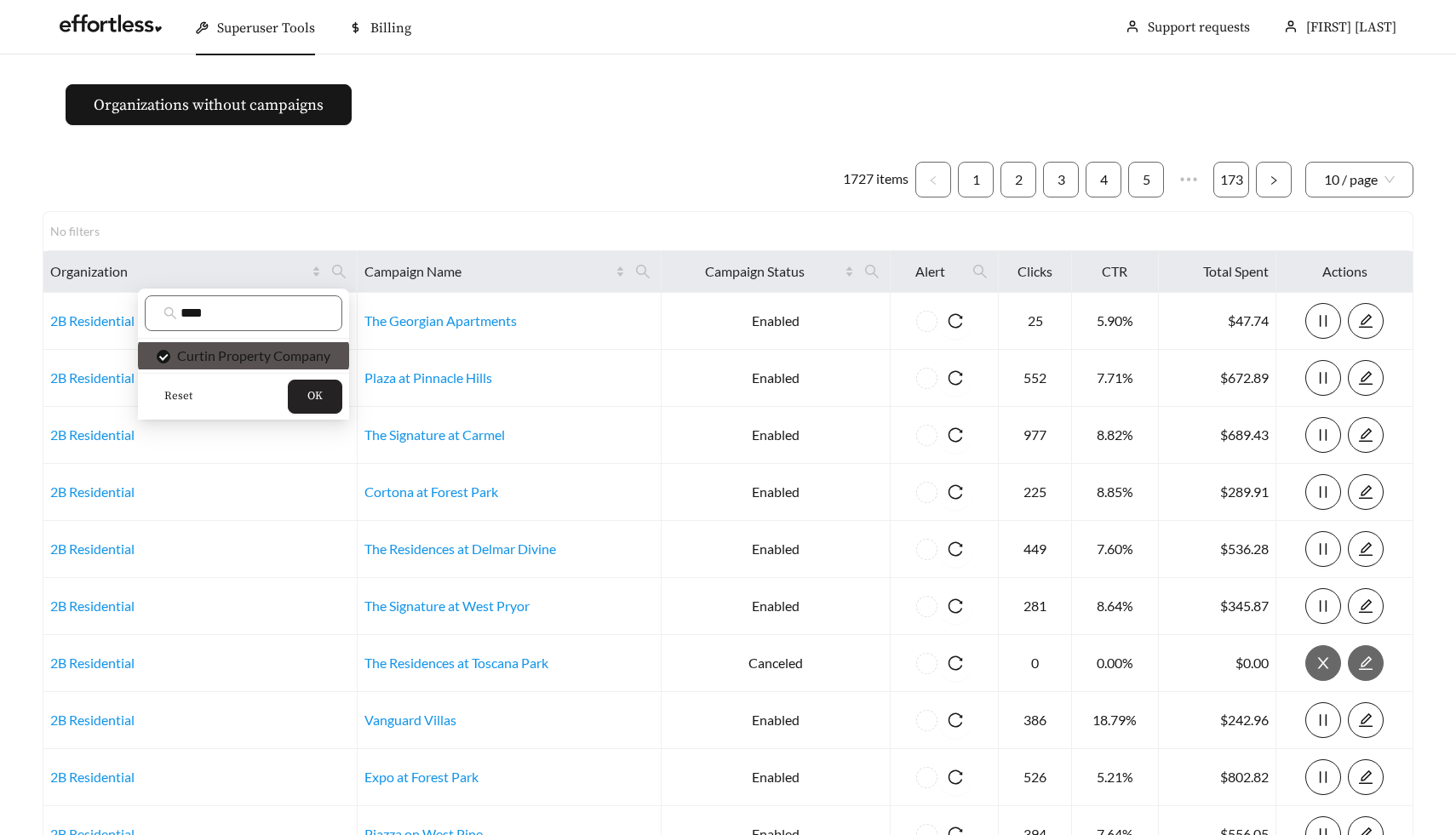 click on "OK" at bounding box center (315, 397) 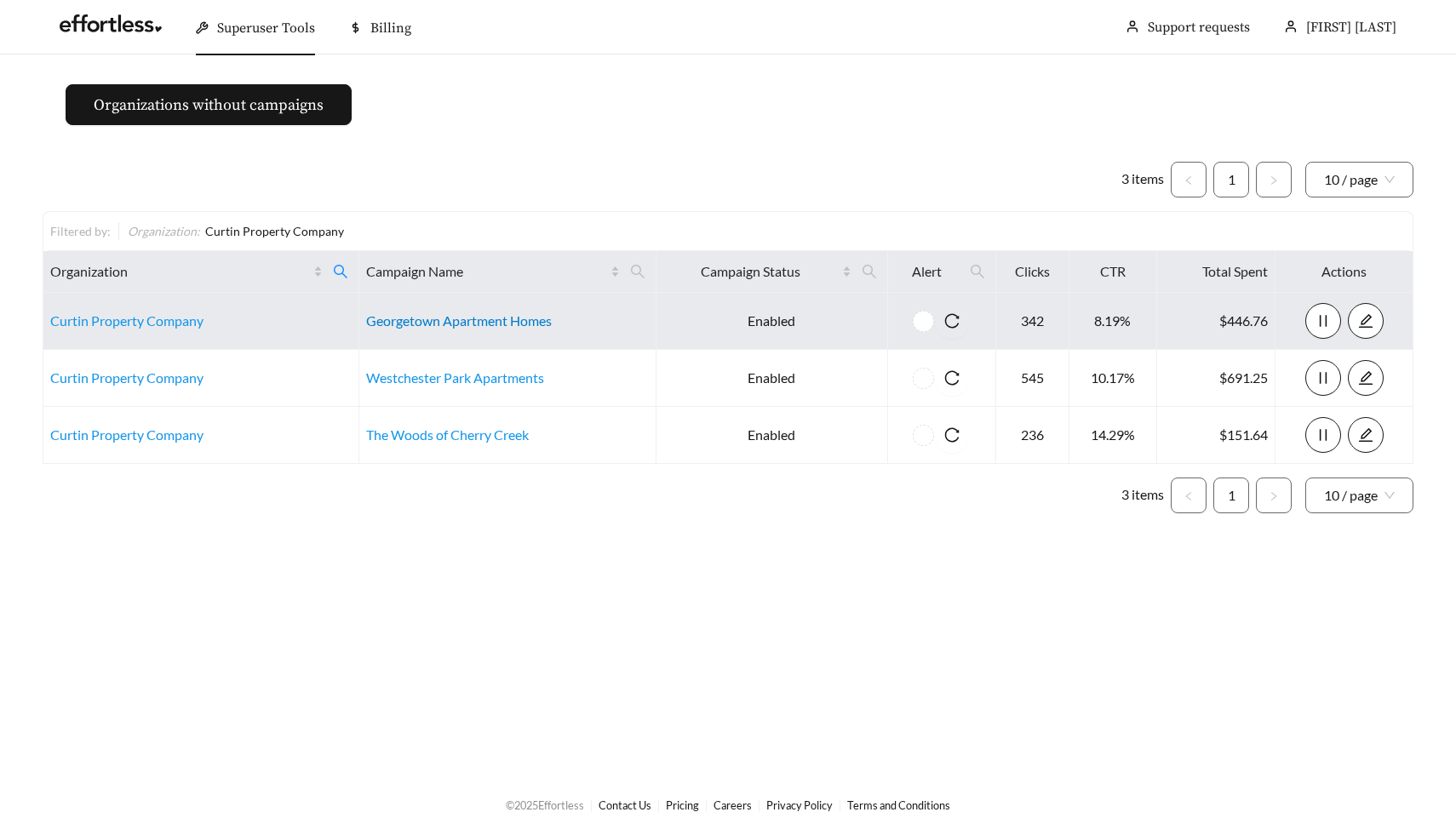 click on "Georgetown Apartment Homes" at bounding box center [459, 320] 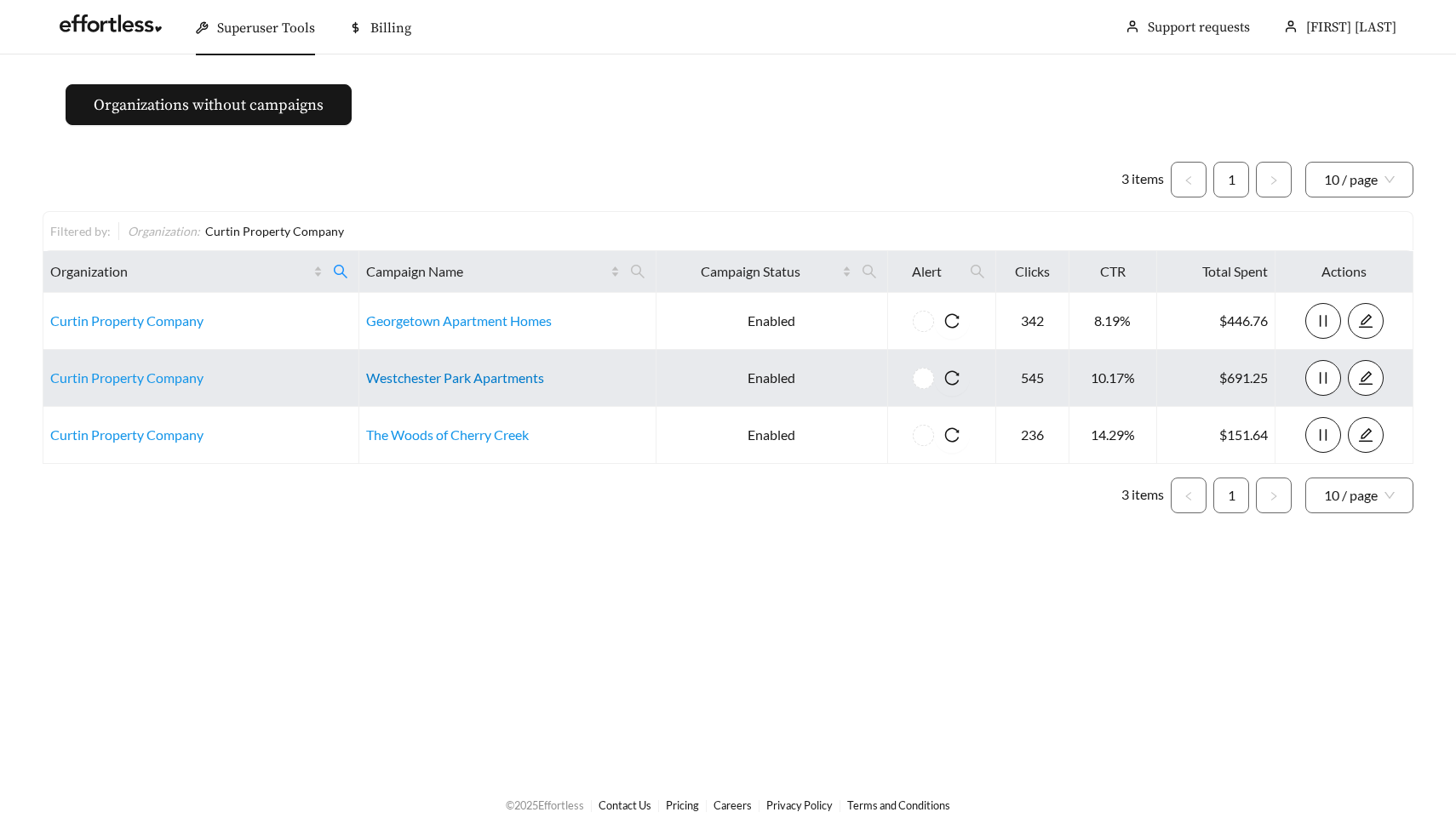 click on "Westchester Park Apartments" at bounding box center (455, 377) 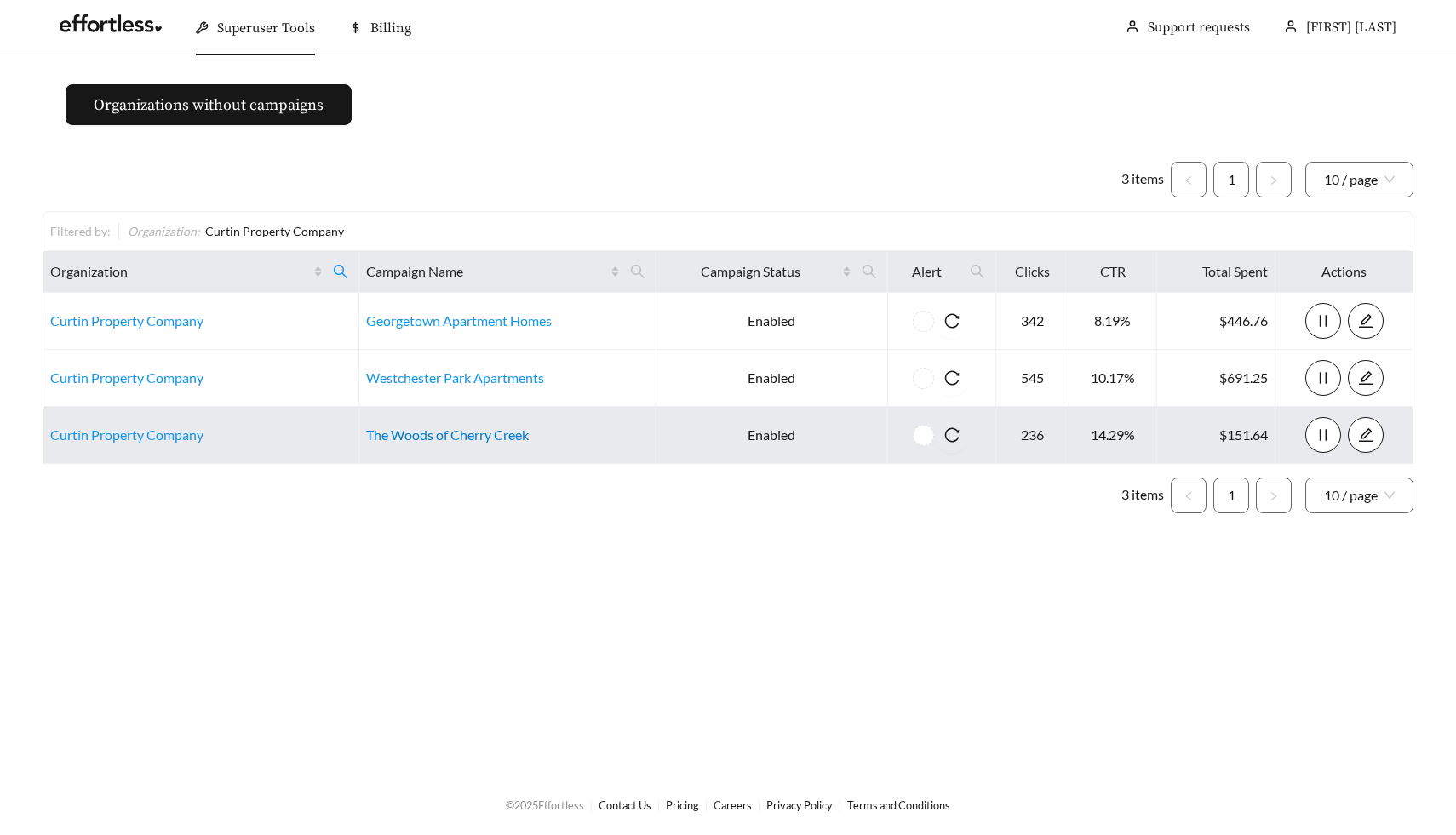 click on "The Woods of Cherry Creek" at bounding box center [447, 434] 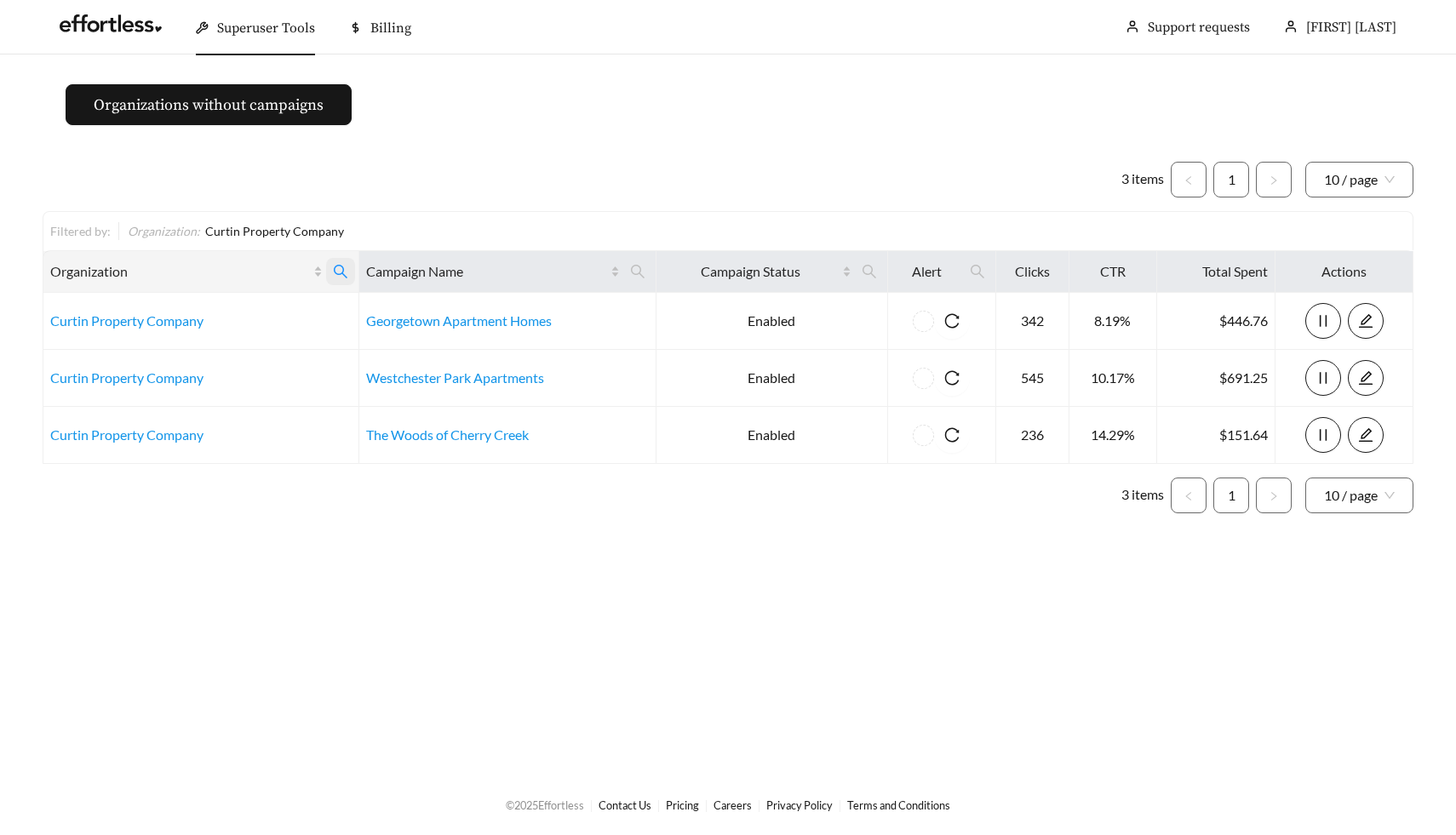 click 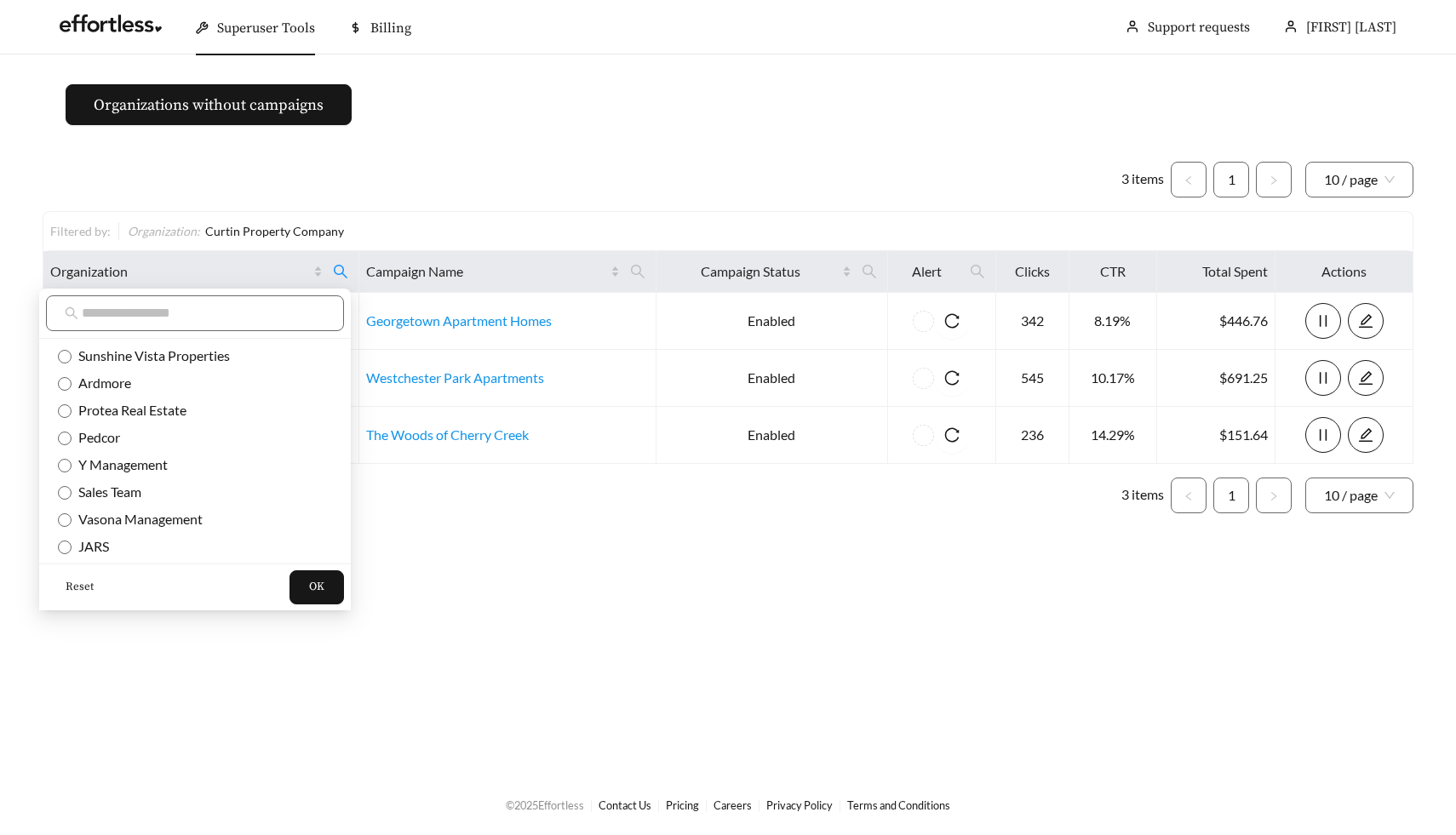 click on "Reset" at bounding box center (79, 587) 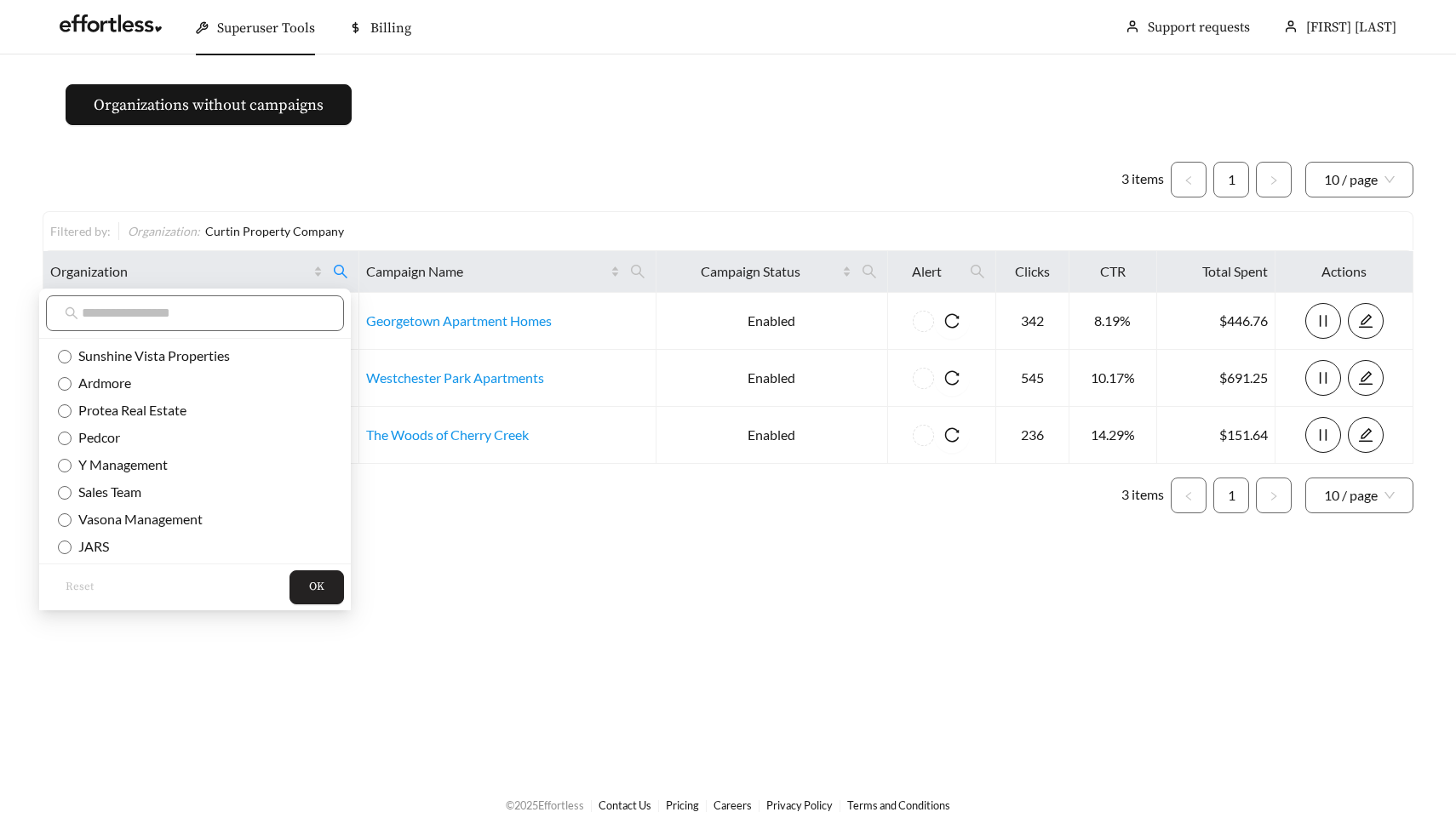 click on "OK" at bounding box center [317, 587] 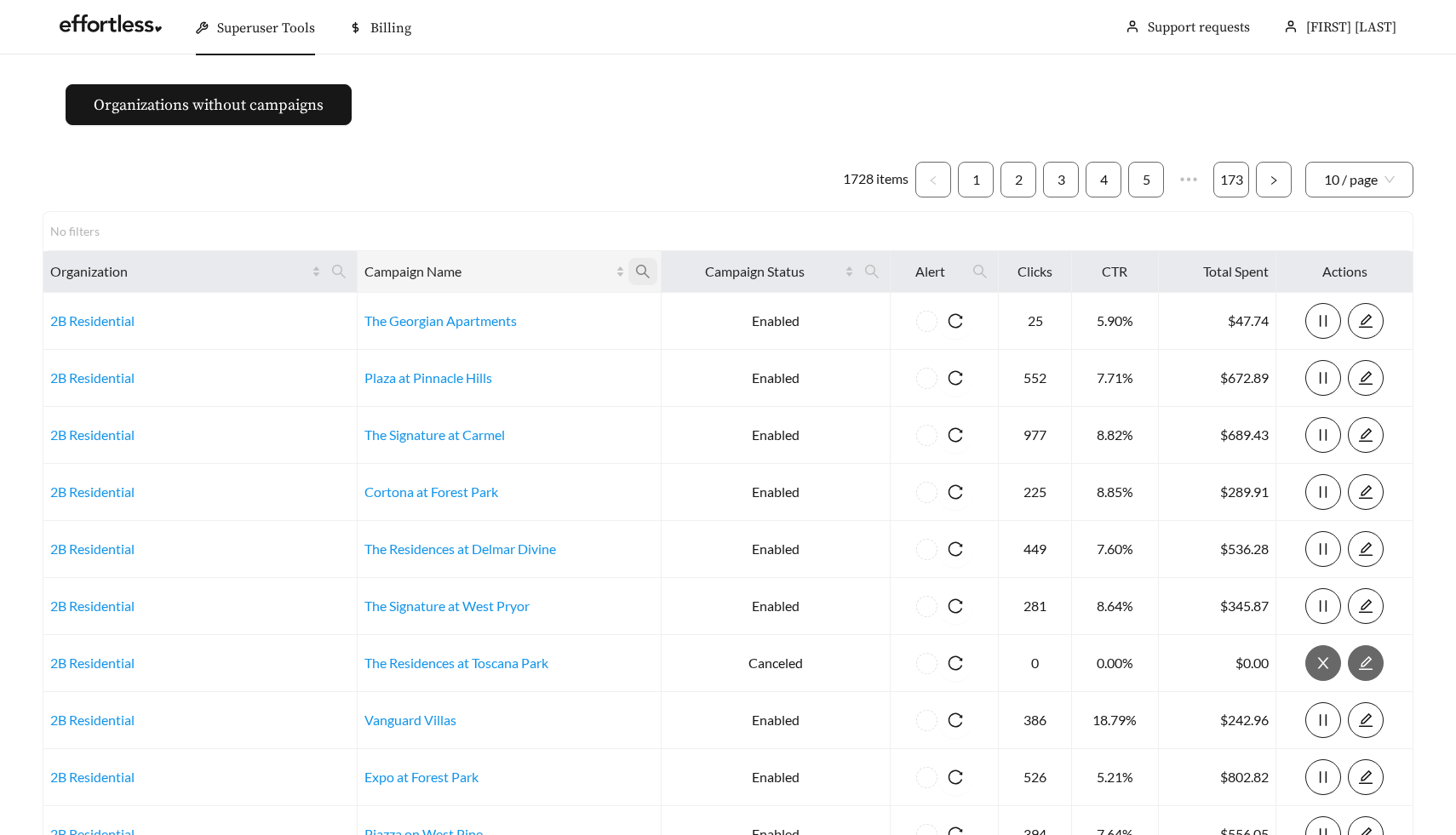 click at bounding box center (643, 272) 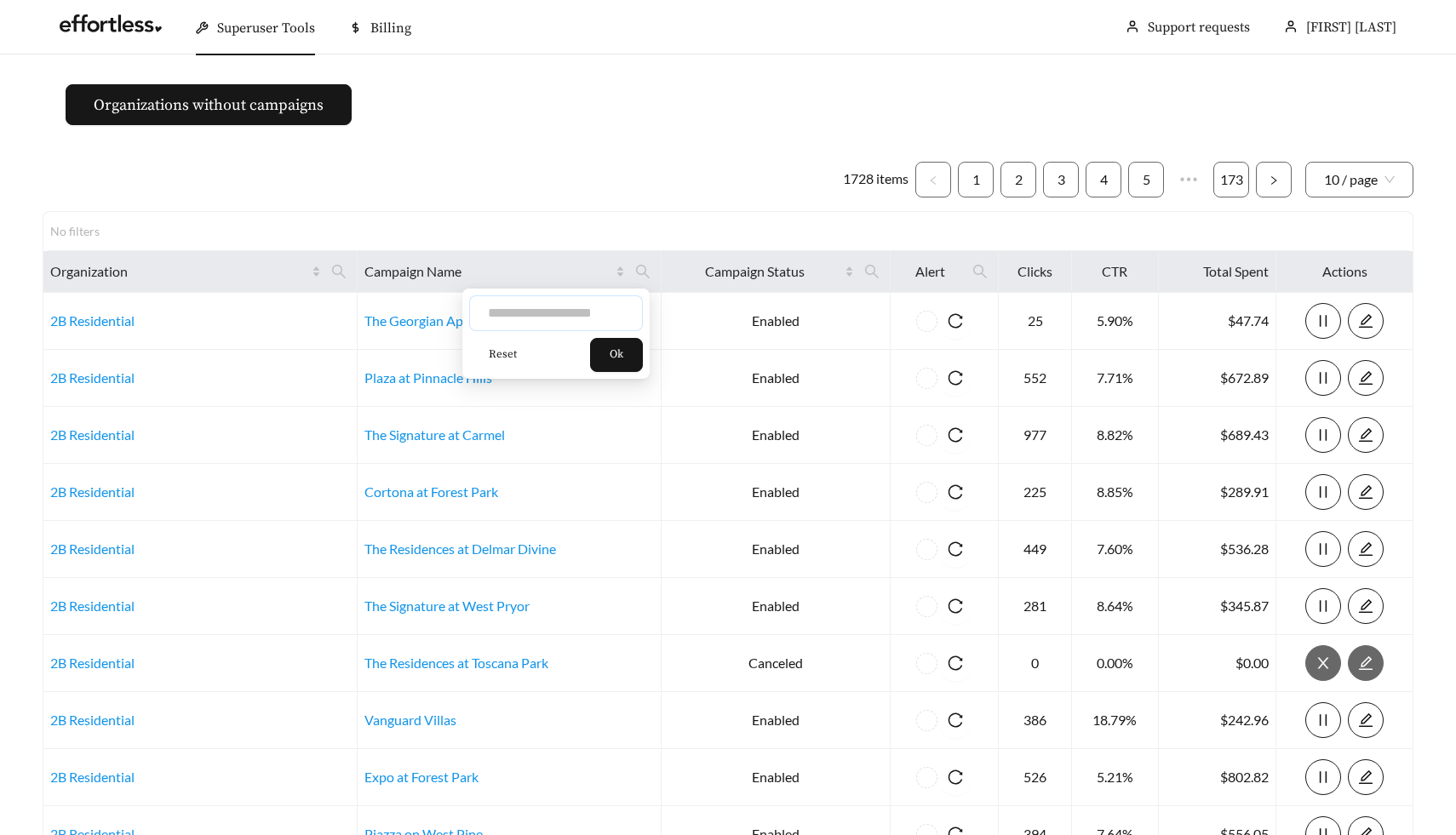 click at bounding box center [556, 313] 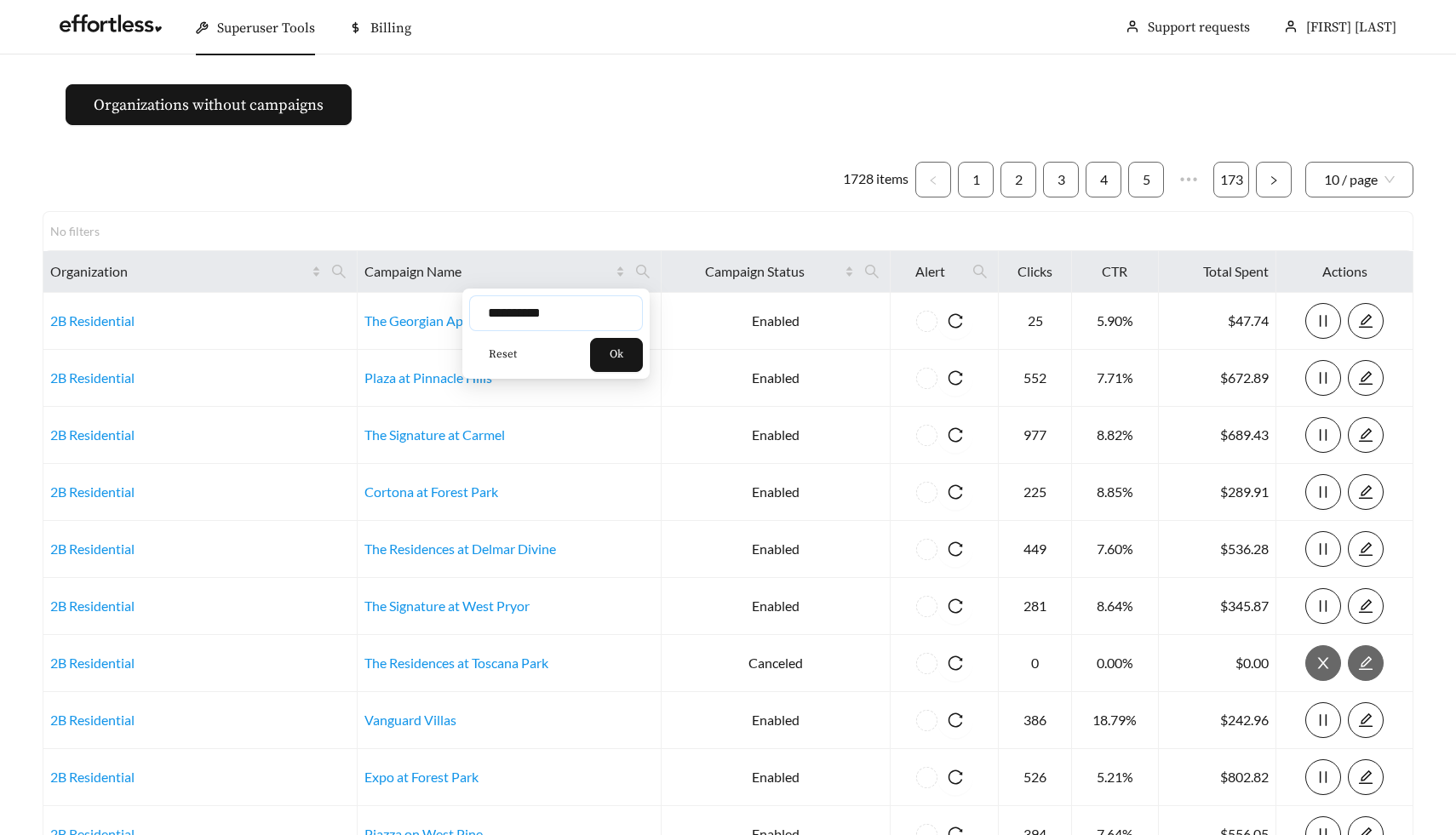 type on "**********" 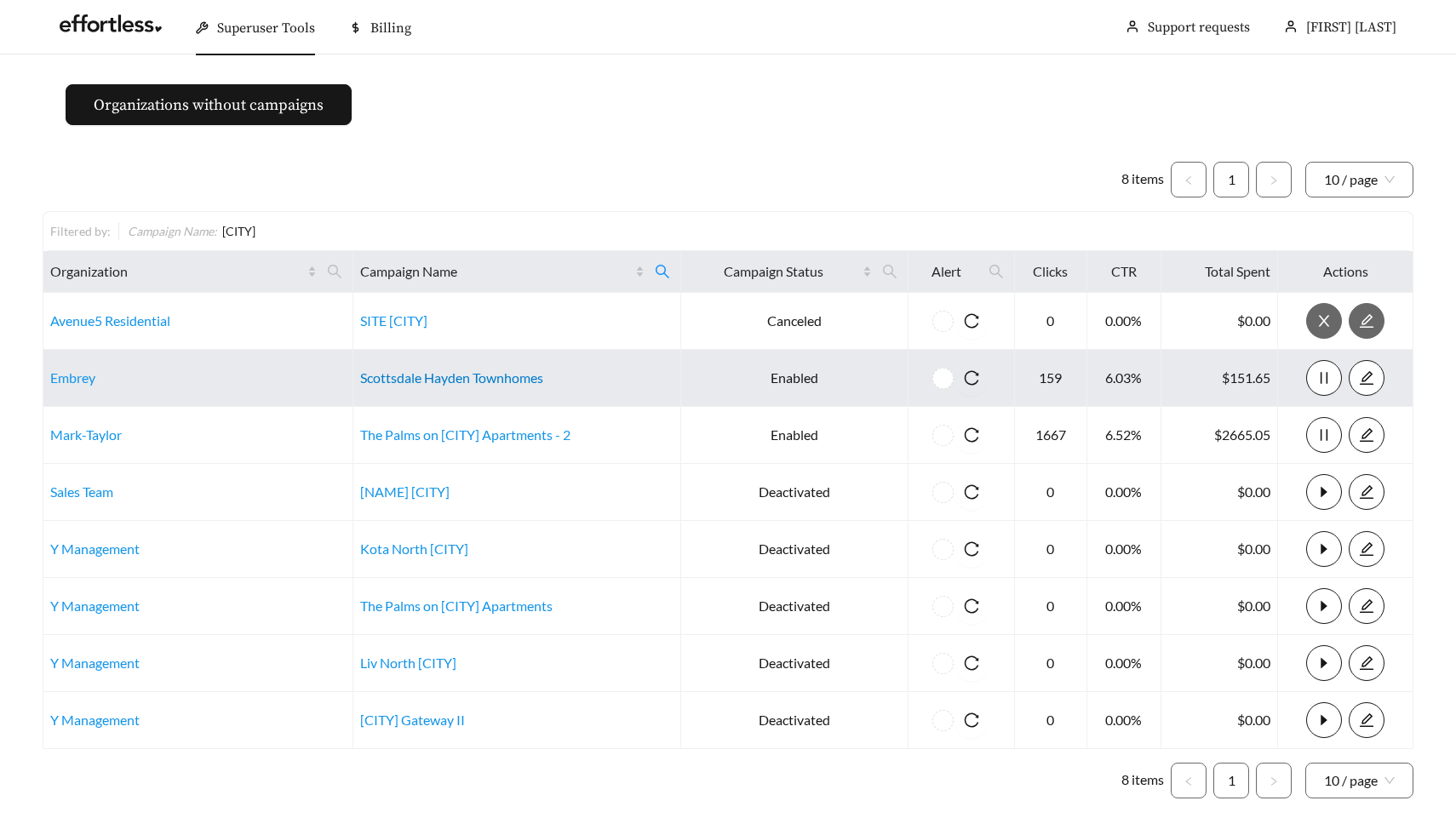 click on "Scottsdale Hayden Townhomes" at bounding box center [451, 377] 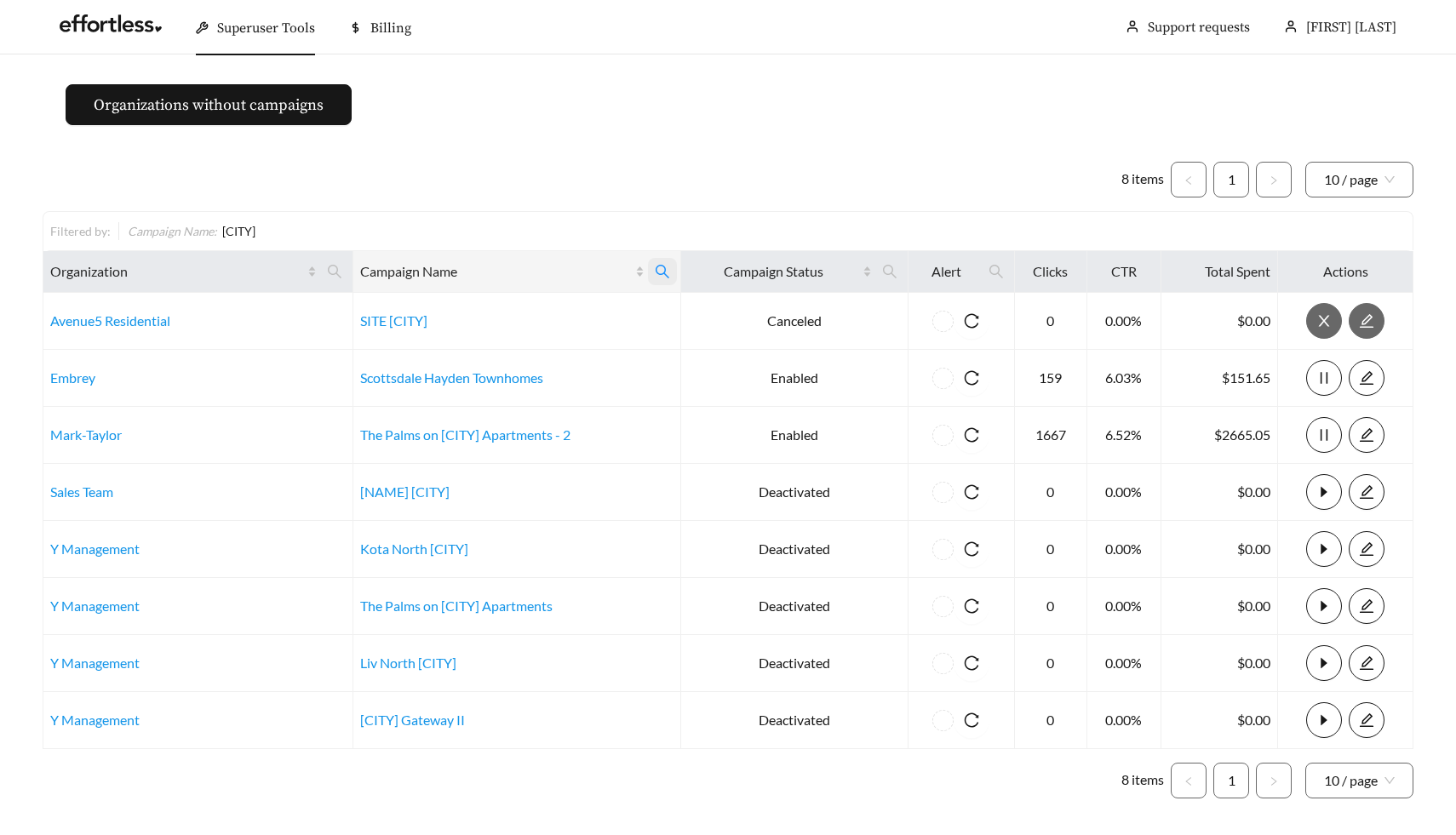 click 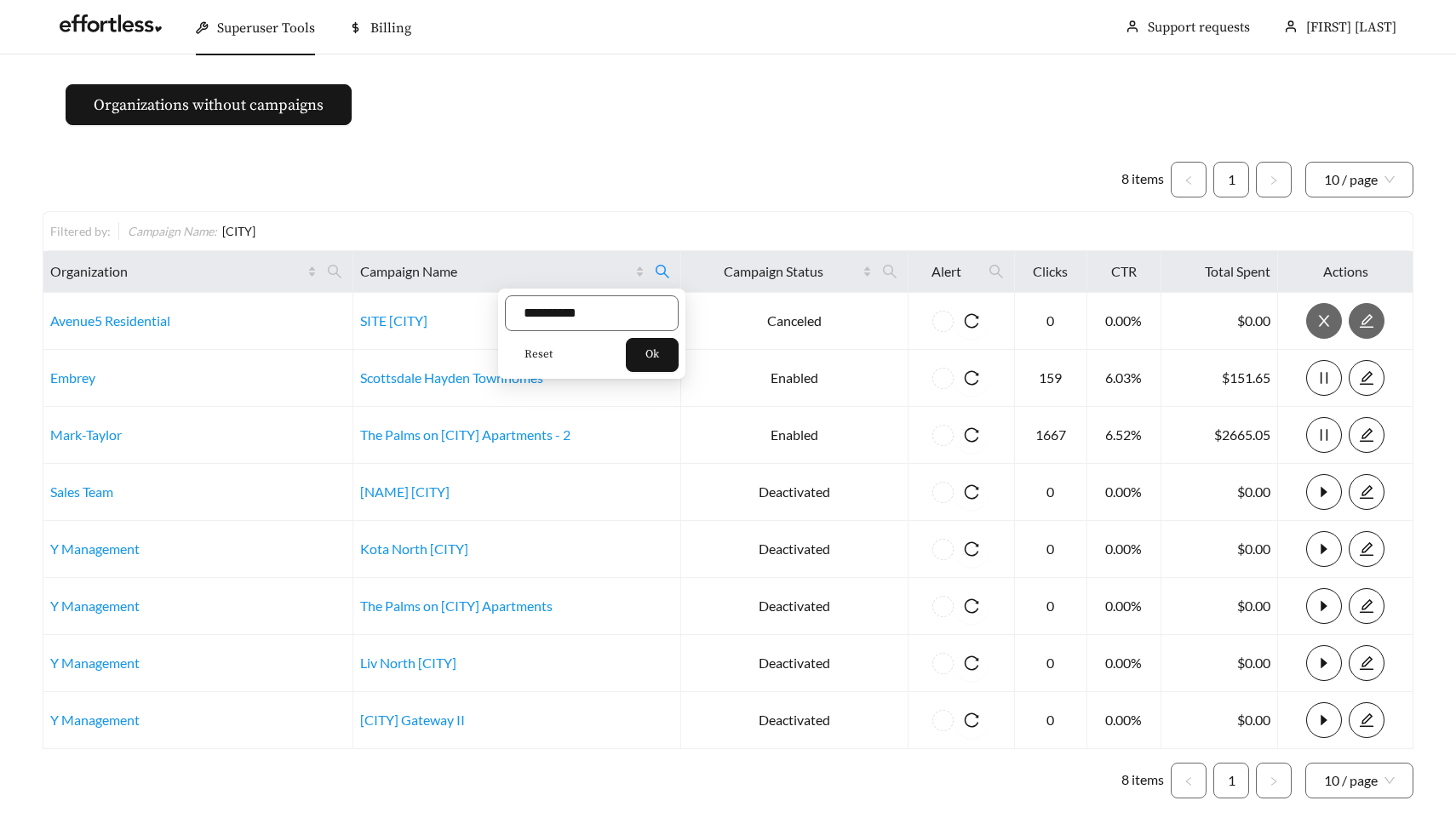 click on "Reset" at bounding box center (538, 355) 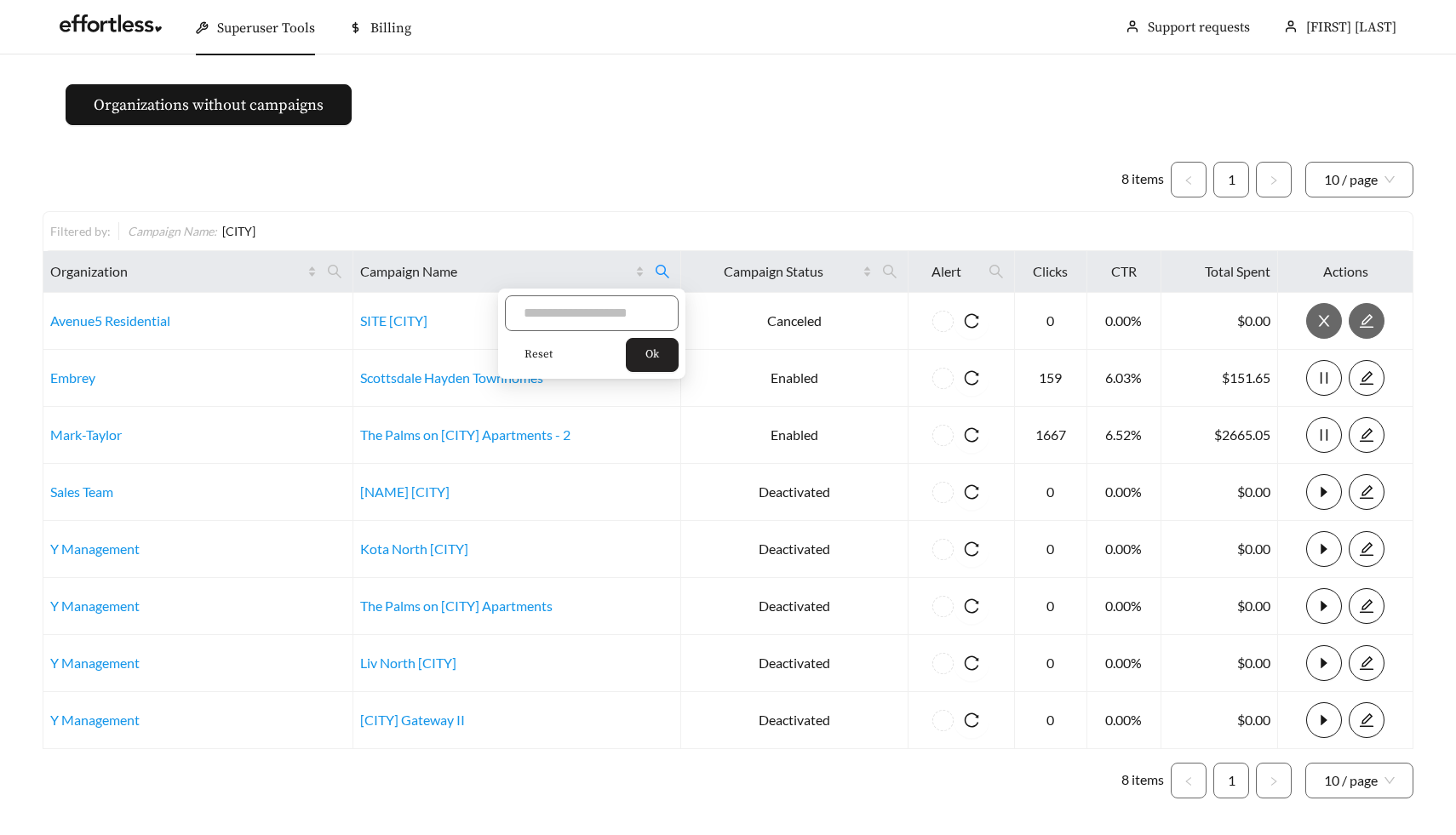 click on "Ok" at bounding box center (652, 355) 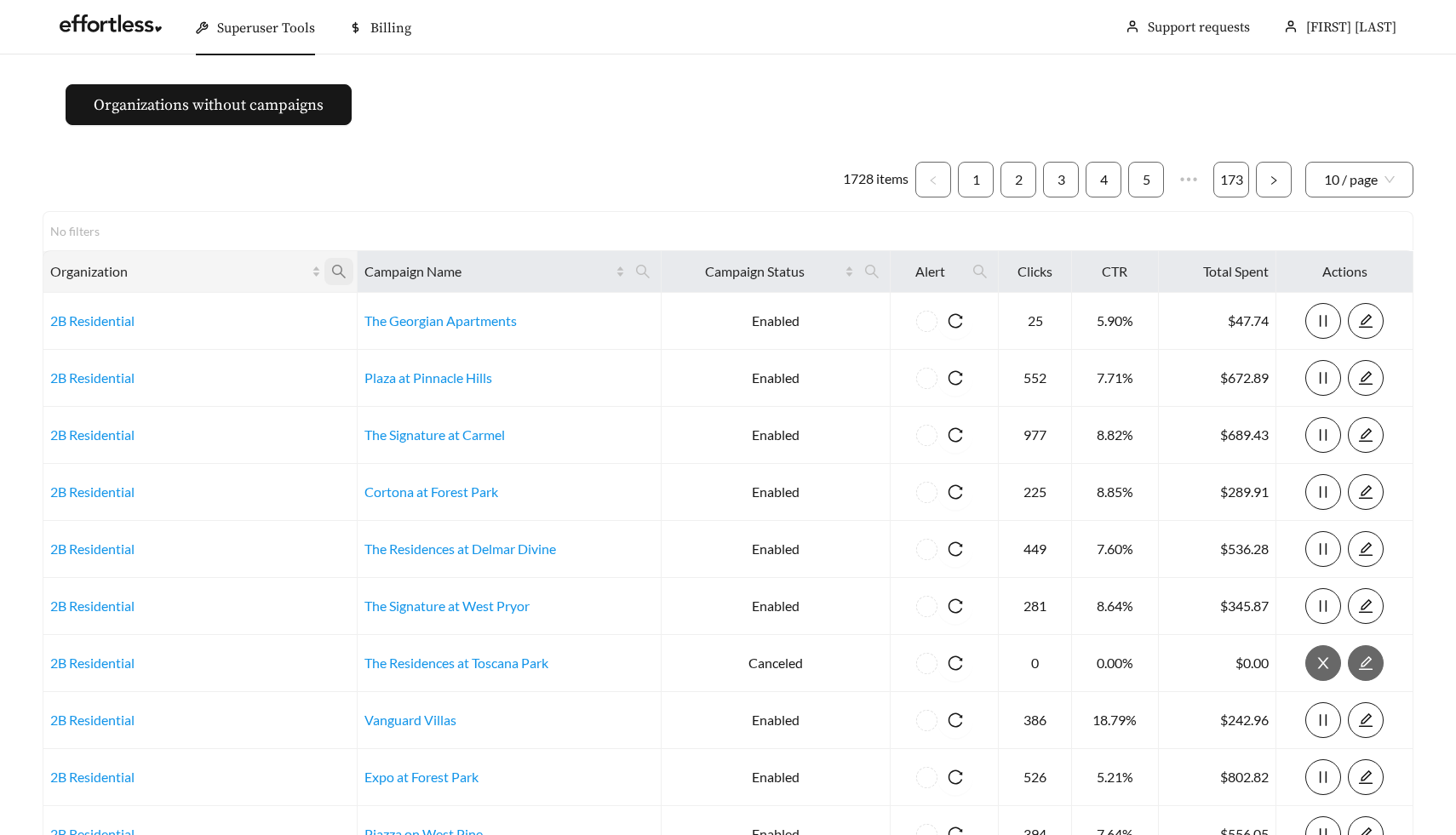 click 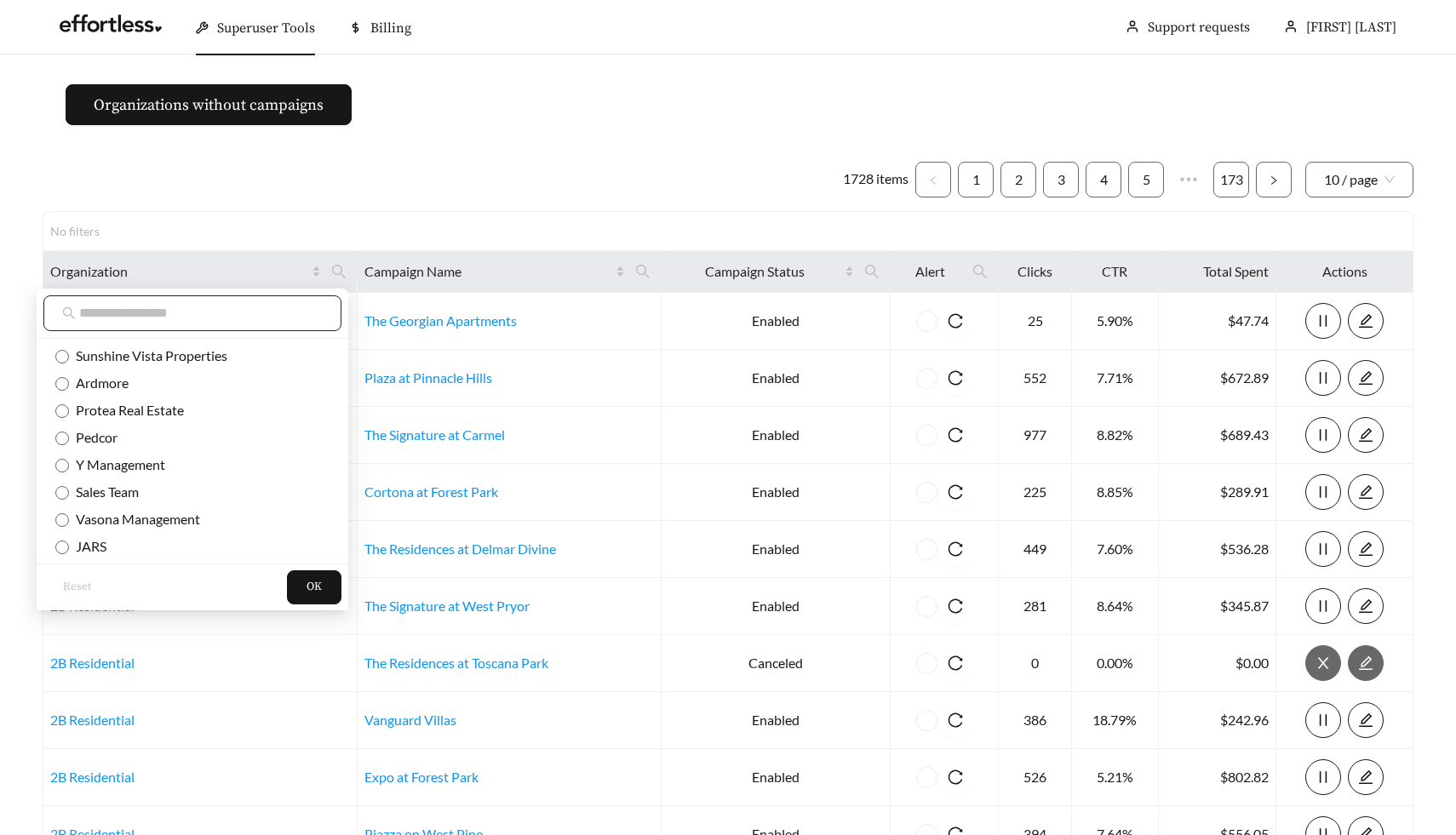 click at bounding box center (201, 313) 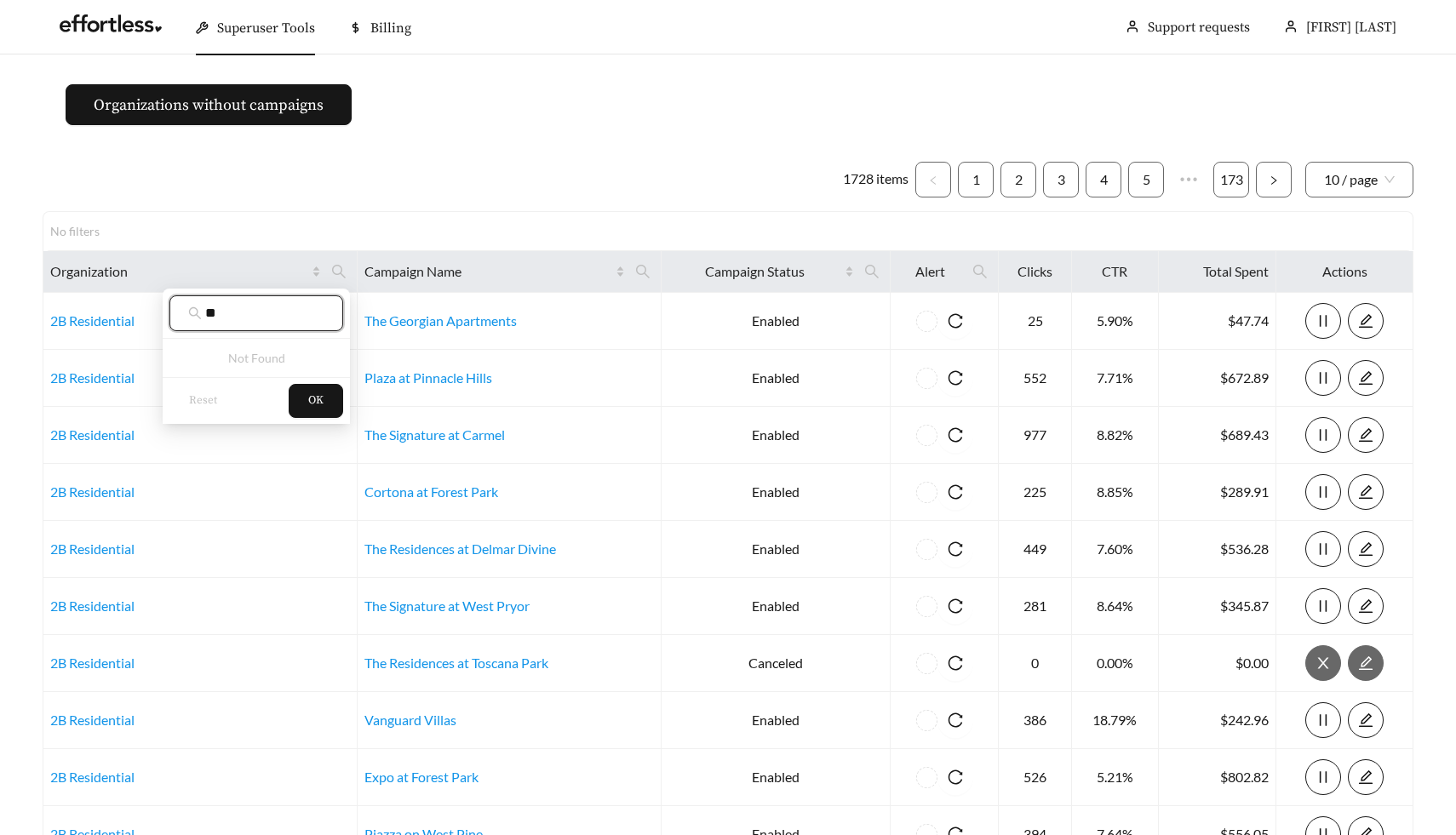 type on "*" 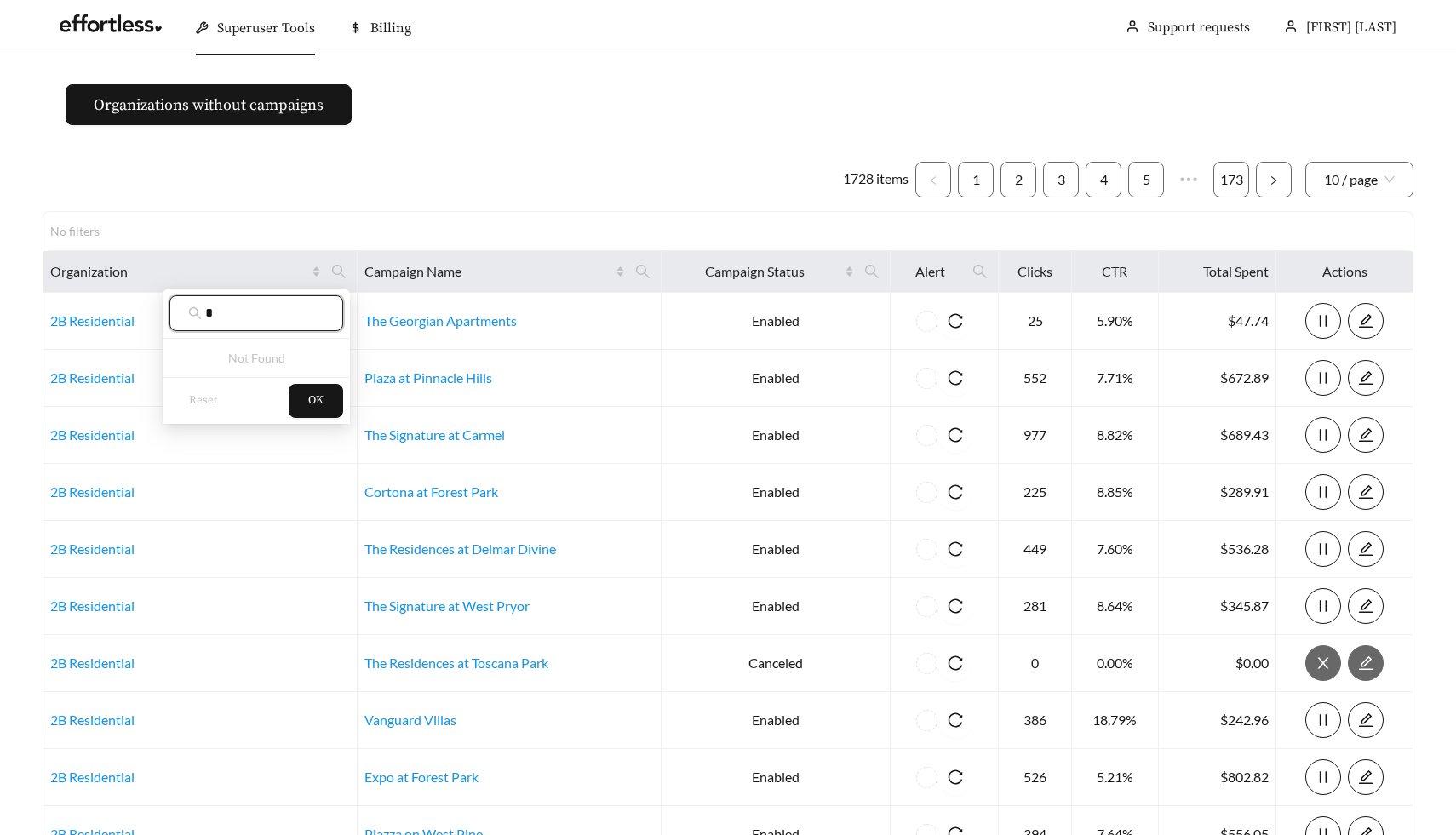 type 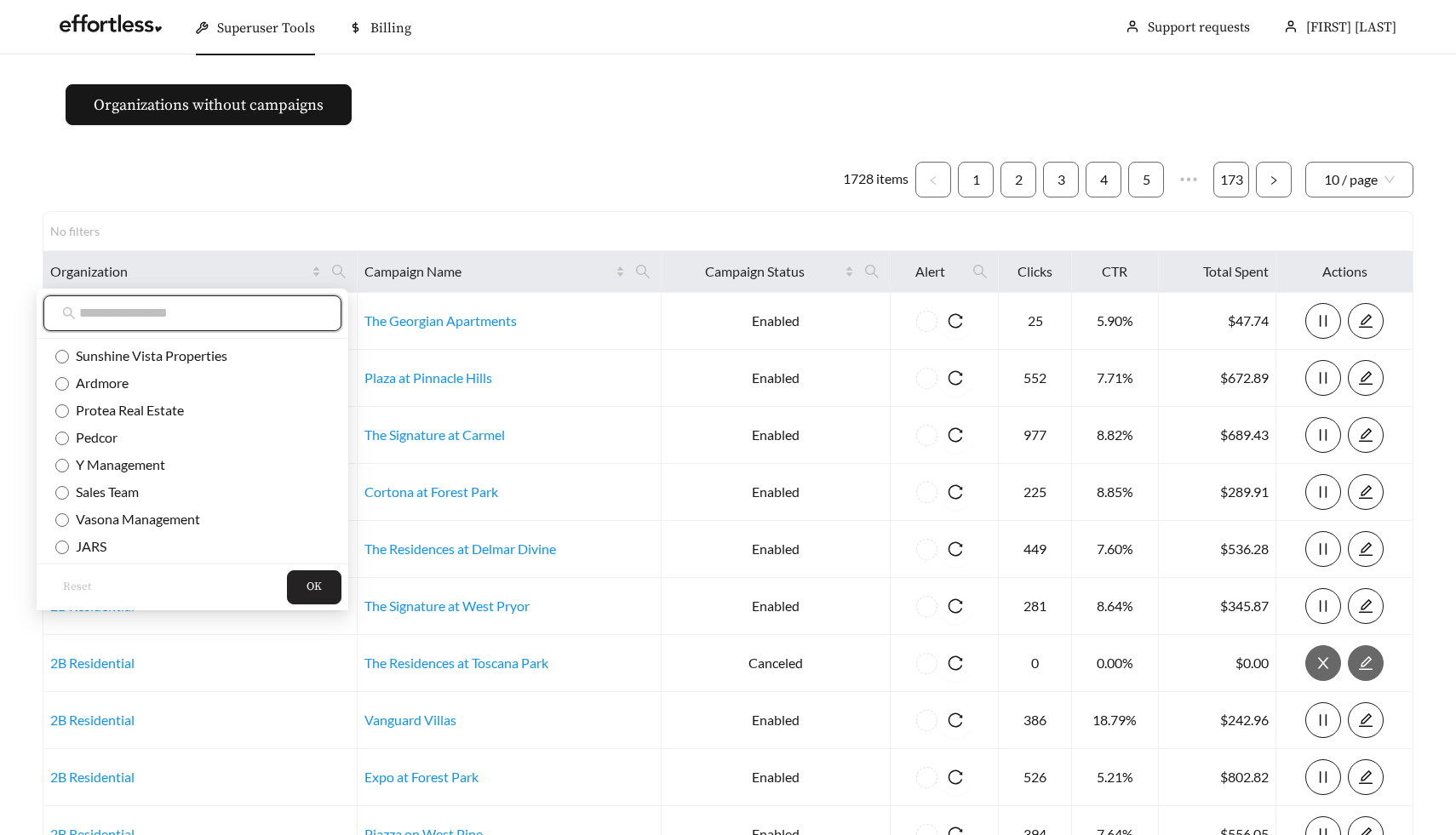click on "OK" at bounding box center (314, 587) 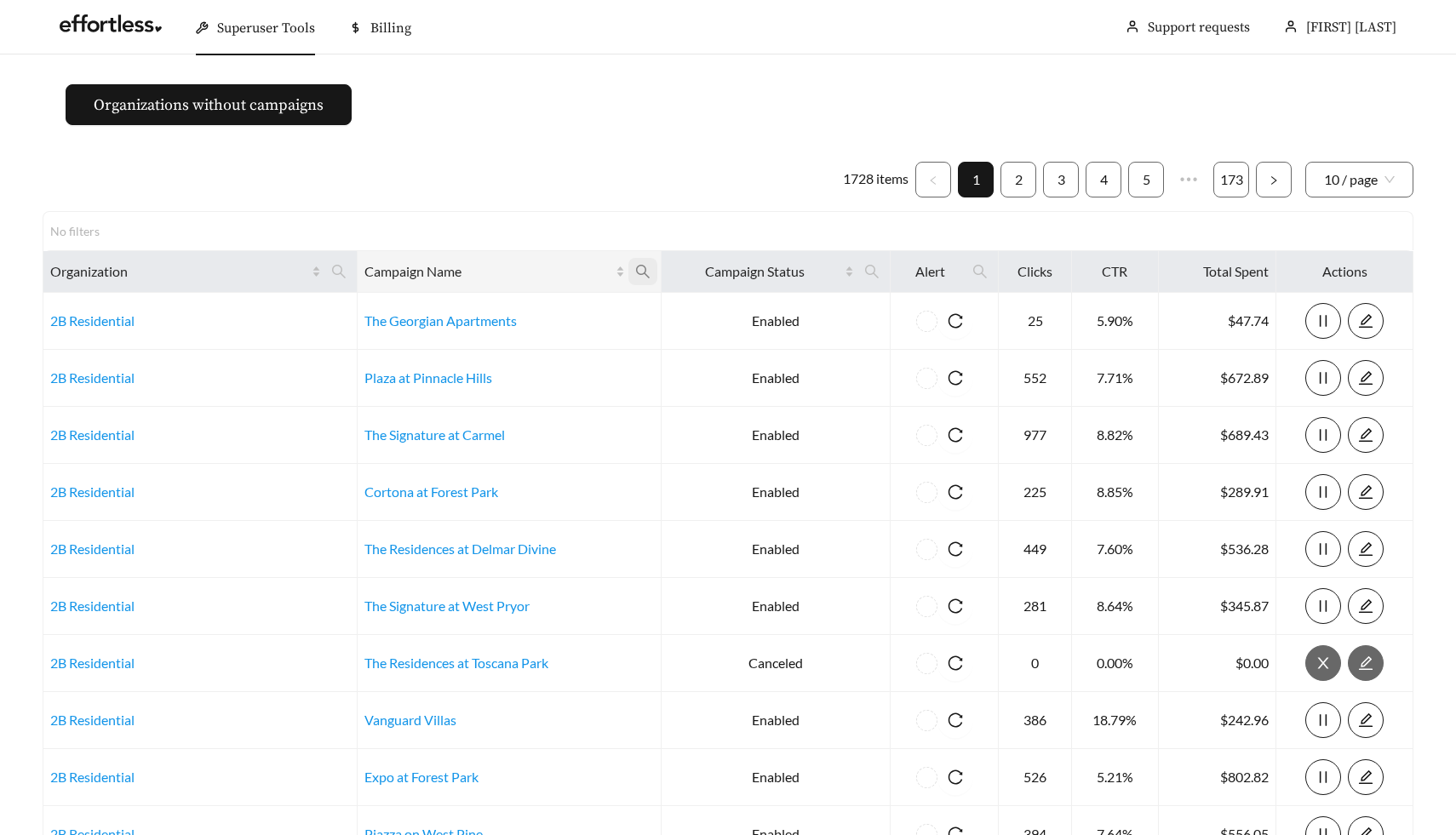 click 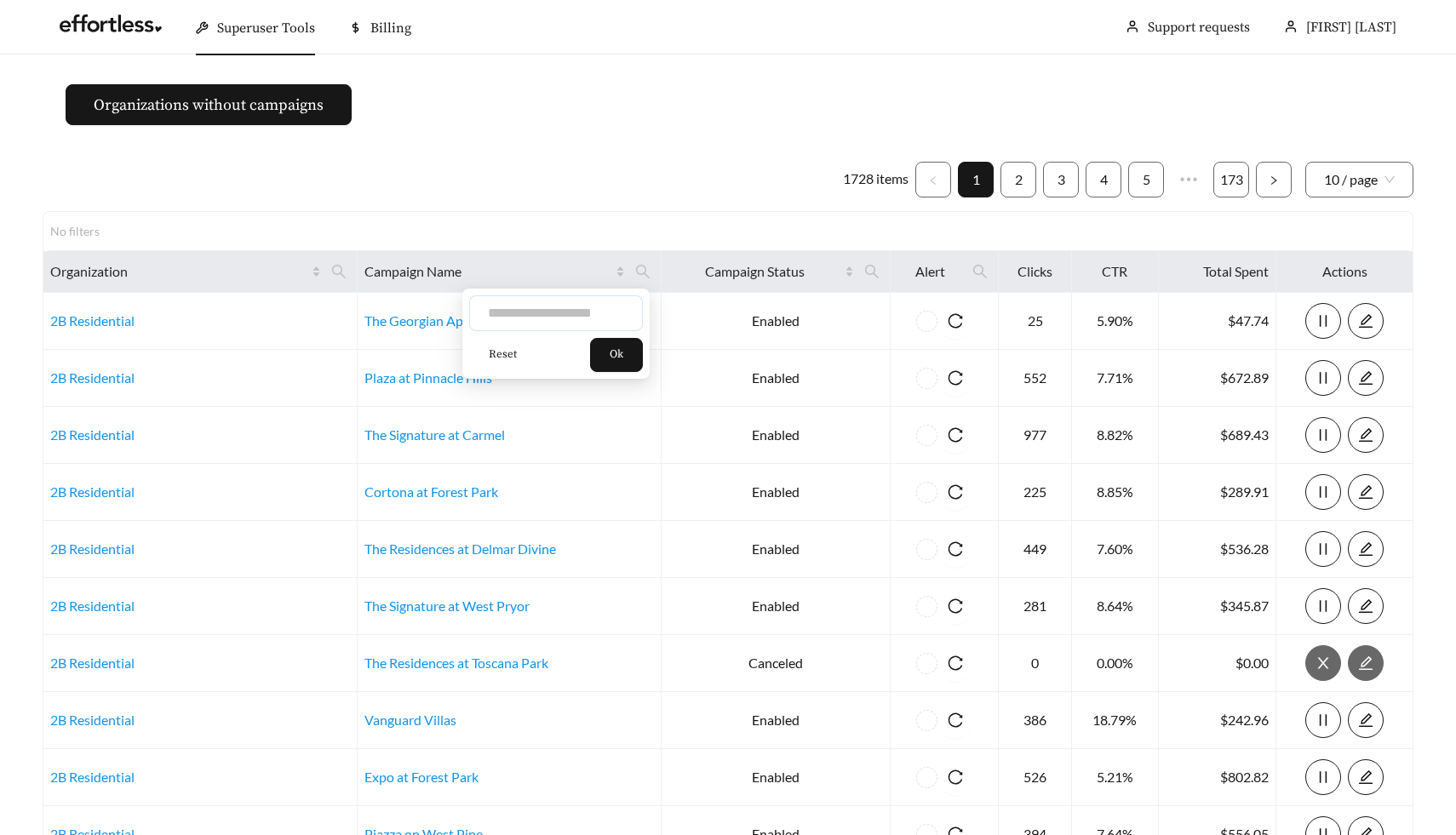 click at bounding box center [556, 313] 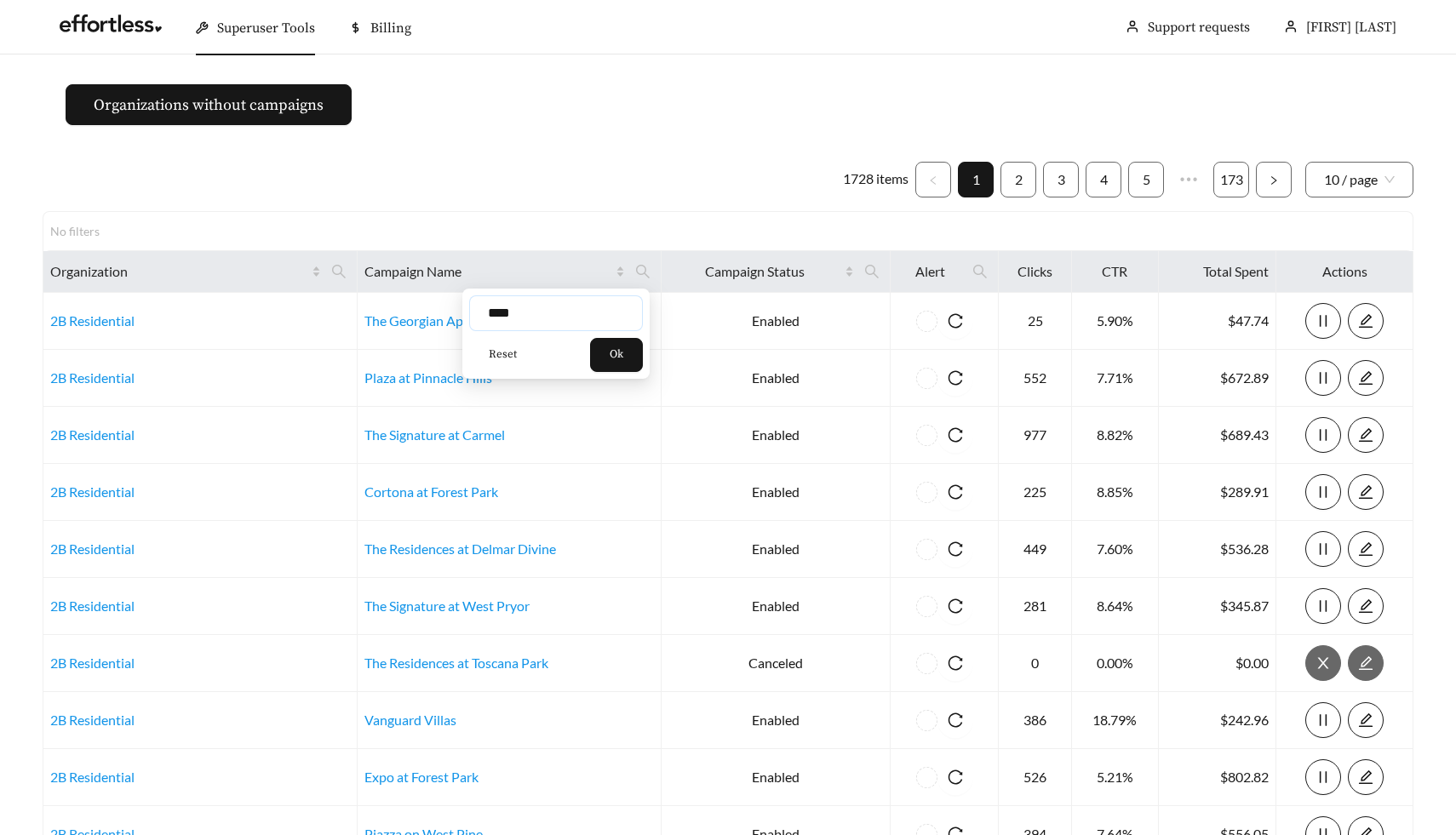 type on "*****" 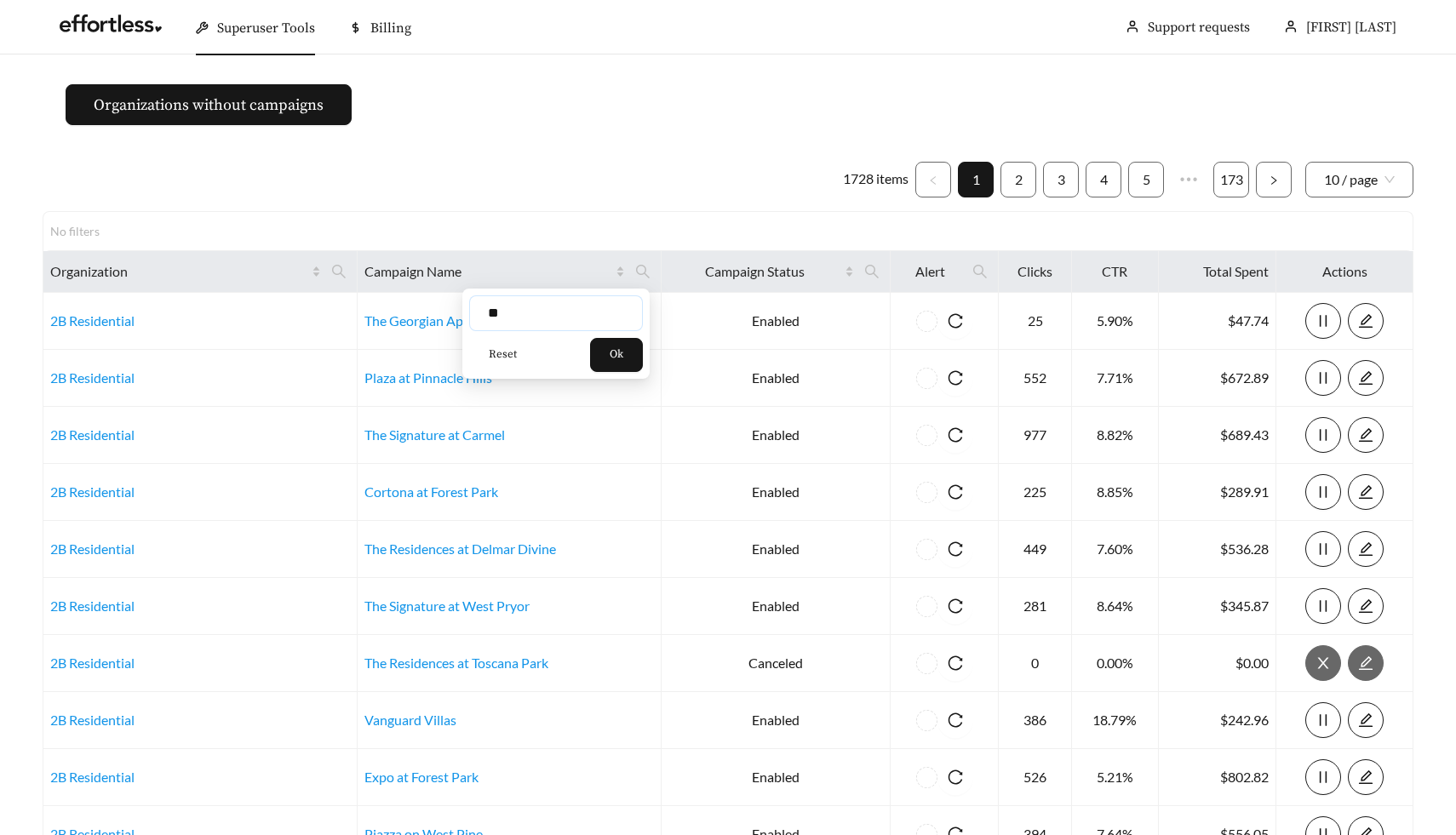 type on "*" 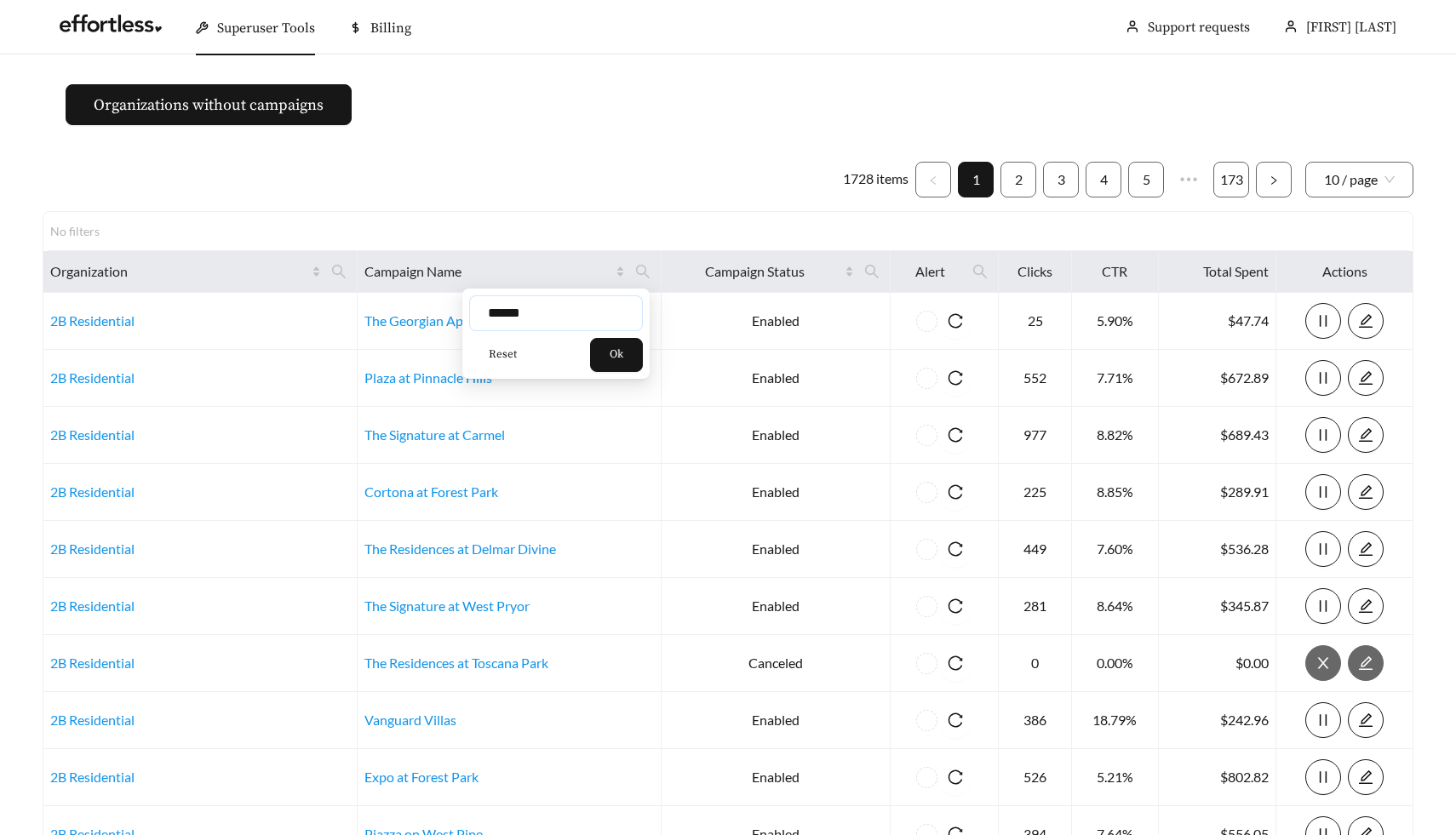 type on "******" 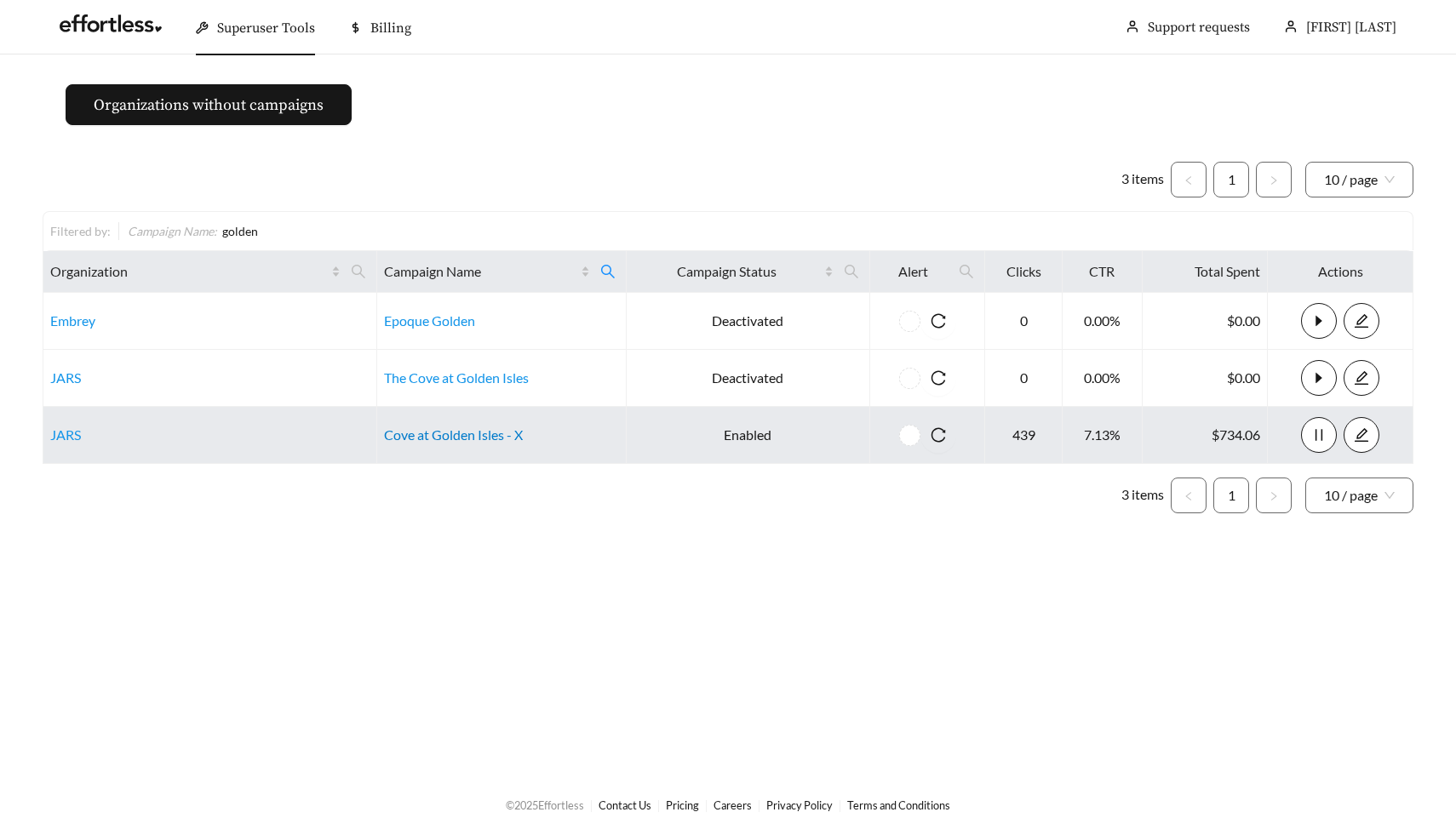 click on "Cove at Golden Isles - X" at bounding box center (453, 434) 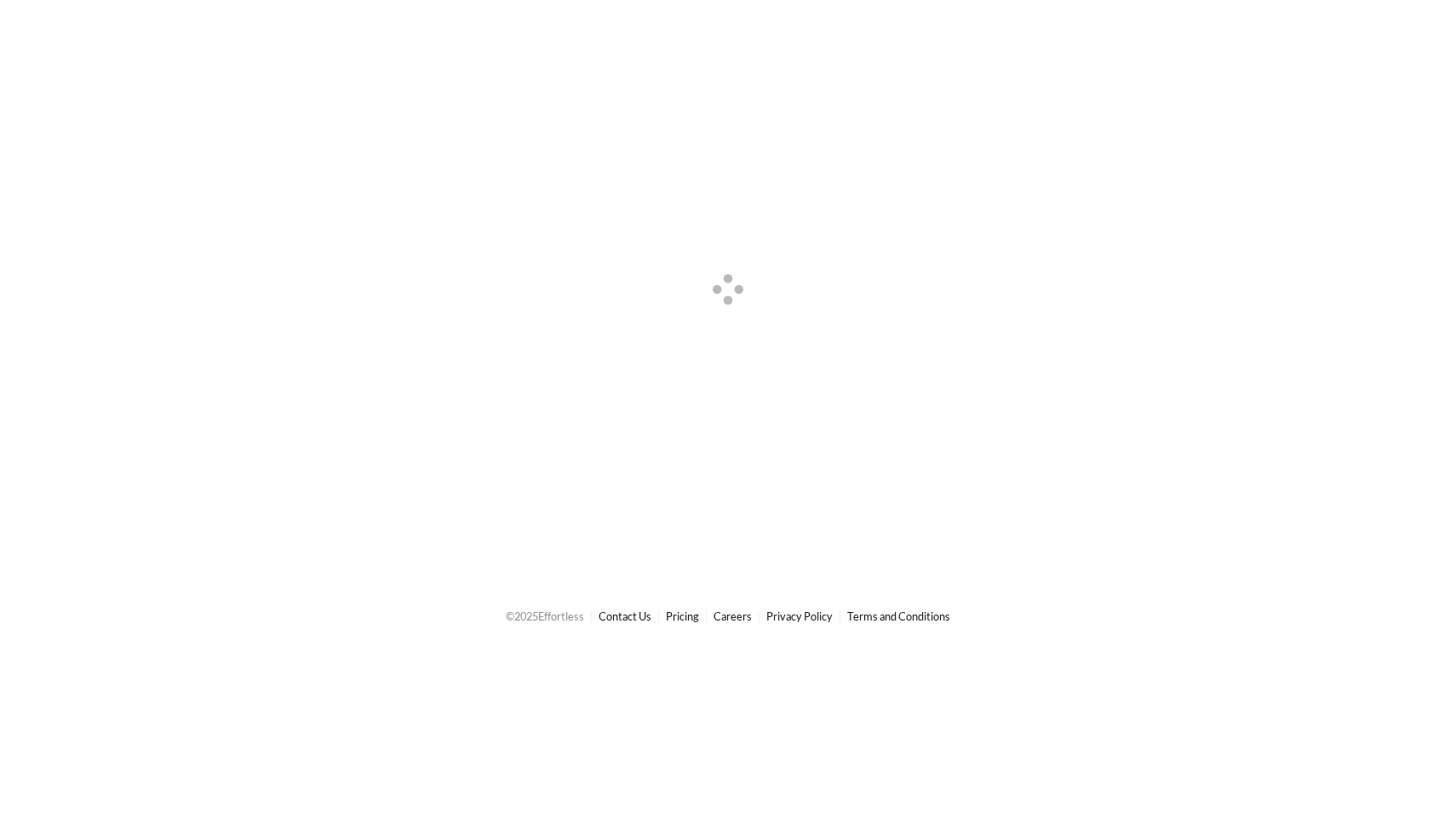scroll, scrollTop: 0, scrollLeft: 0, axis: both 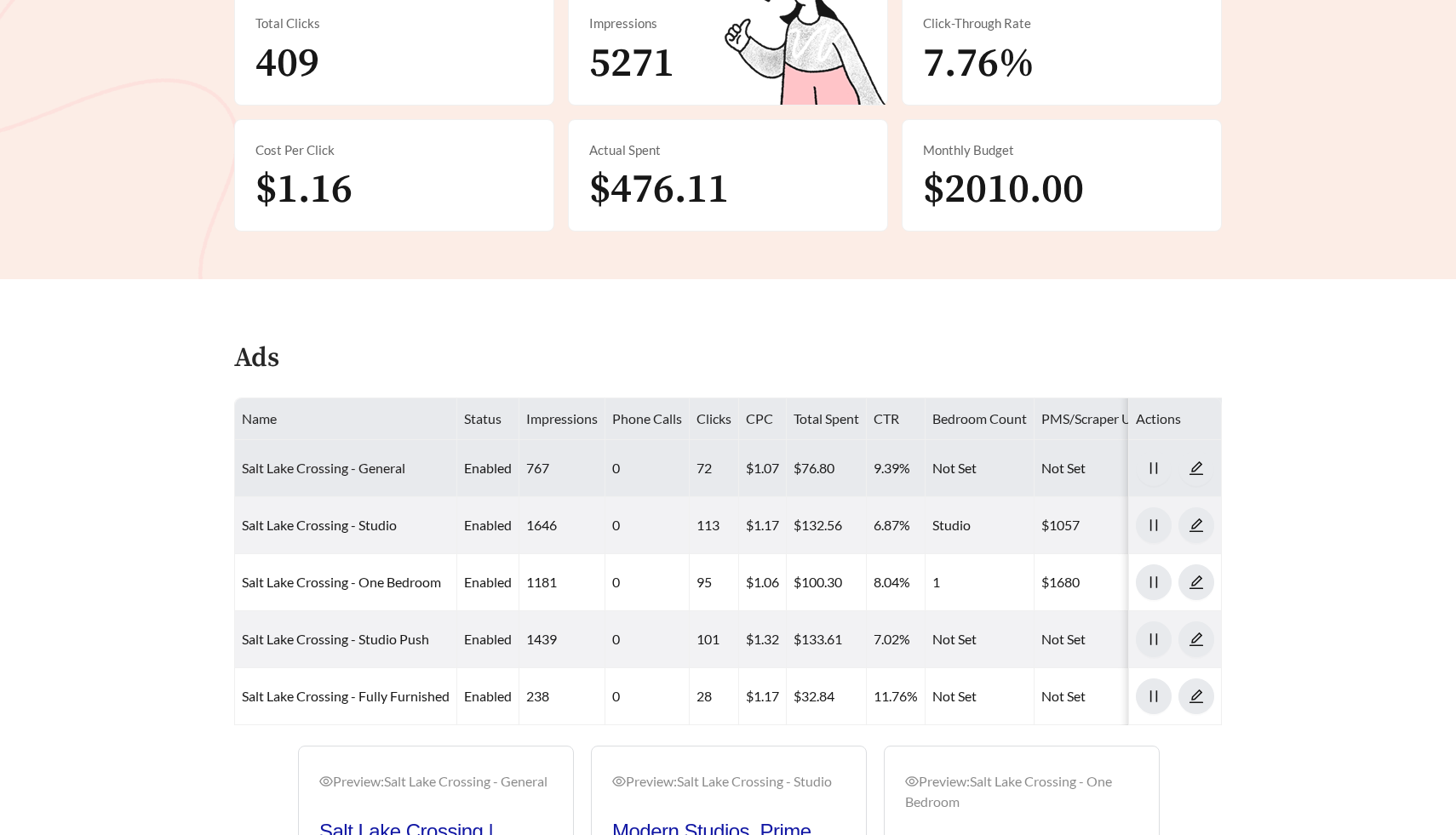click on "Salt Lake Crossing - General" at bounding box center (324, 467) 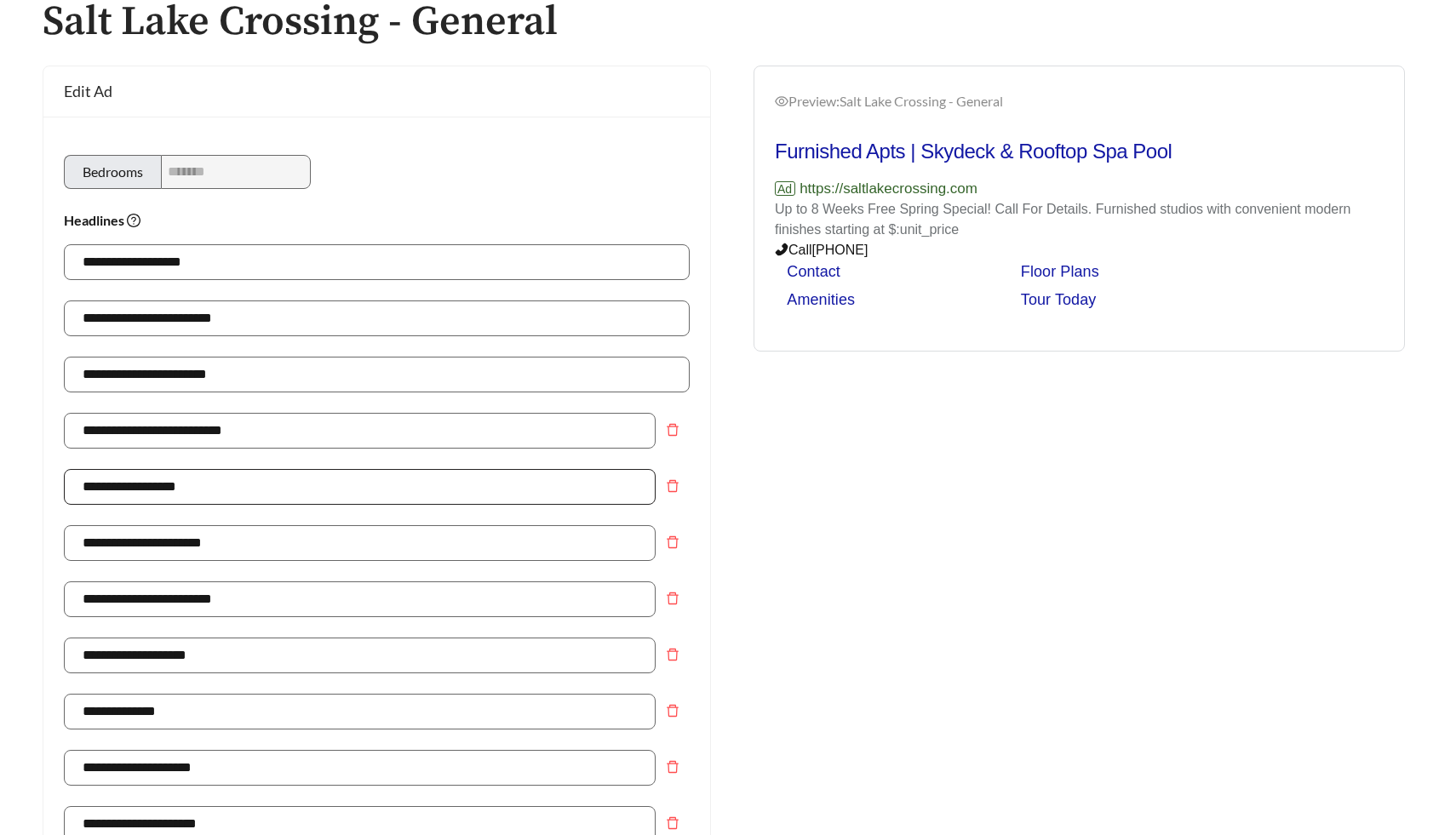 scroll, scrollTop: 91, scrollLeft: 0, axis: vertical 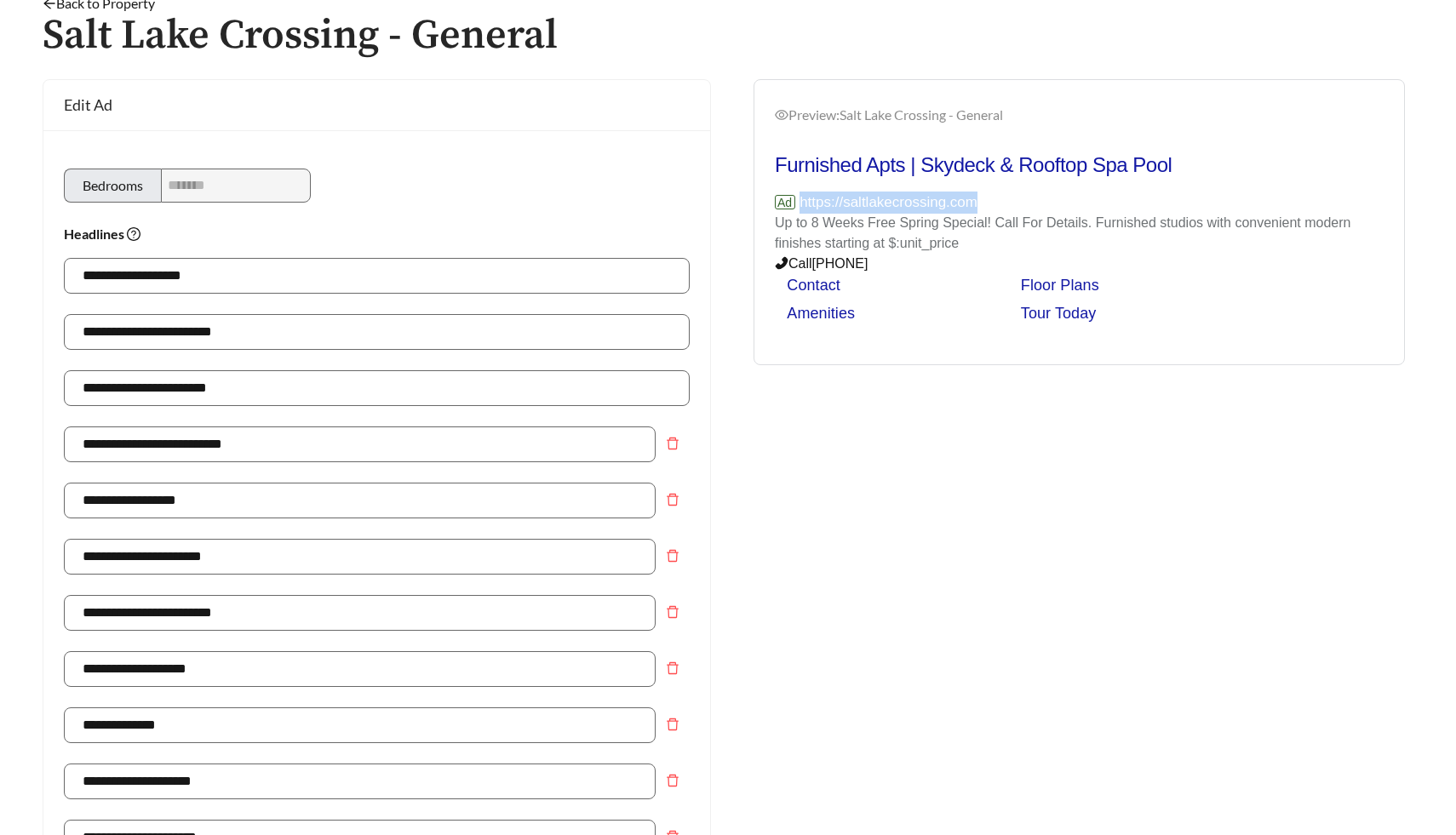 drag, startPoint x: 994, startPoint y: 194, endPoint x: 796, endPoint y: 209, distance: 198.56737 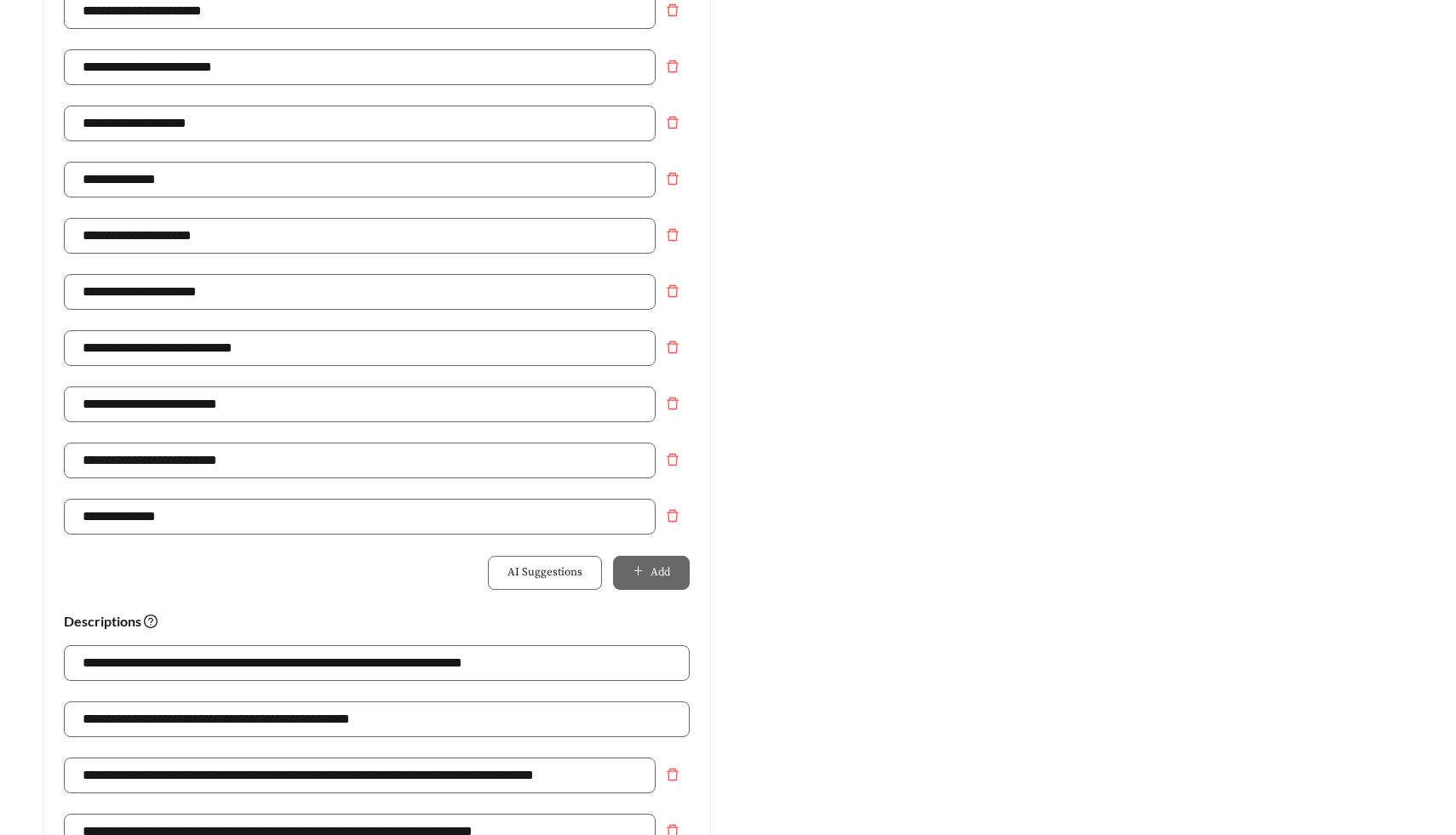 scroll, scrollTop: 723, scrollLeft: 0, axis: vertical 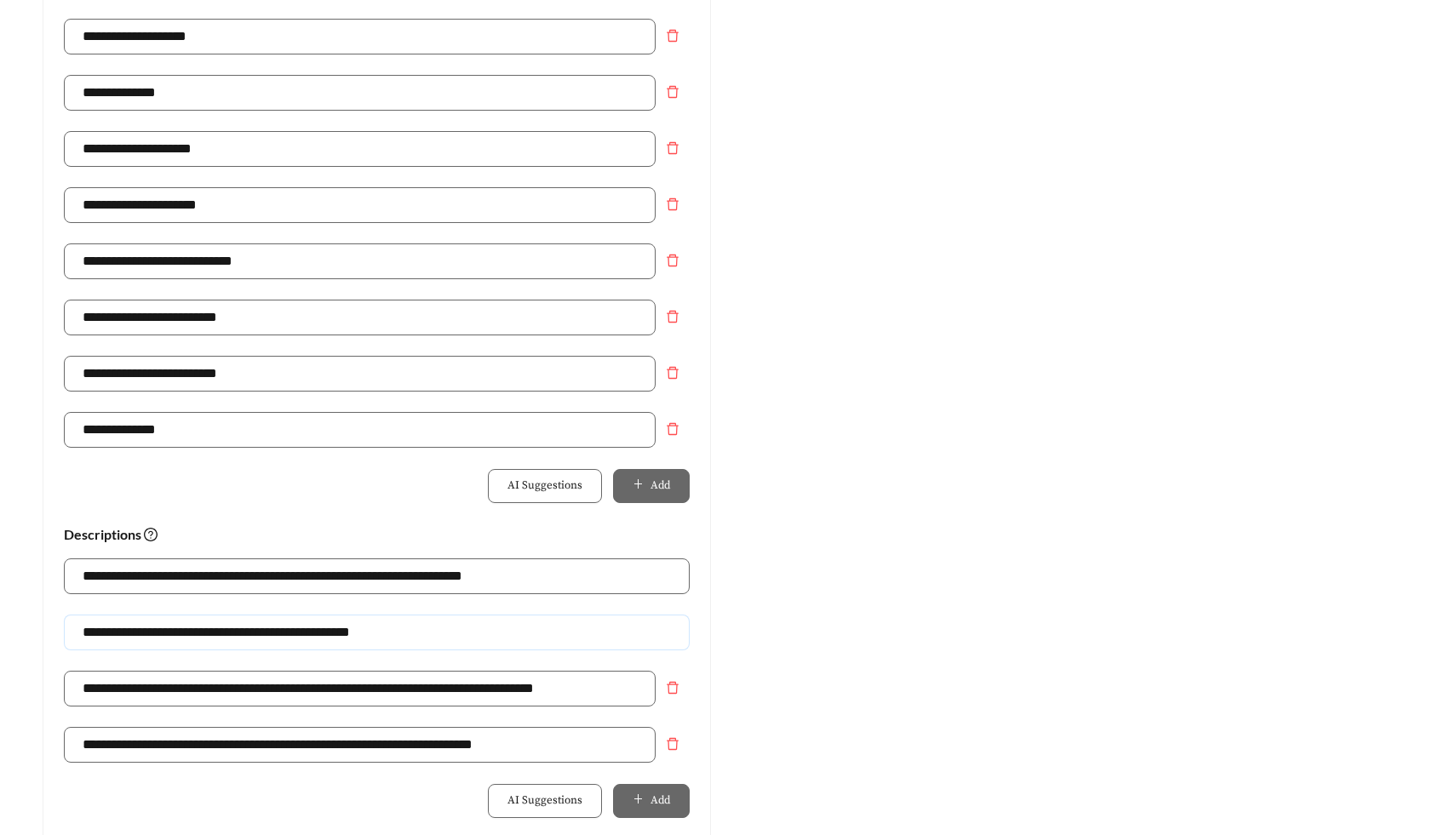click on "**********" at bounding box center (376, 632) 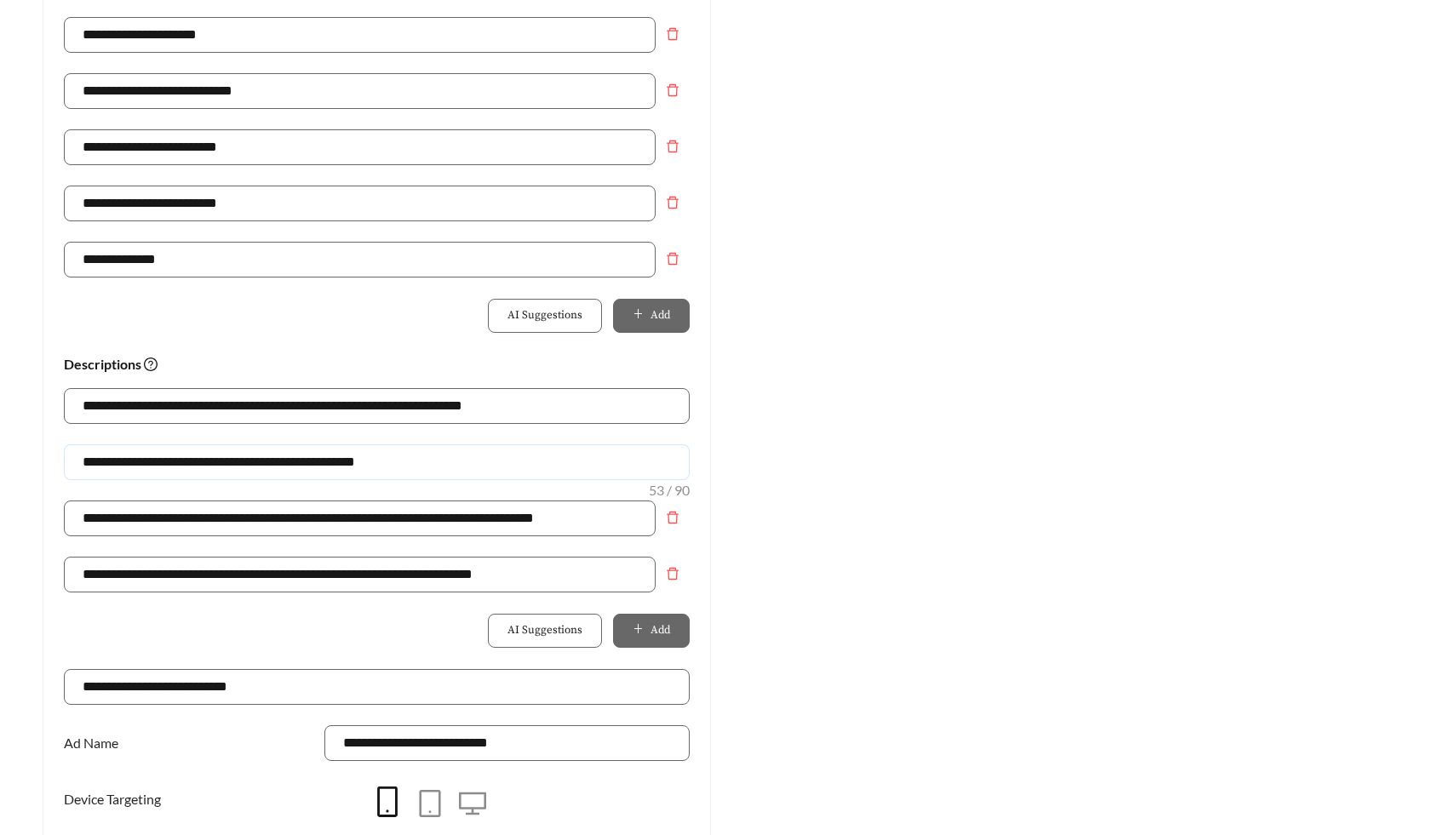 scroll, scrollTop: 939, scrollLeft: 0, axis: vertical 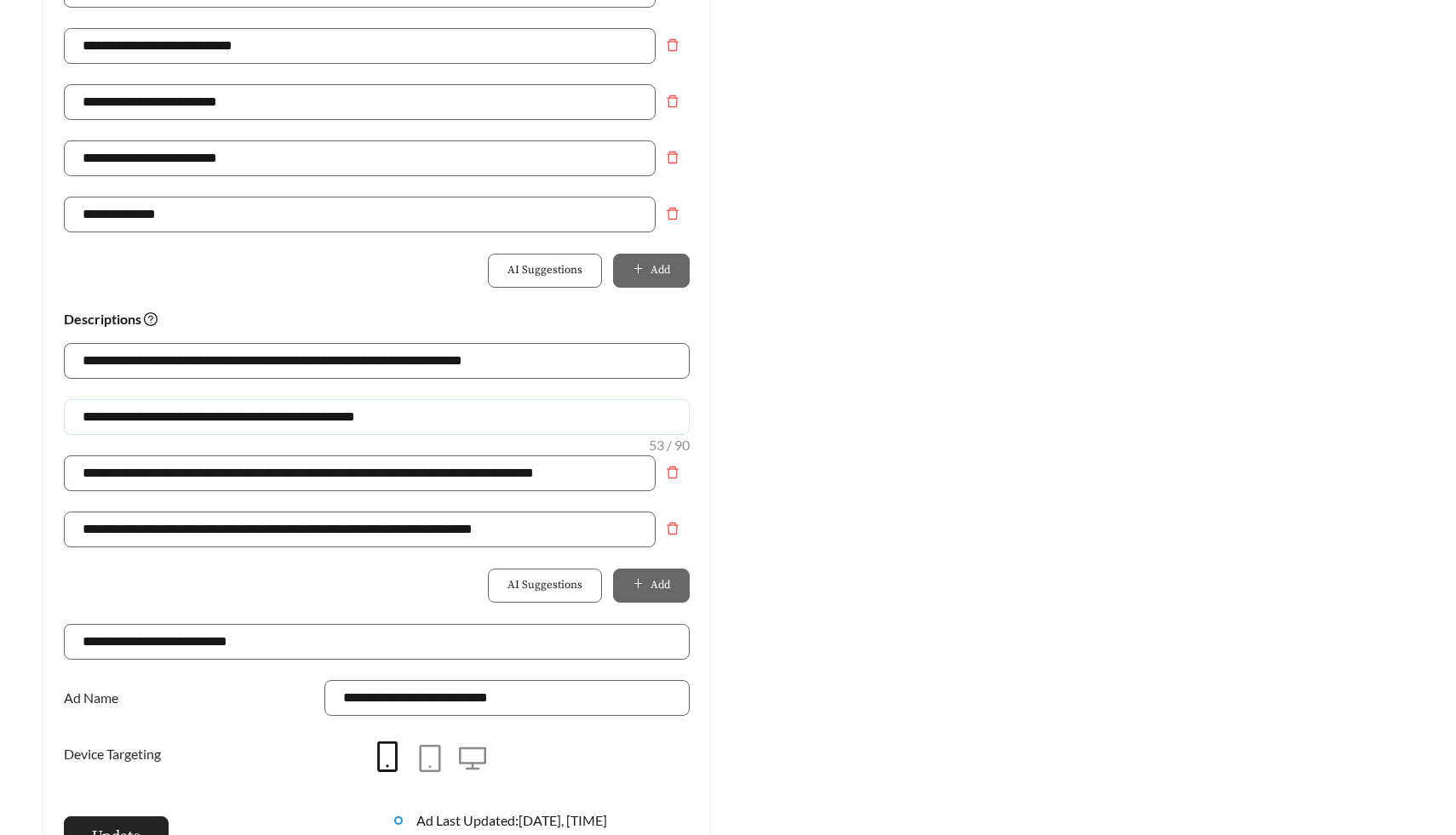 type on "**********" 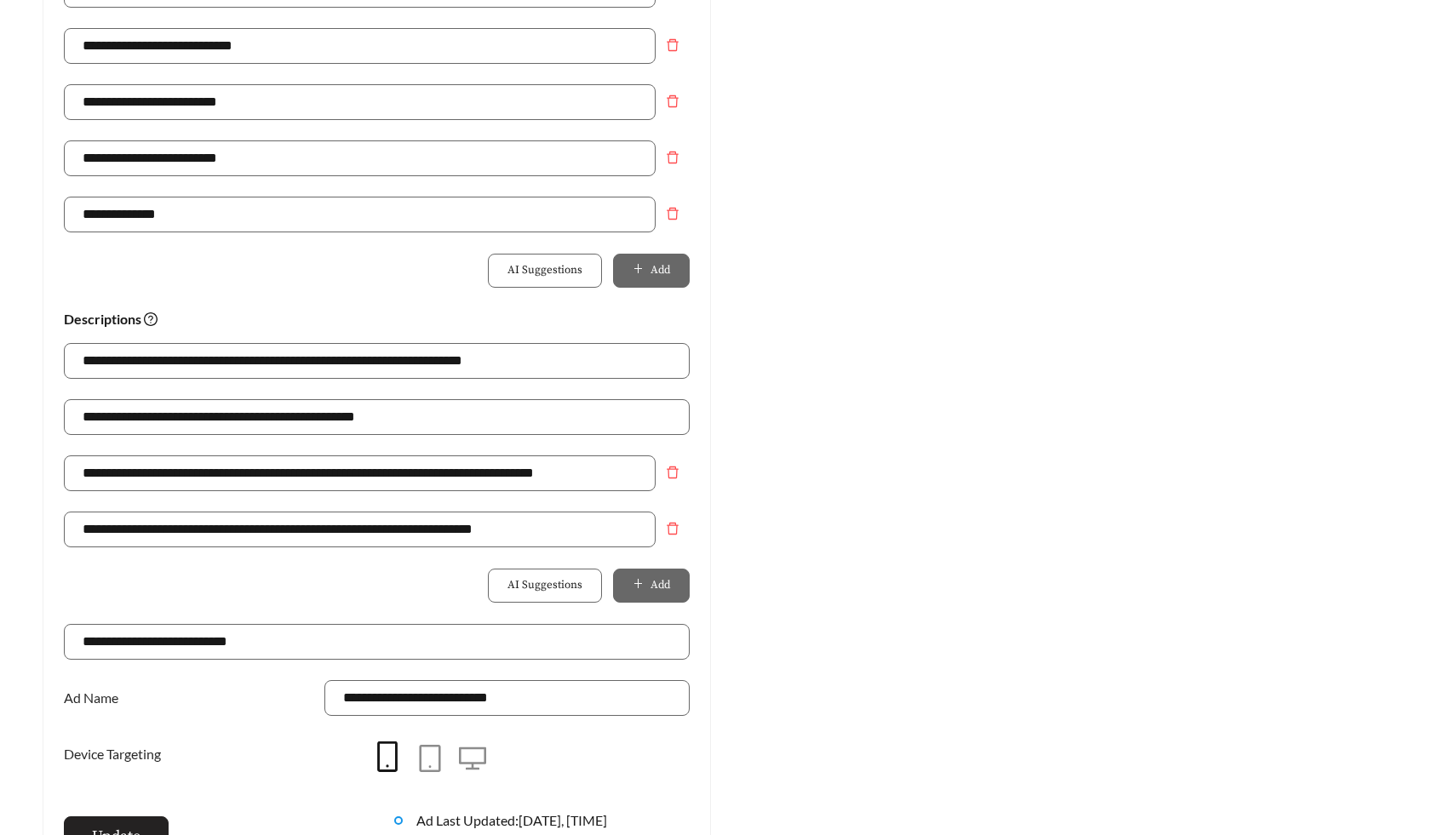 click on "Update" at bounding box center [116, 836] 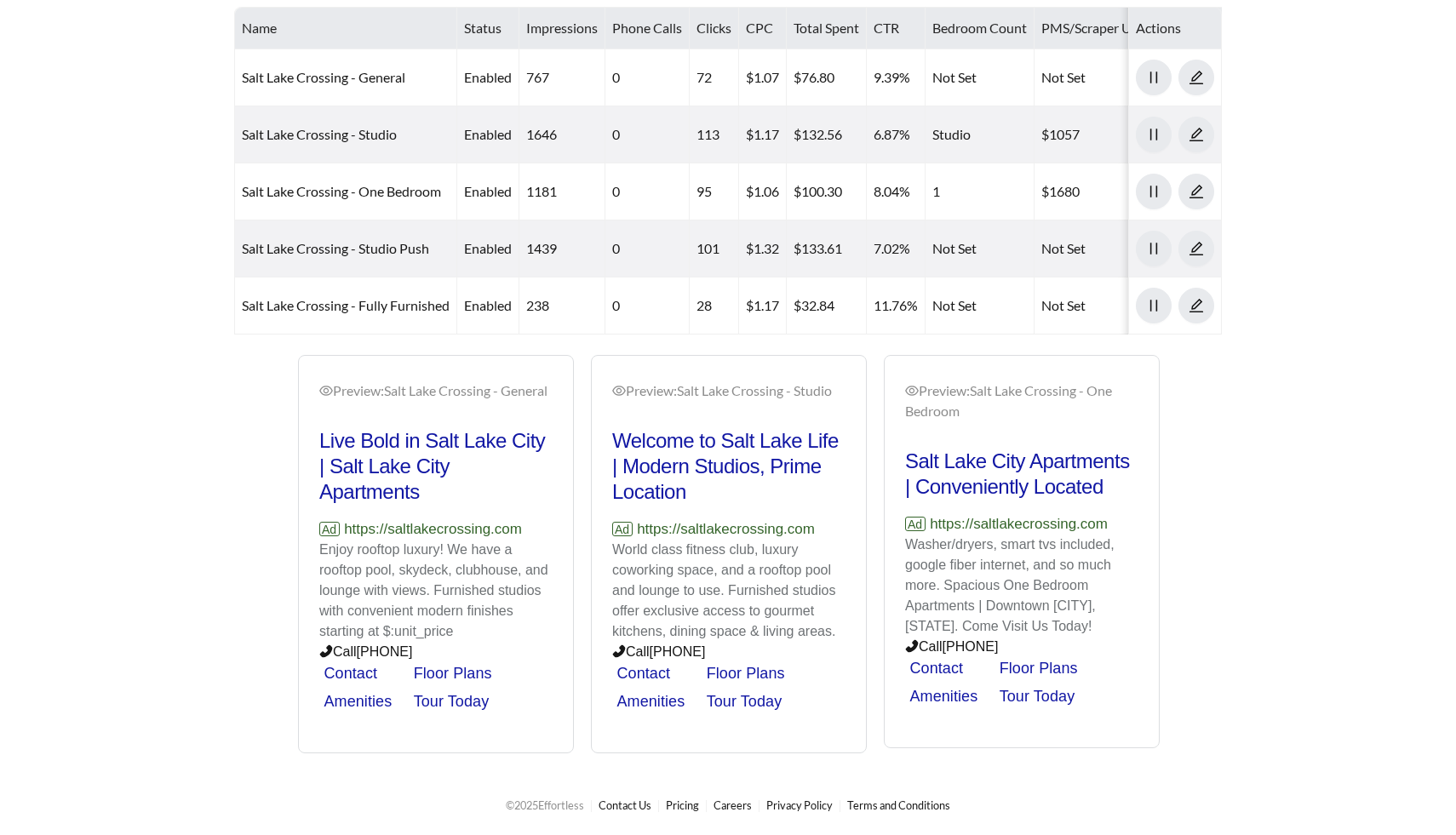 scroll, scrollTop: 379, scrollLeft: 0, axis: vertical 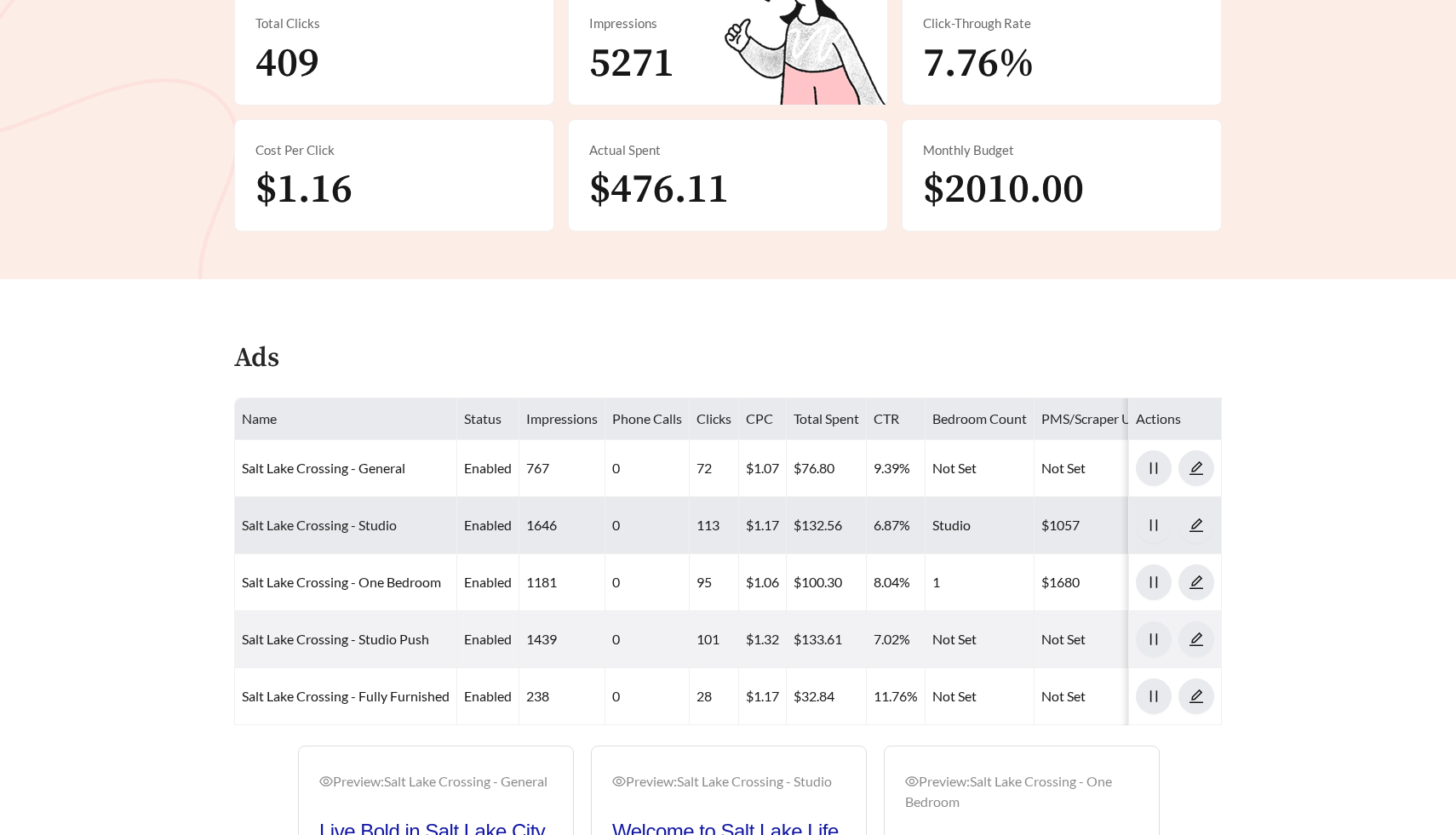 click on "Salt Lake Crossing - Studio" at bounding box center [319, 524] 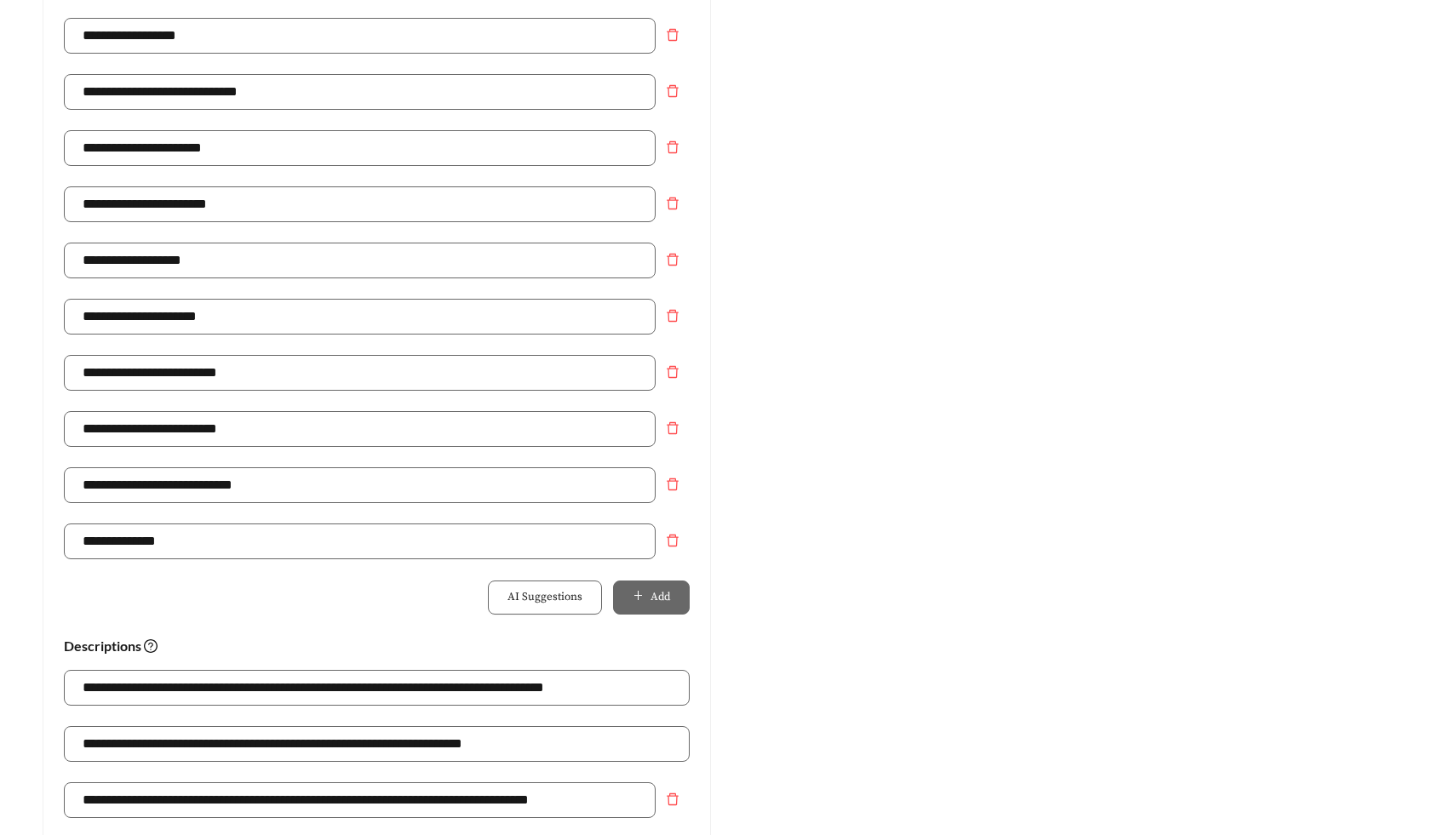 scroll, scrollTop: 1254, scrollLeft: 0, axis: vertical 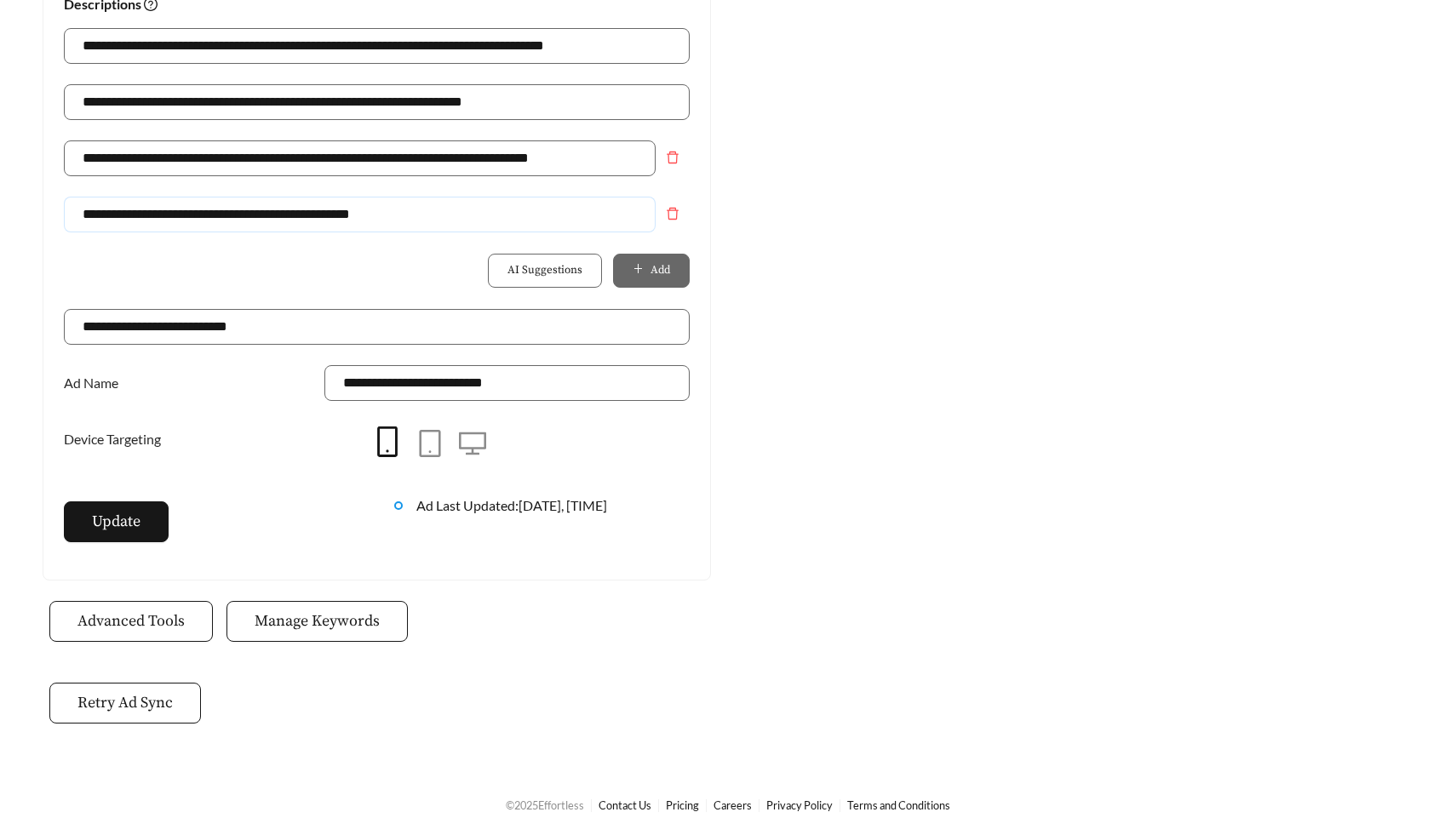 click on "**********" at bounding box center (359, 214) 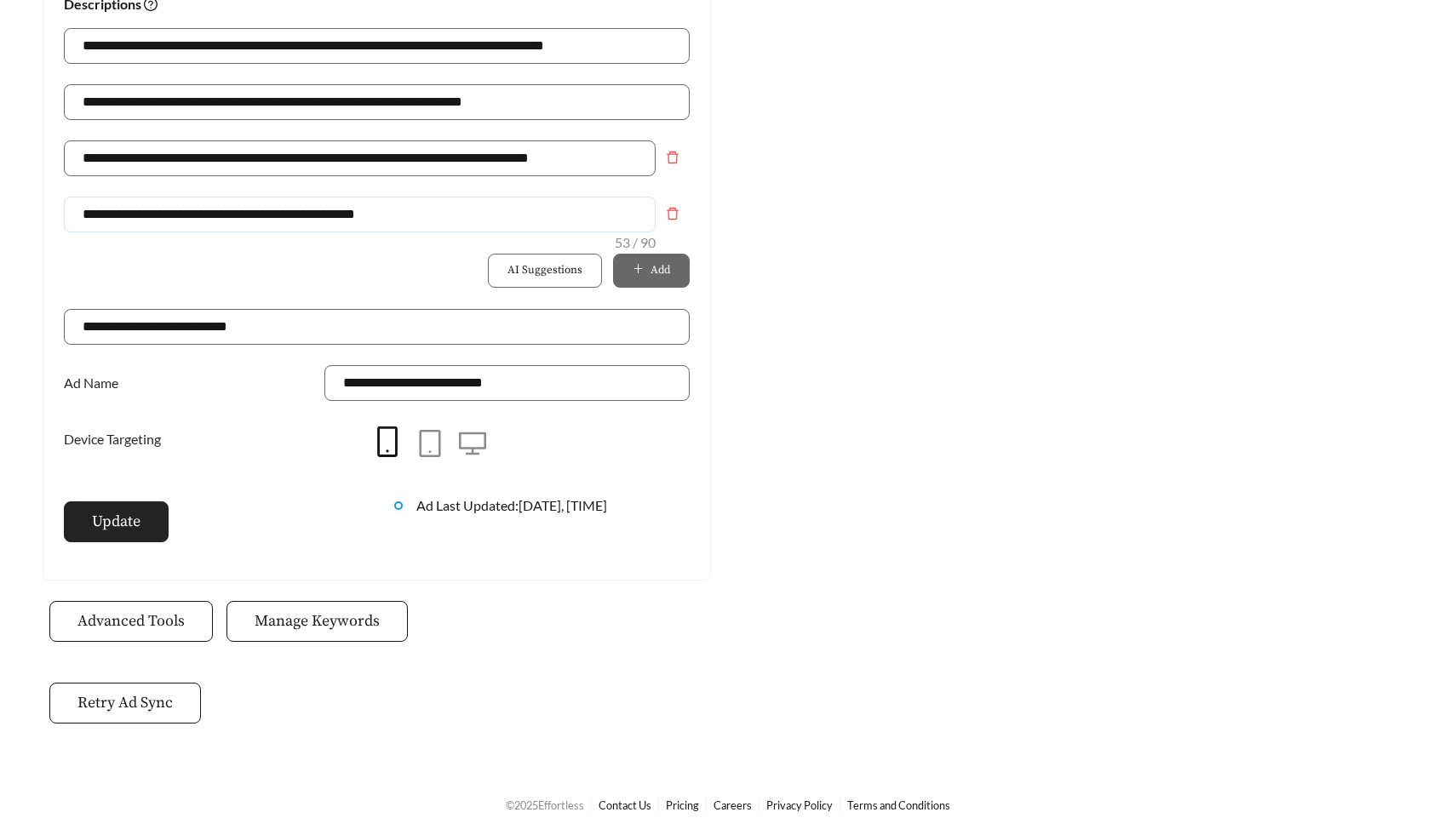 type on "**********" 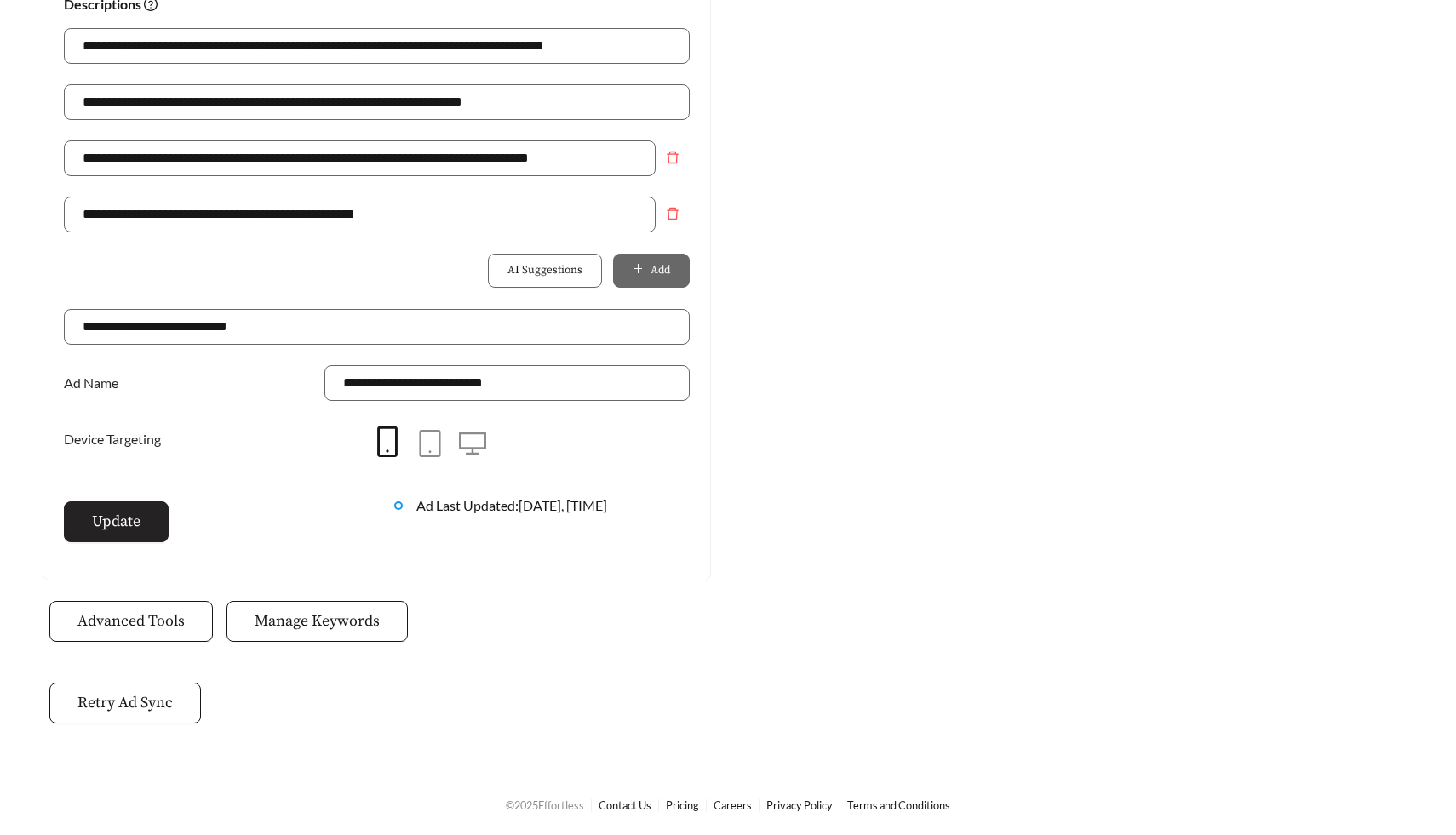 click on "Update" at bounding box center [116, 522] 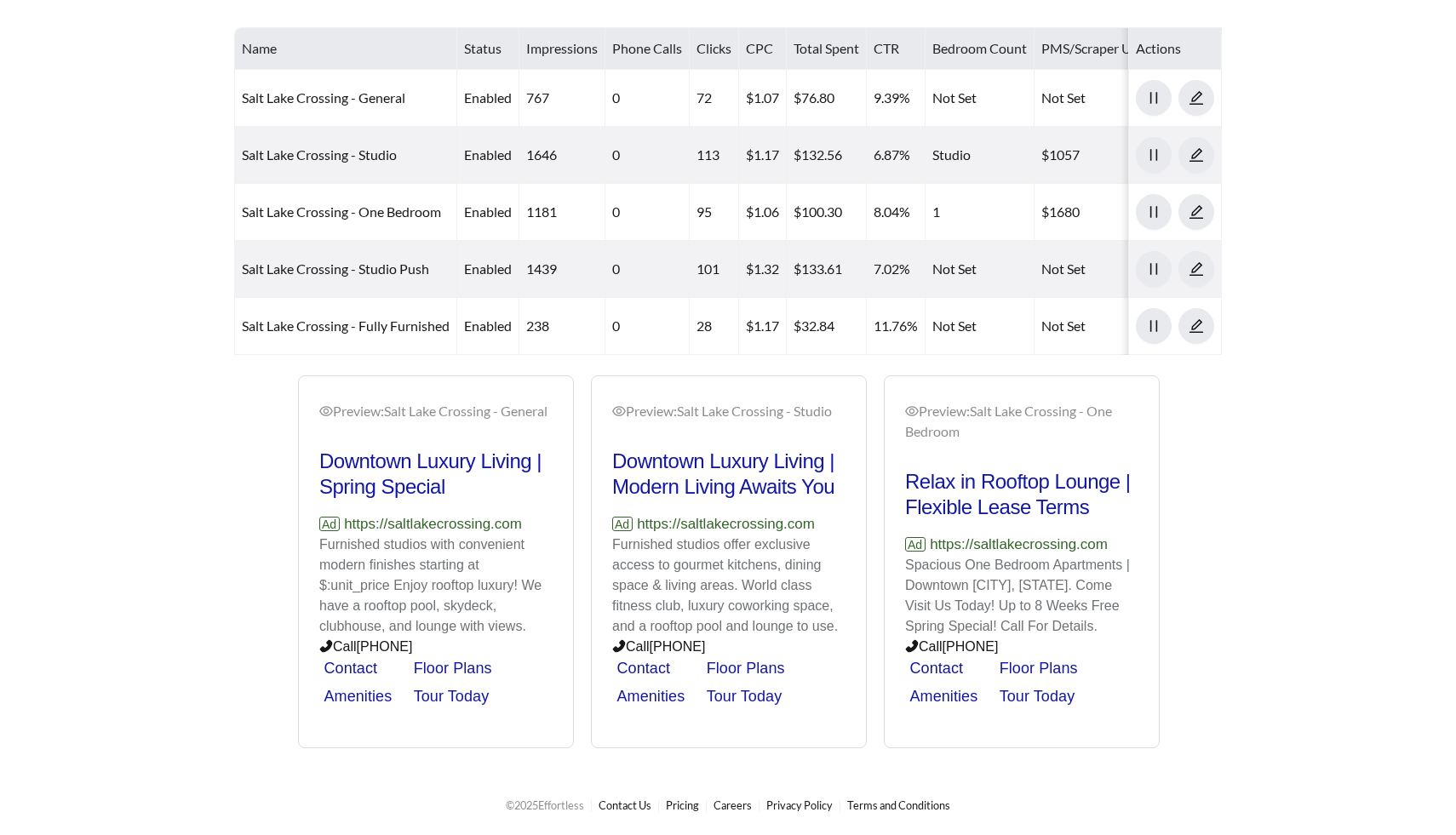 scroll, scrollTop: 379, scrollLeft: 0, axis: vertical 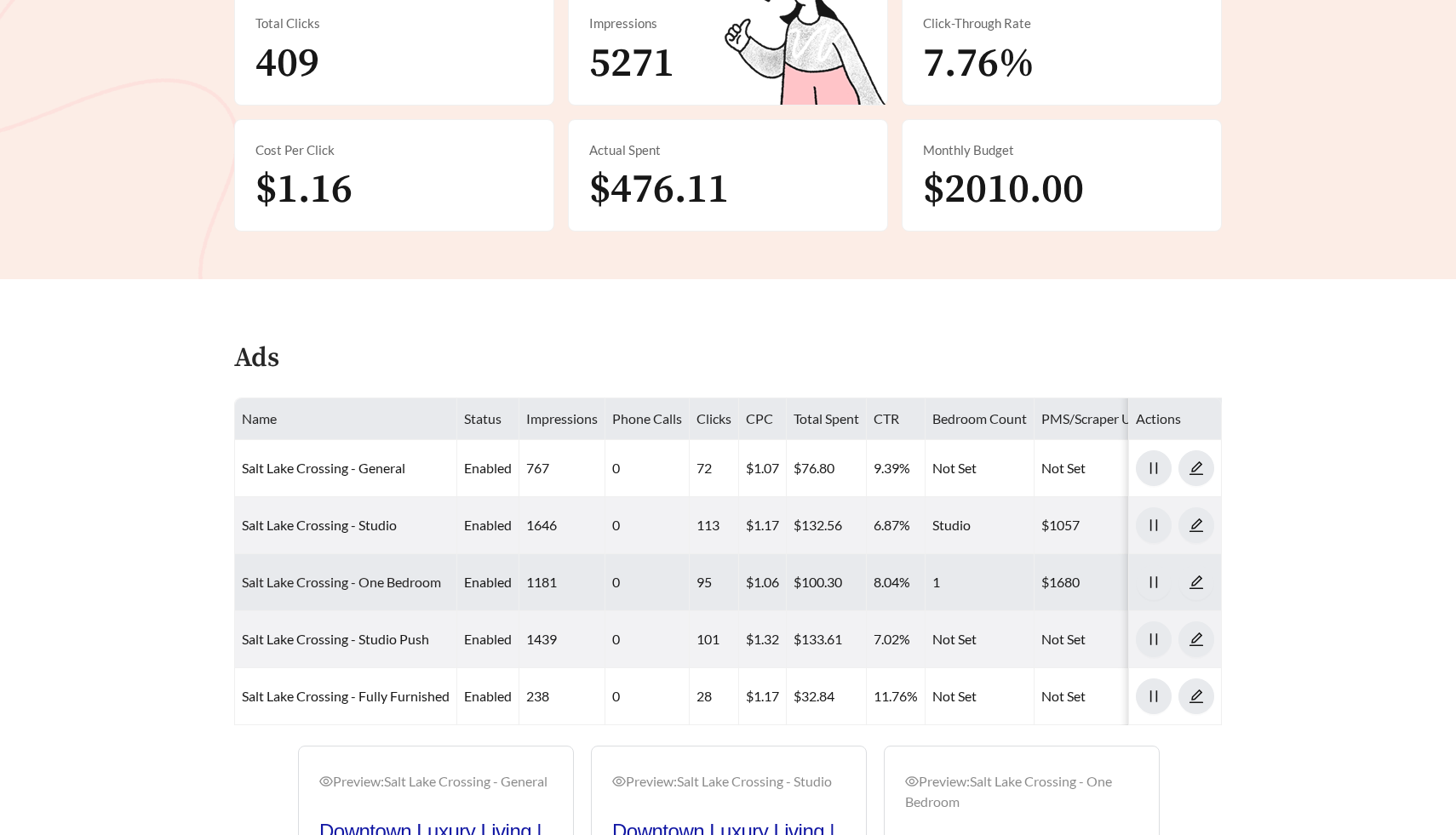 click on "Salt Lake Crossing - One Bedroom" at bounding box center [341, 581] 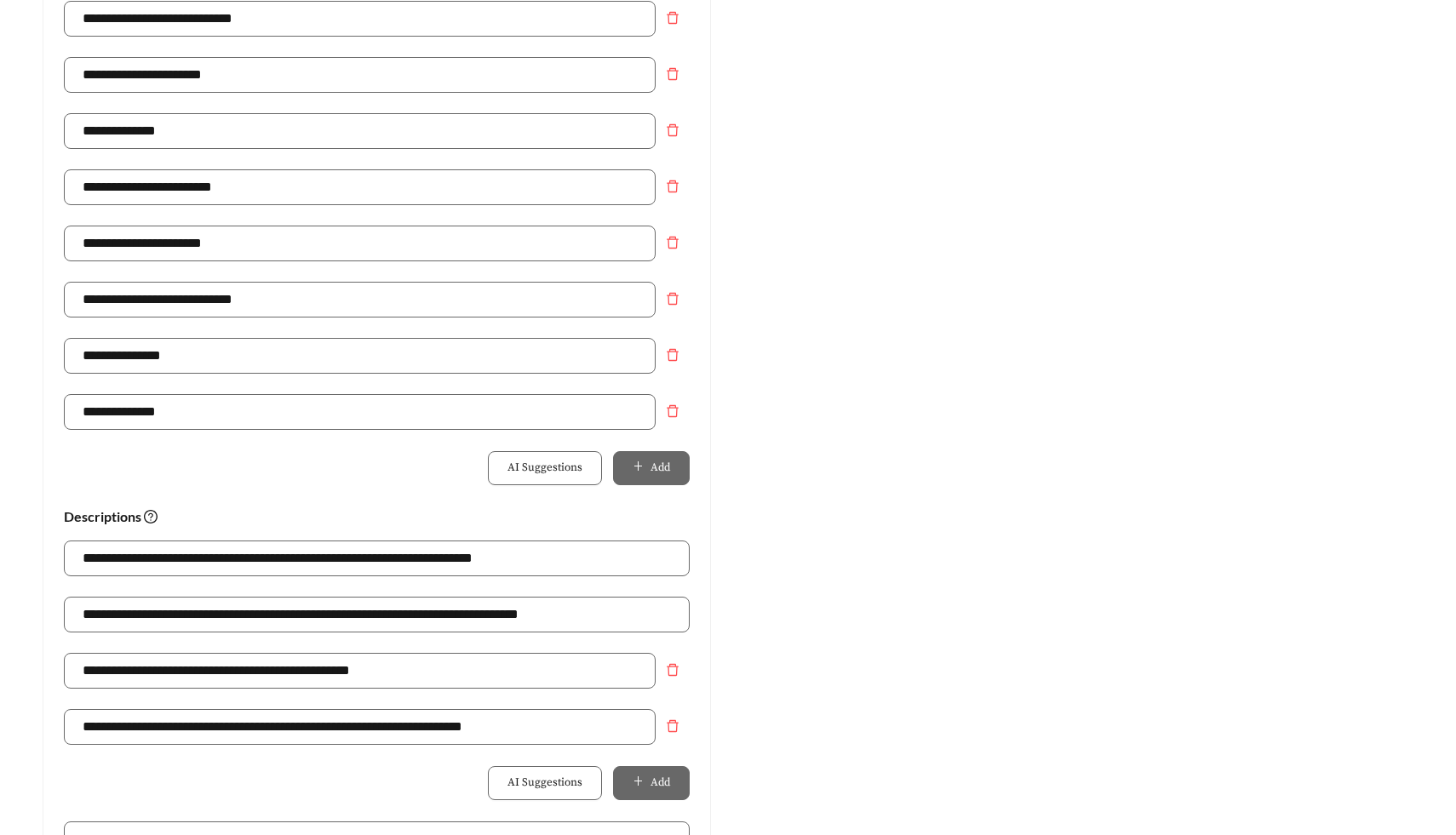 scroll, scrollTop: 856, scrollLeft: 0, axis: vertical 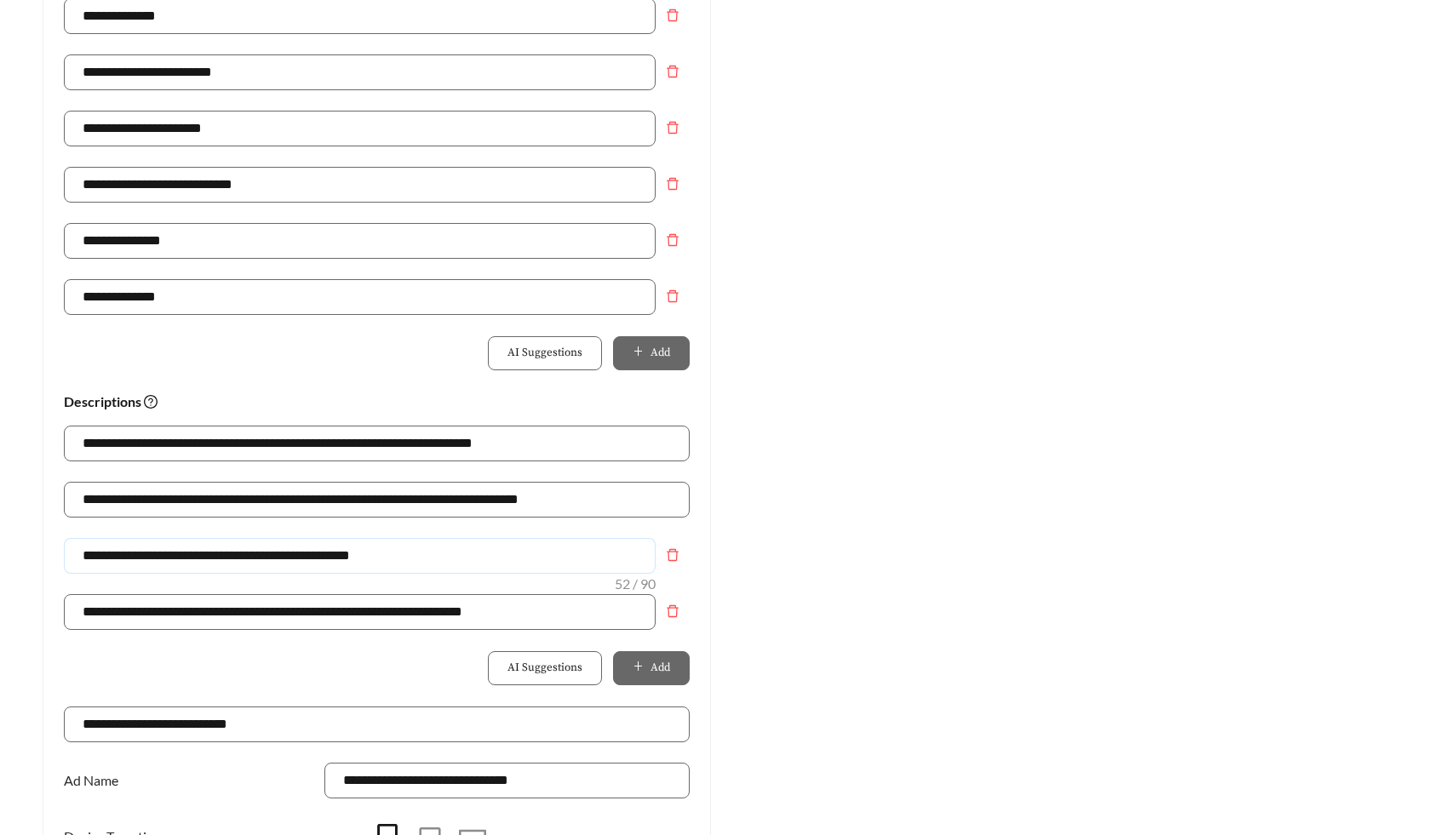 click on "**********" at bounding box center [359, 556] 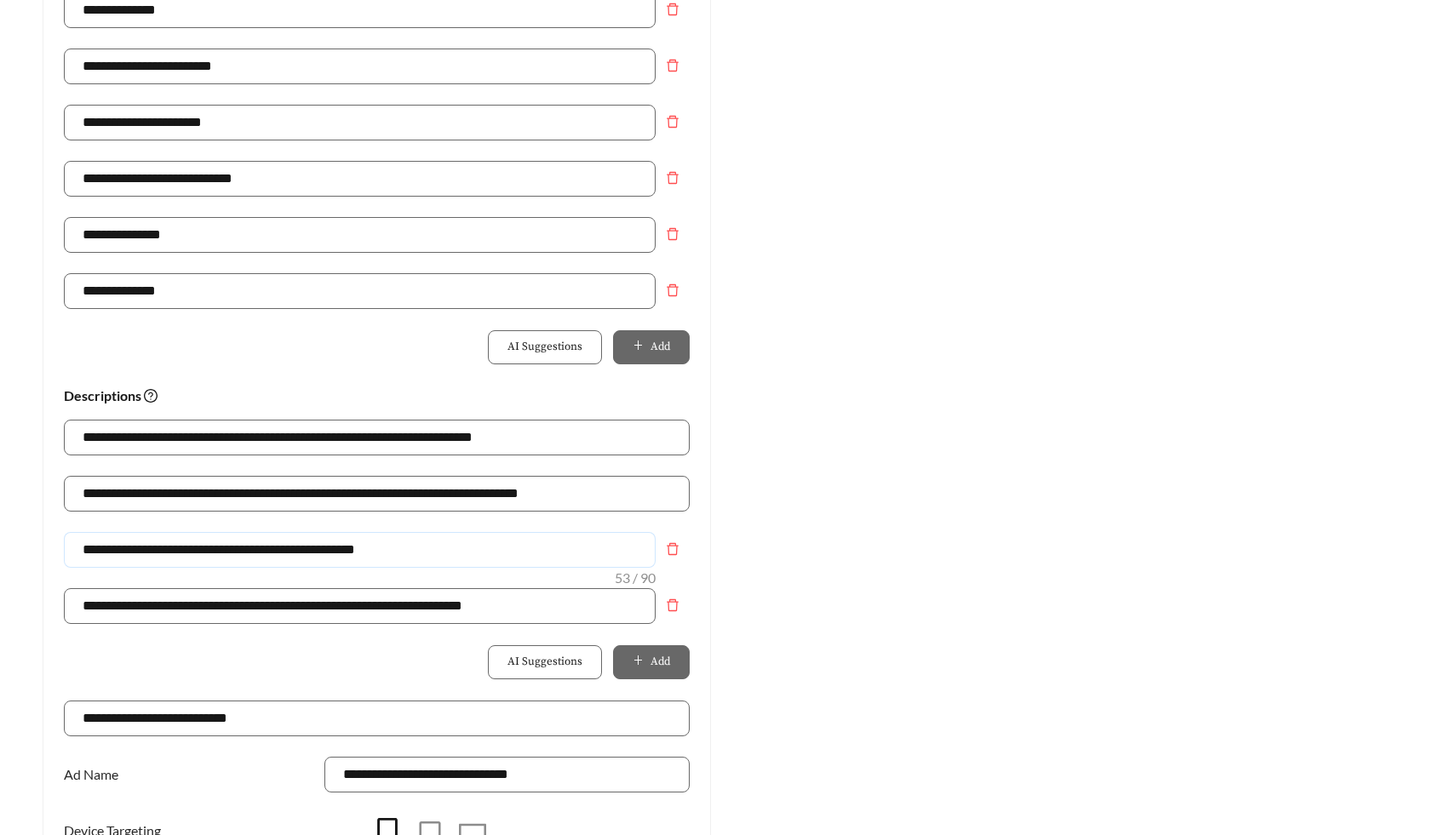 scroll, scrollTop: 1091, scrollLeft: 0, axis: vertical 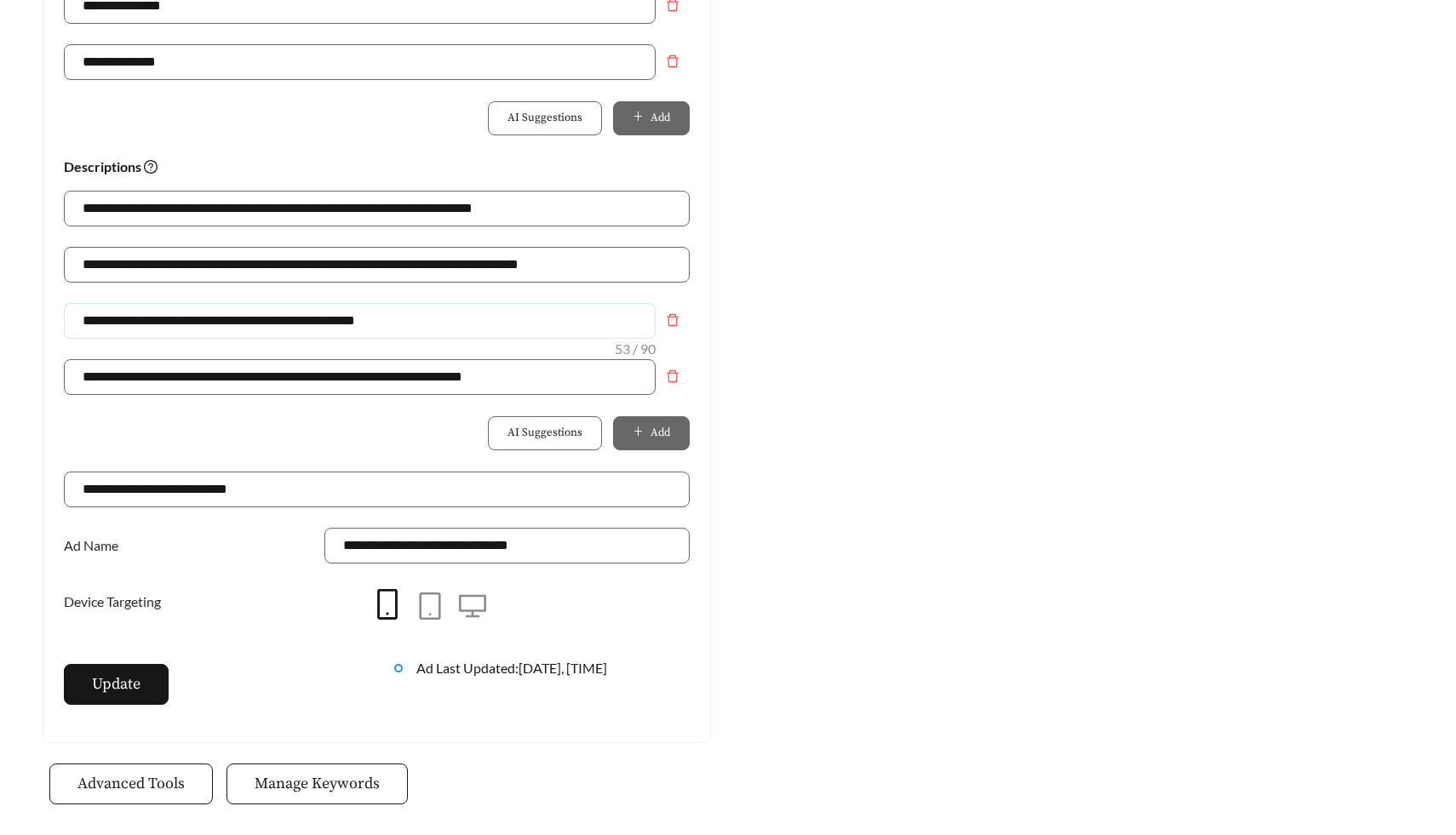 type on "**********" 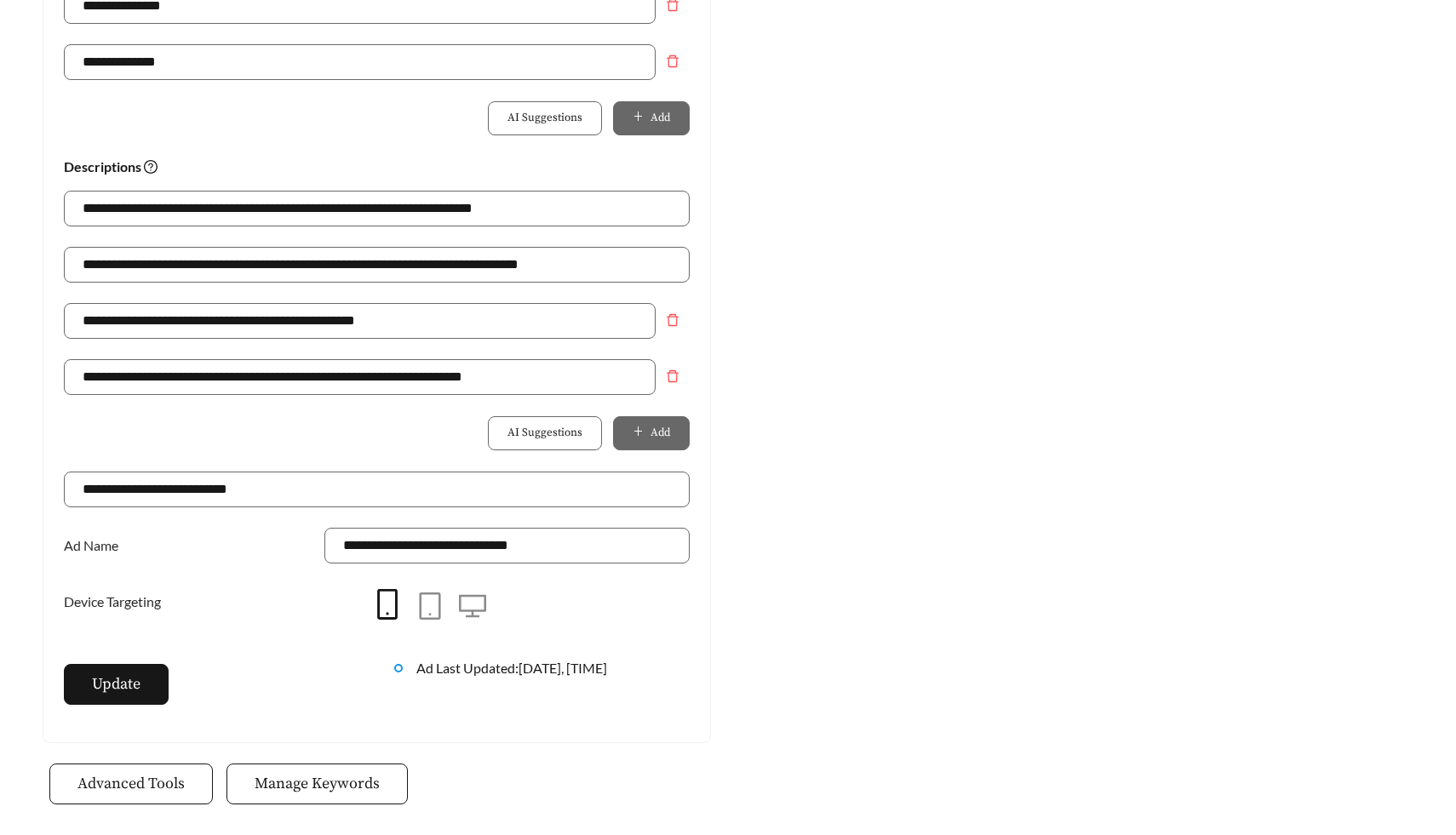 click on "Update" at bounding box center [212, 693] 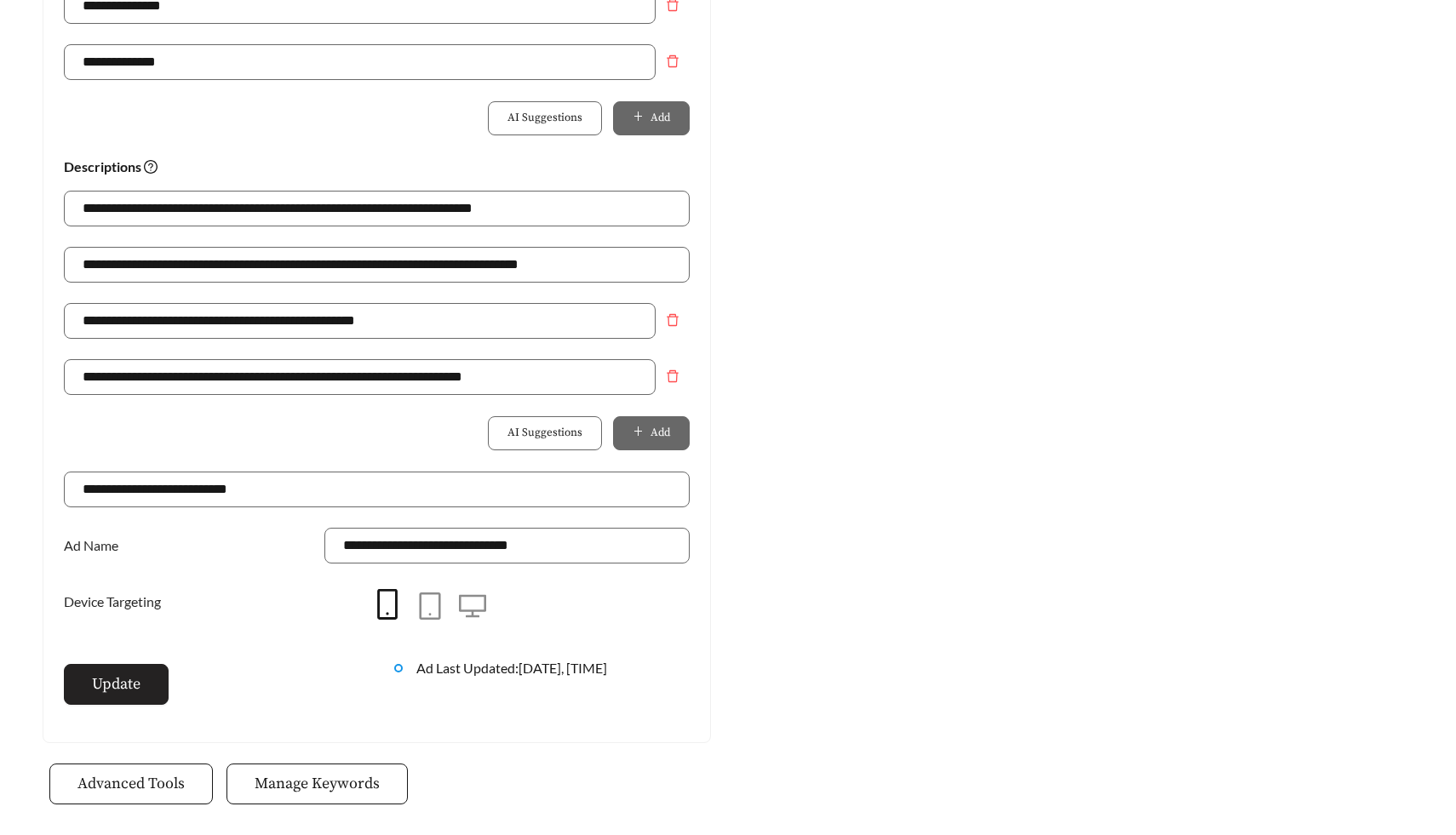 click on "Update" at bounding box center (116, 684) 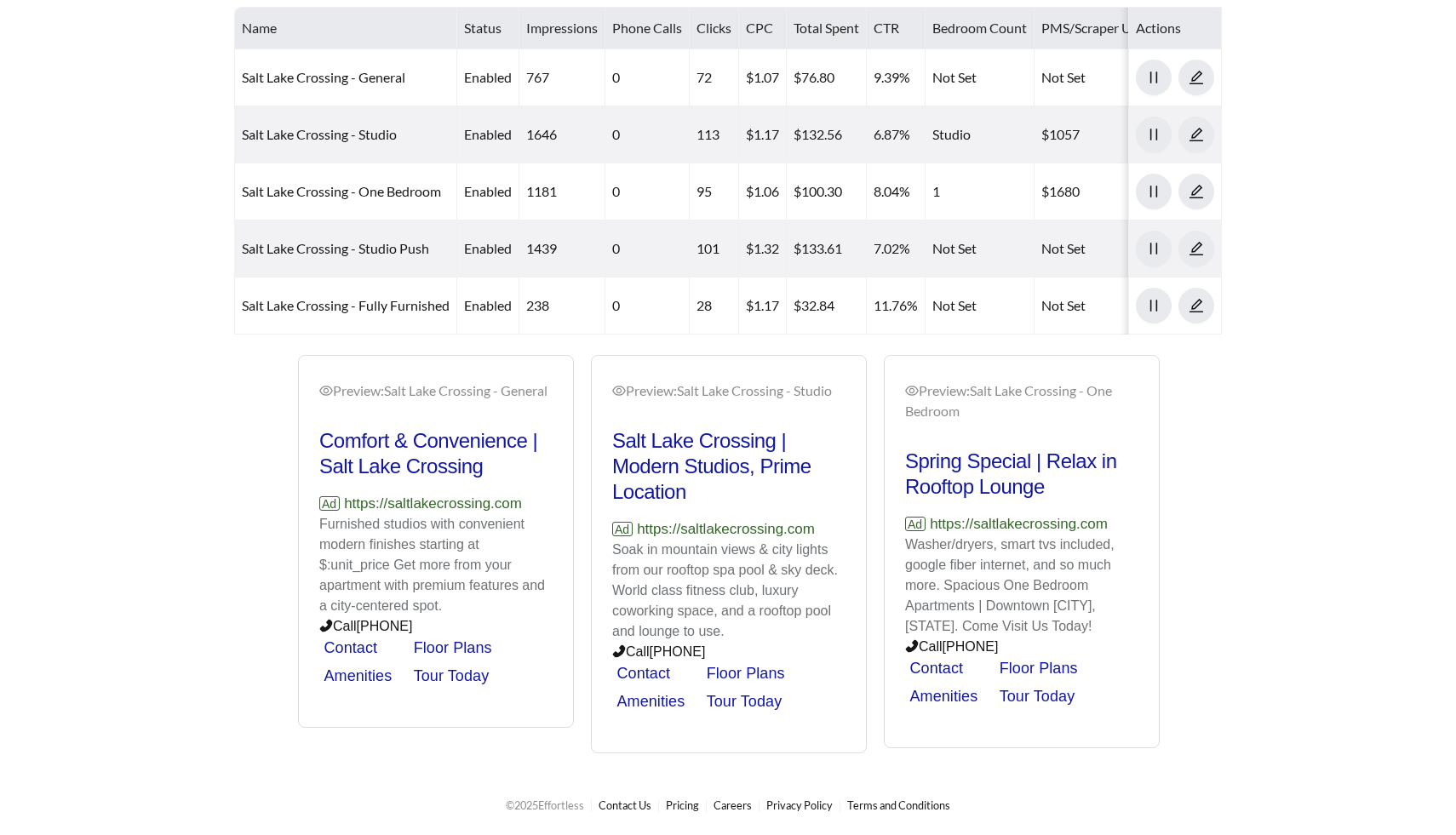 scroll, scrollTop: 379, scrollLeft: 0, axis: vertical 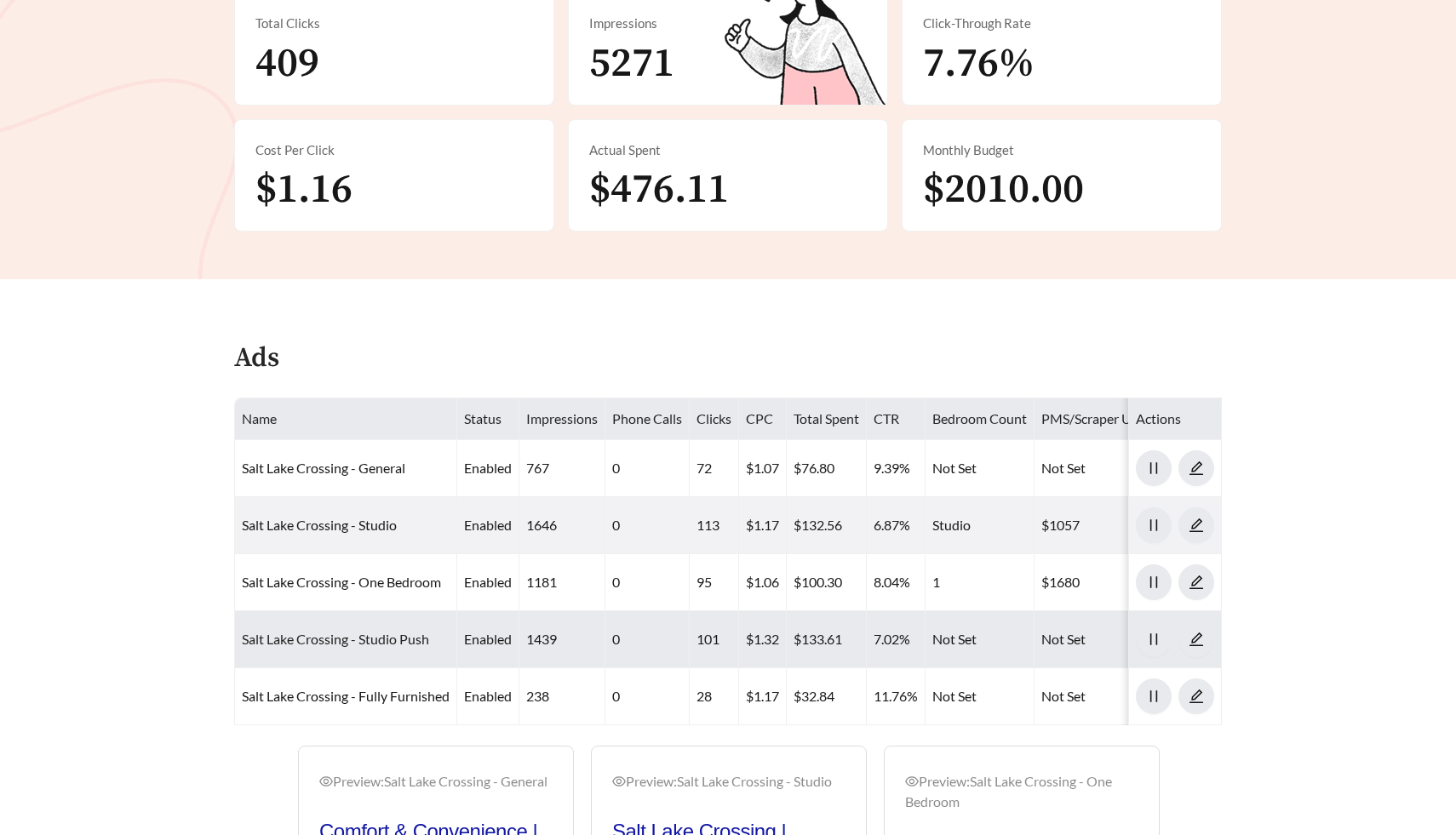 click on "Salt Lake Crossing - Studio Push" at bounding box center (335, 638) 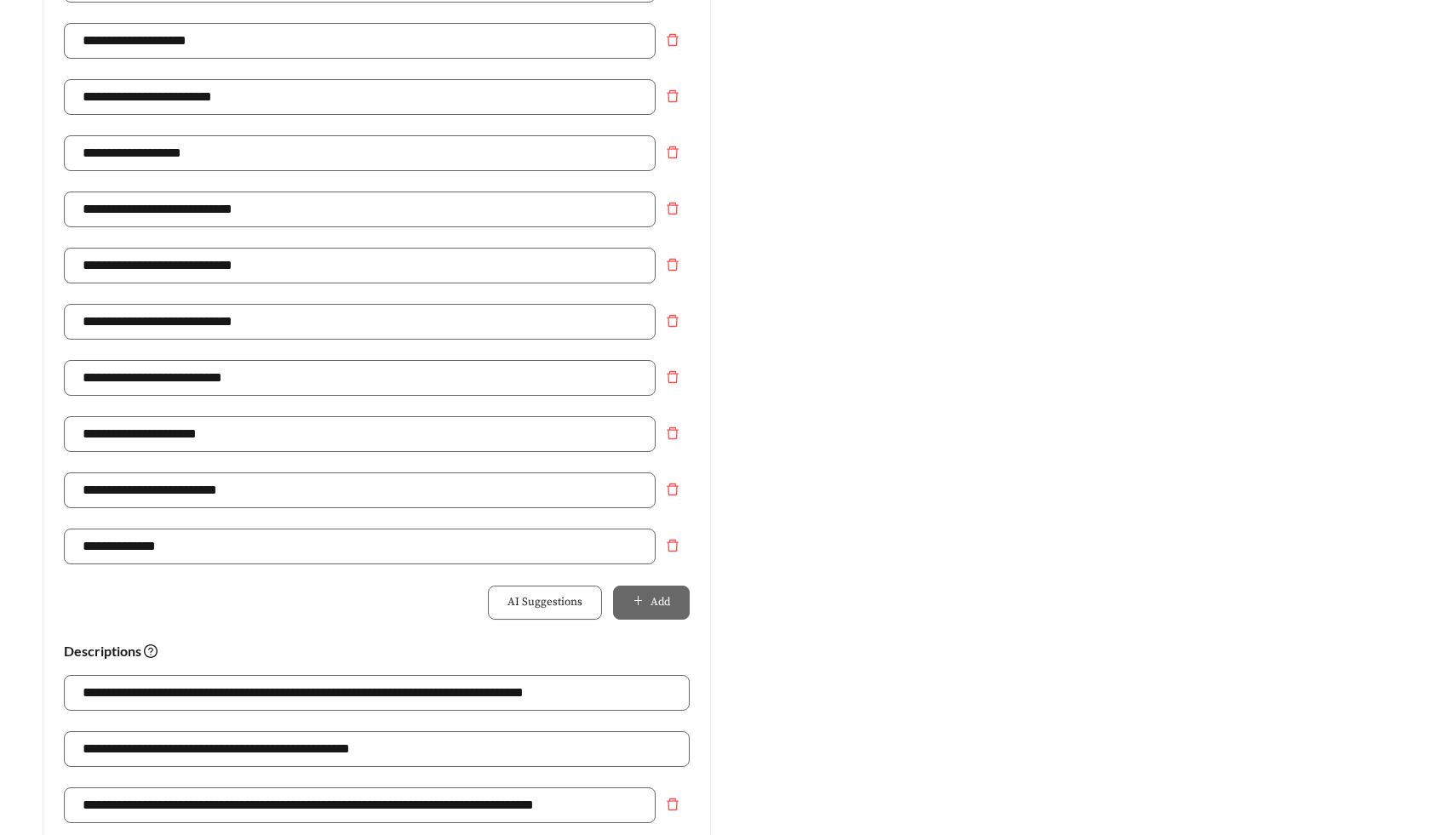 scroll, scrollTop: 810, scrollLeft: 0, axis: vertical 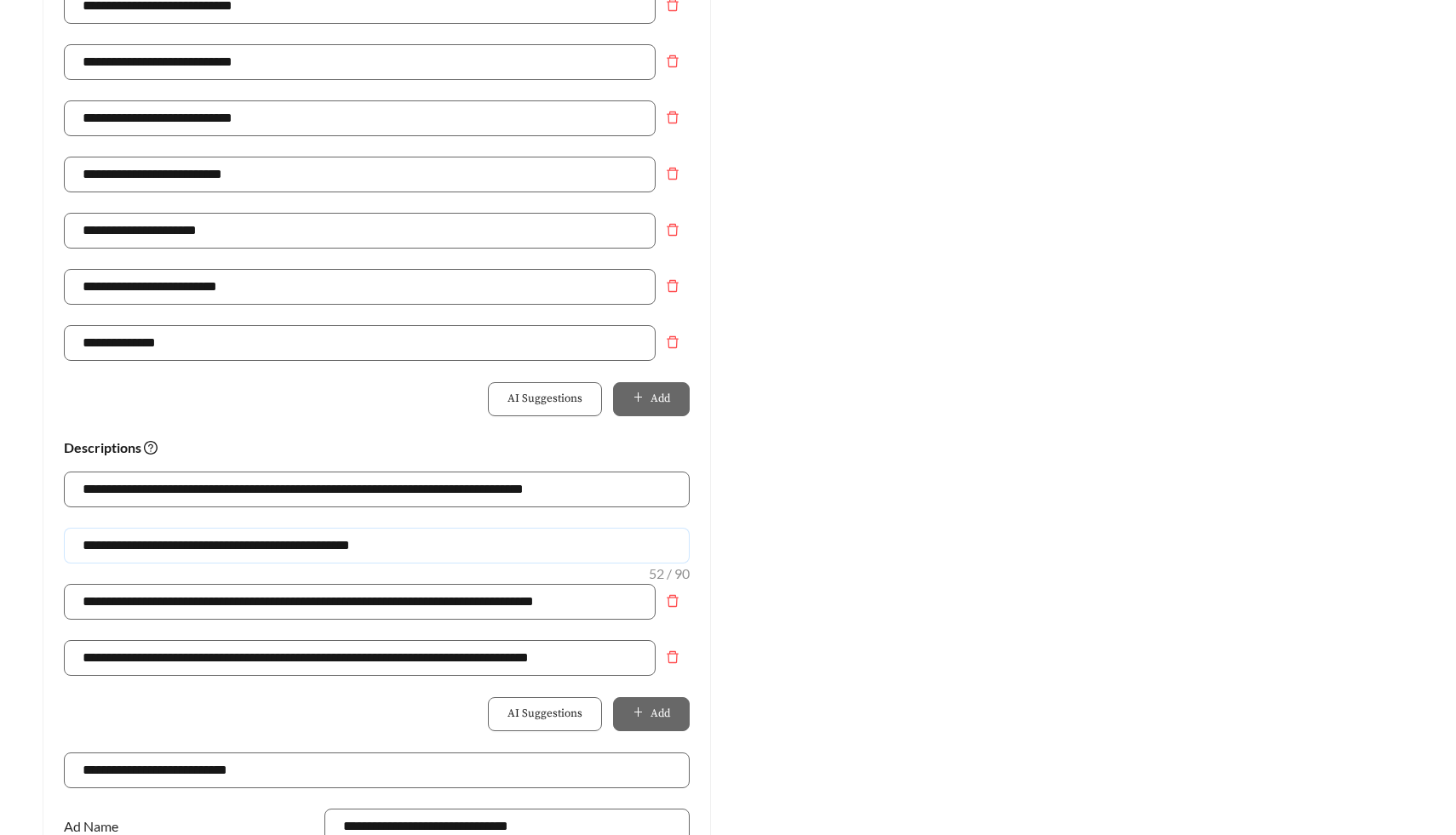 click on "**********" at bounding box center [376, 546] 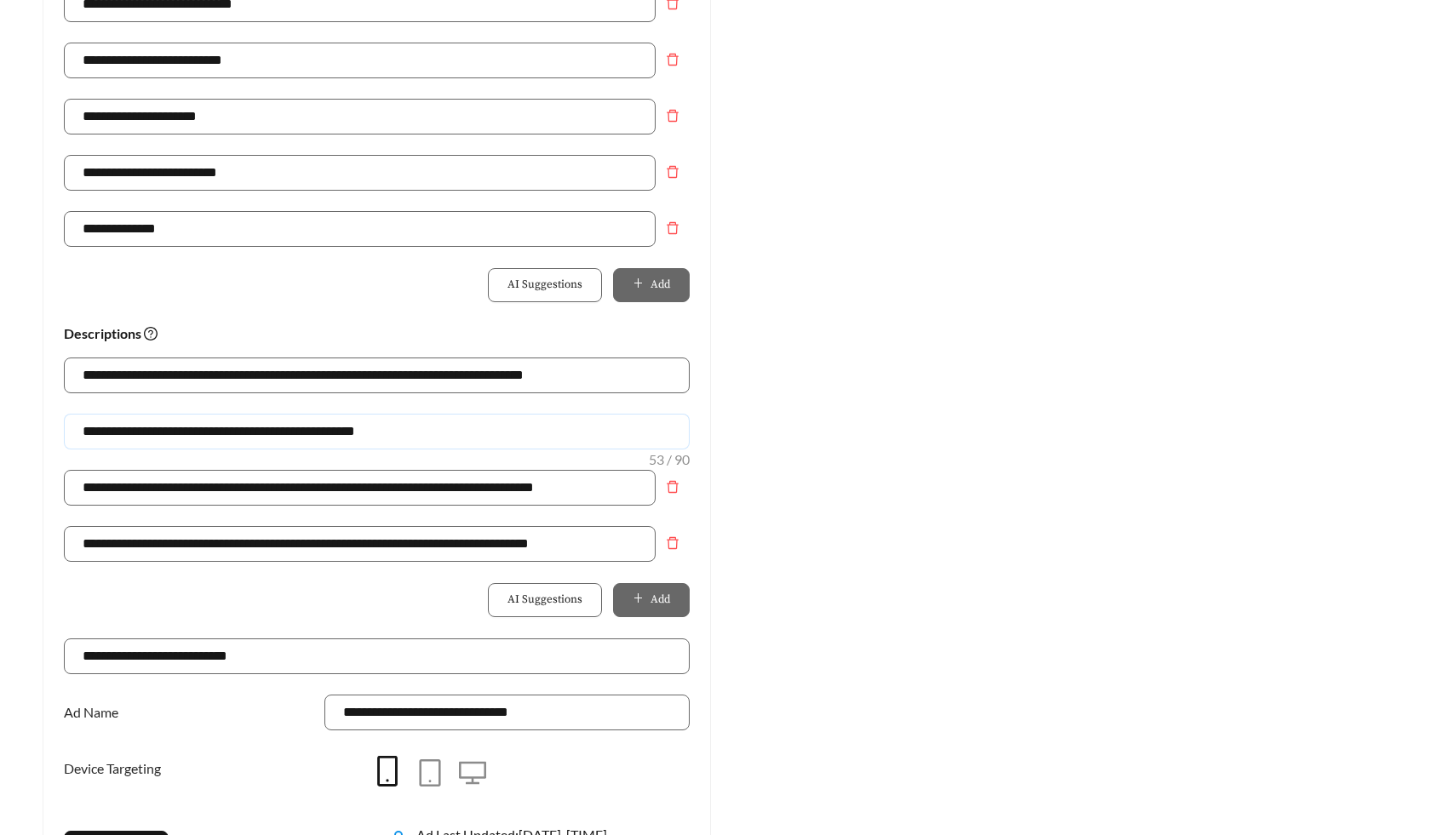 scroll, scrollTop: 939, scrollLeft: 0, axis: vertical 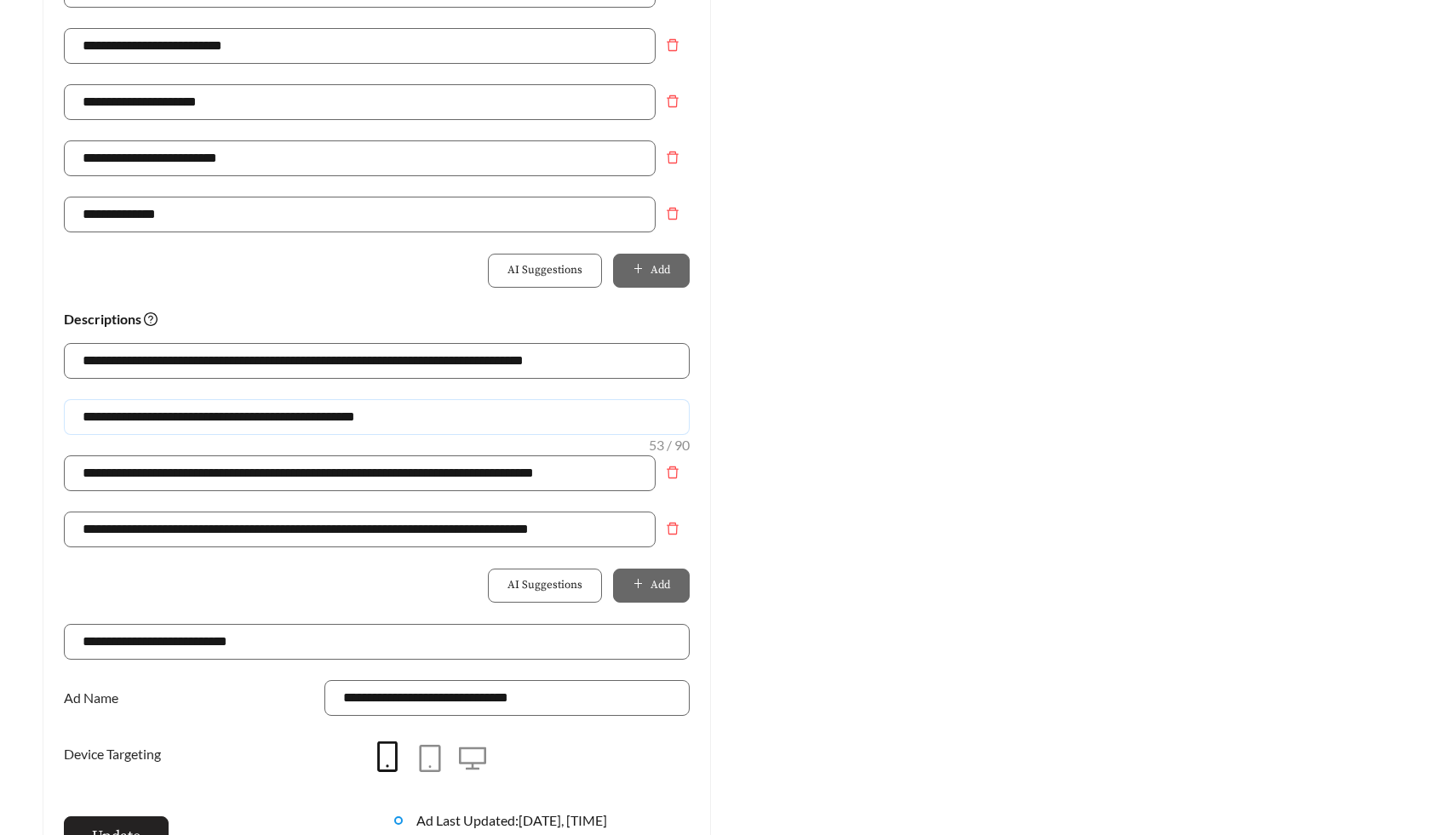type on "**********" 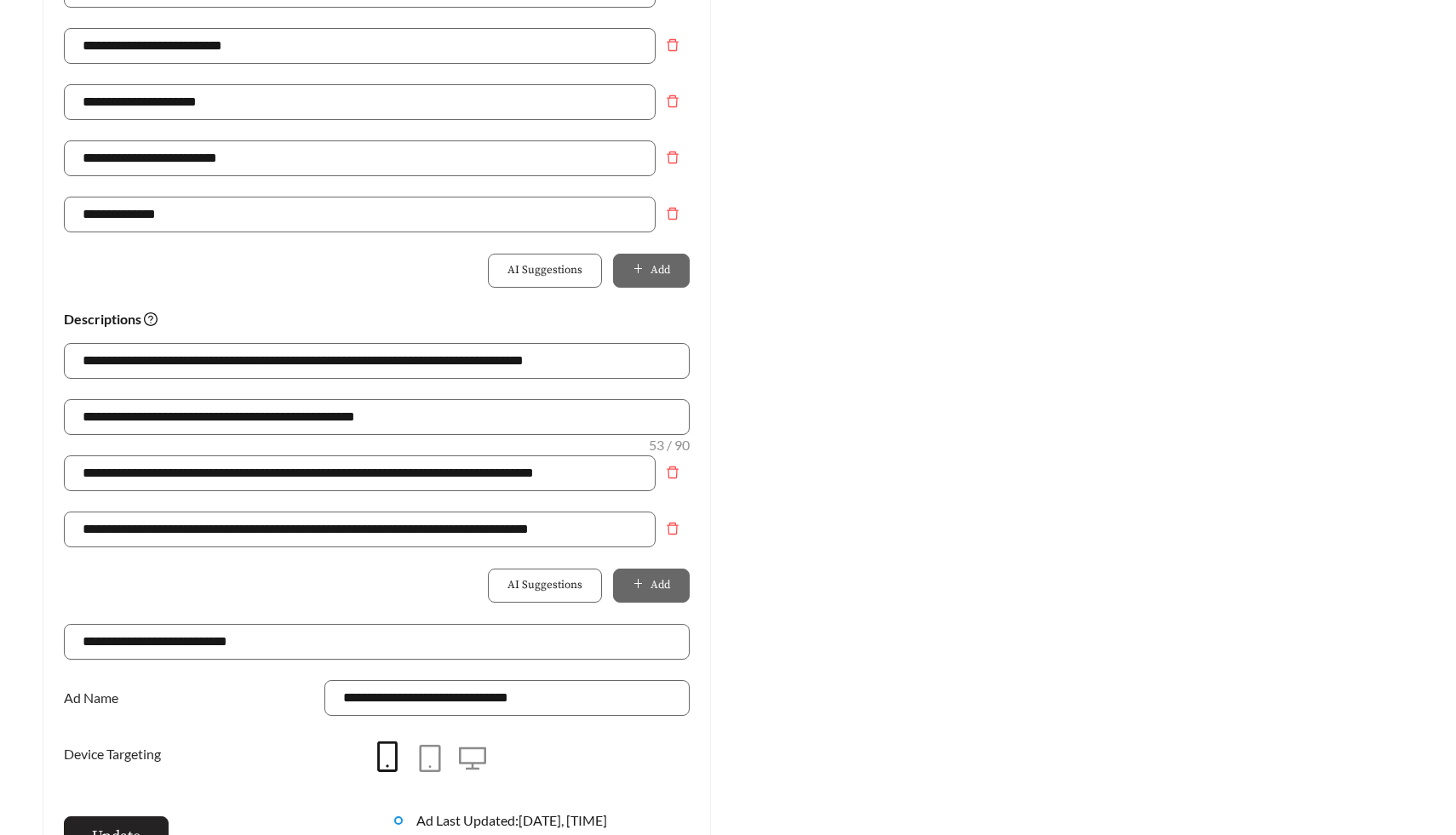 click on "Update" at bounding box center (116, 836) 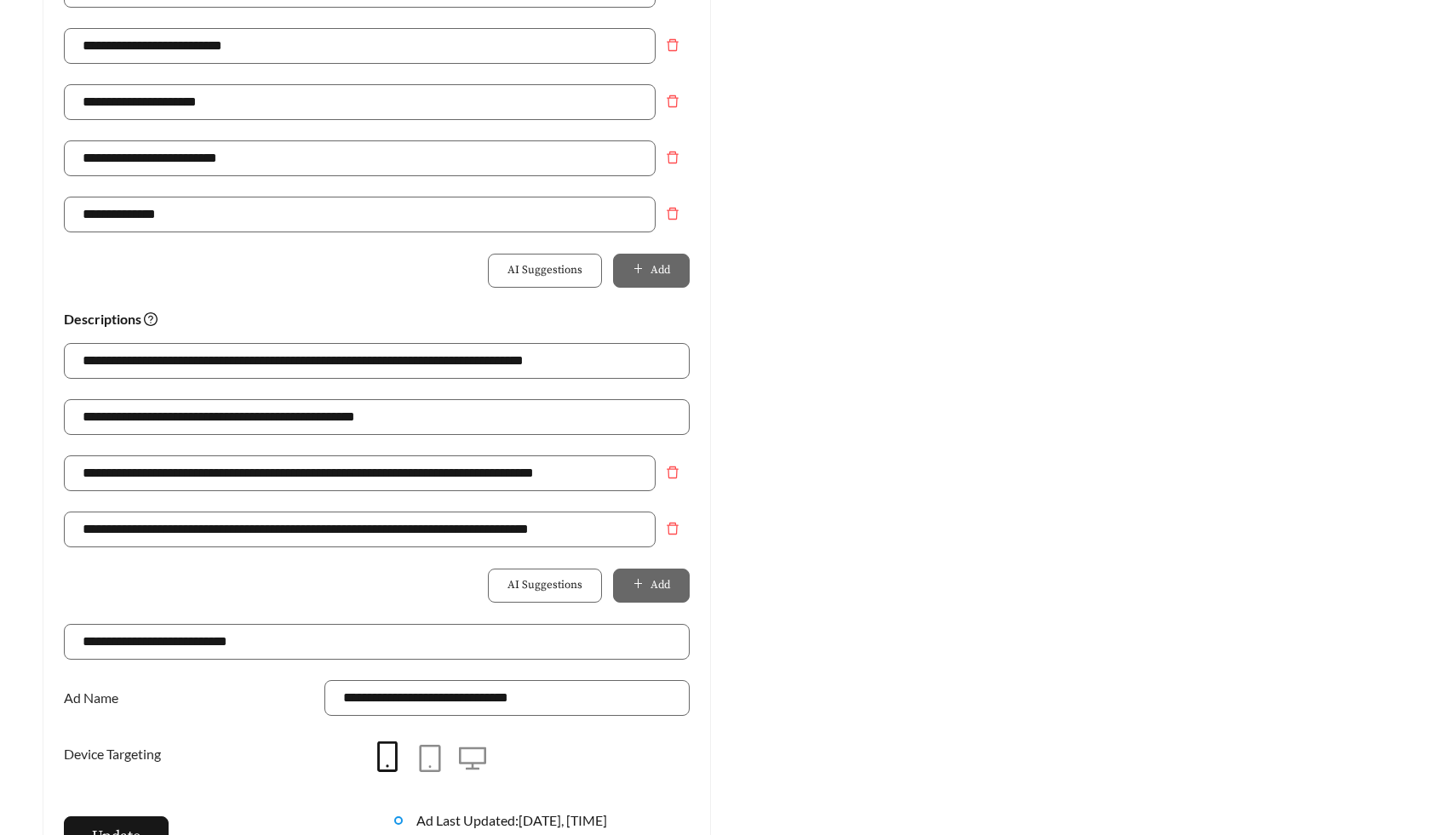 scroll, scrollTop: 379, scrollLeft: 0, axis: vertical 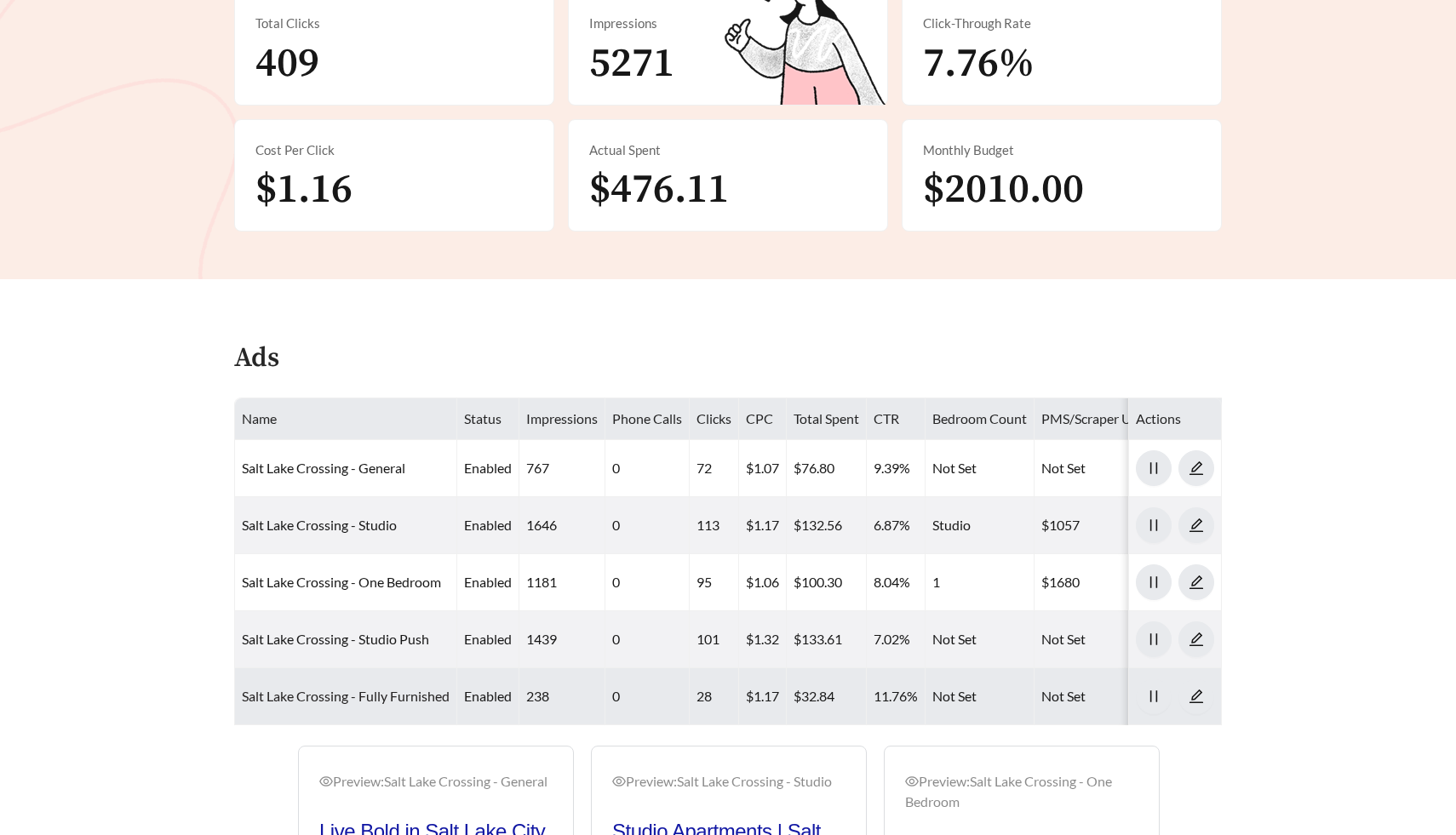 click on "Salt Lake Crossing - Fully Furnished" at bounding box center (346, 695) 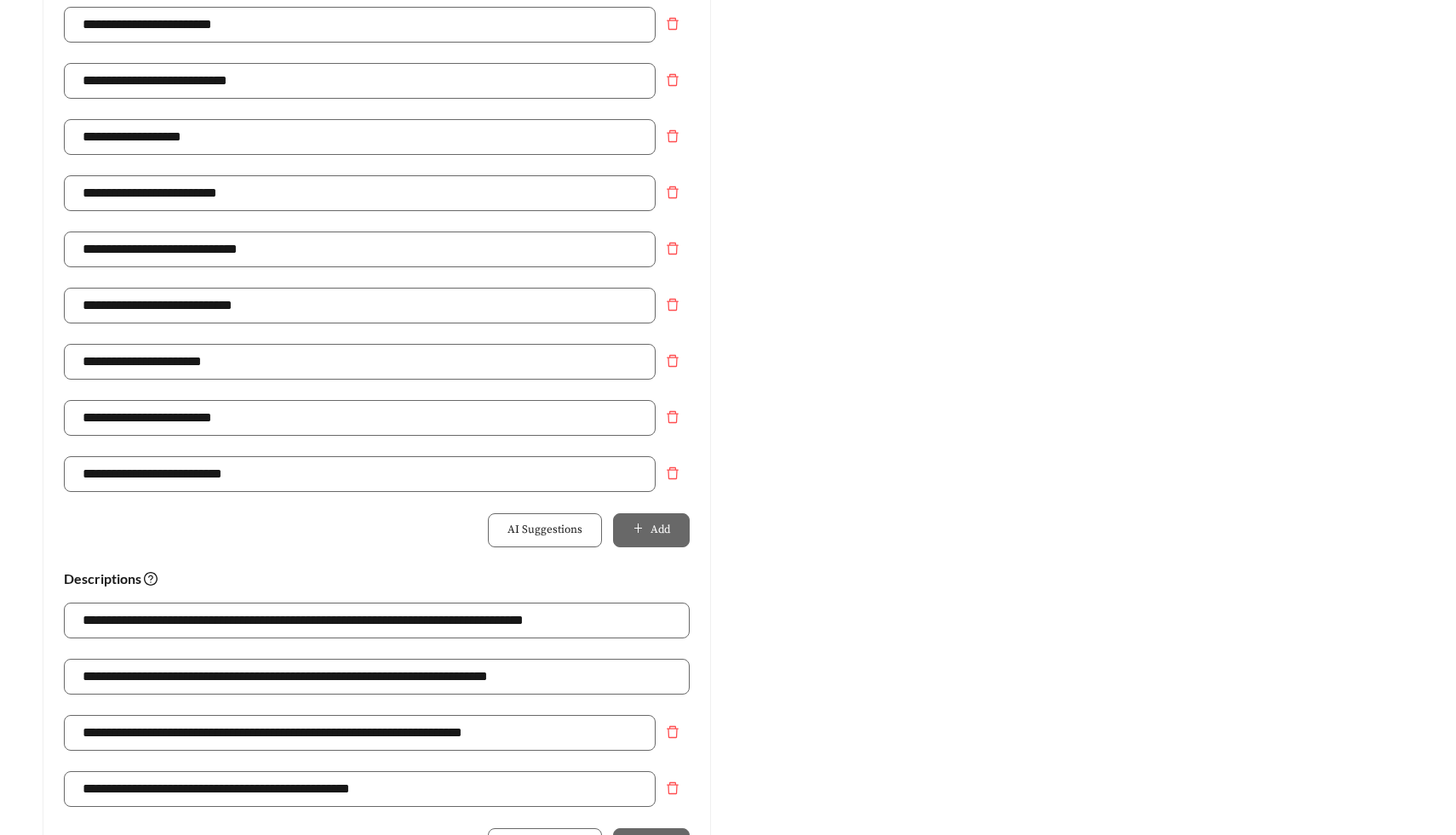 scroll, scrollTop: 890, scrollLeft: 0, axis: vertical 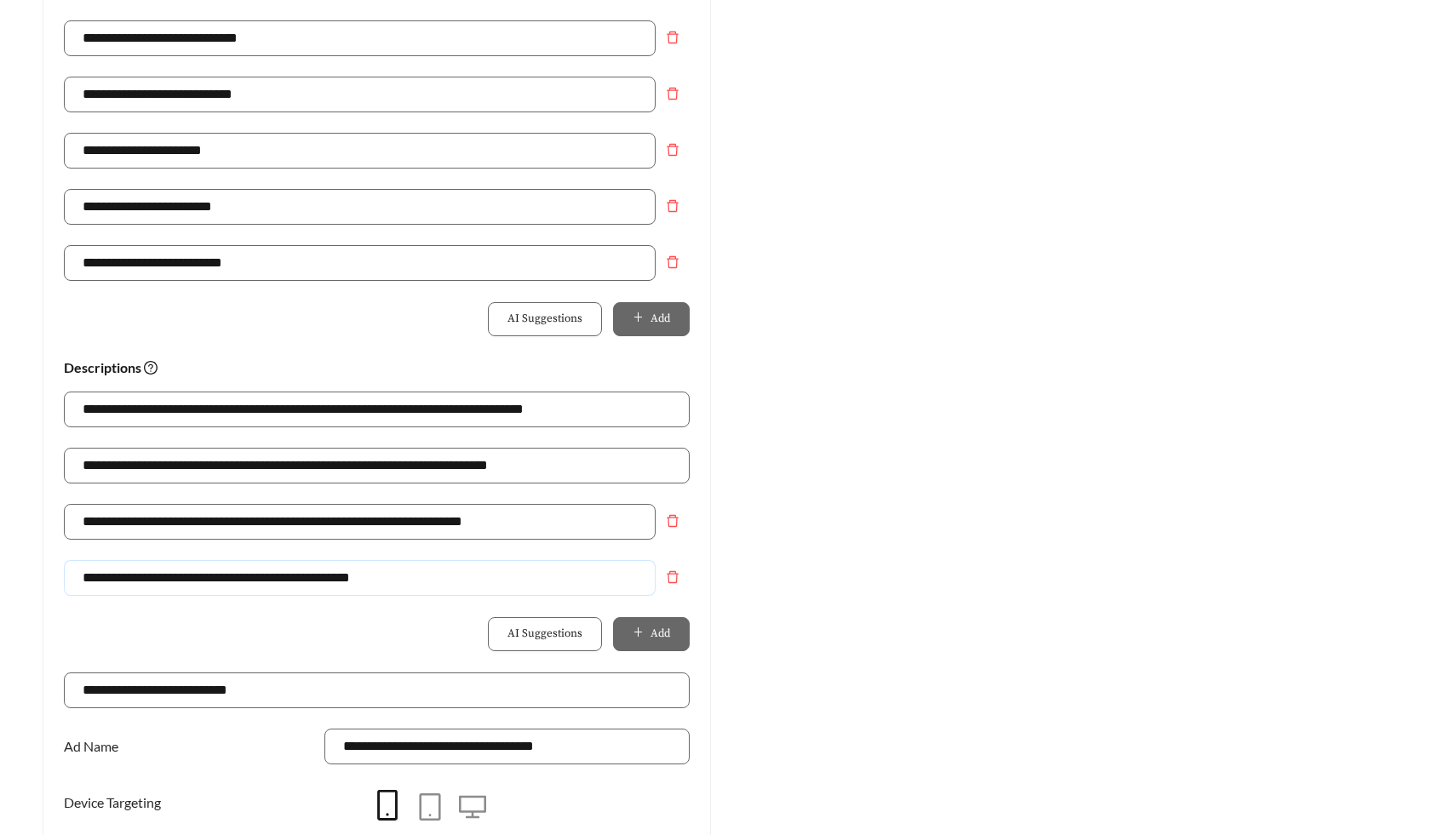 click on "**********" at bounding box center (359, 578) 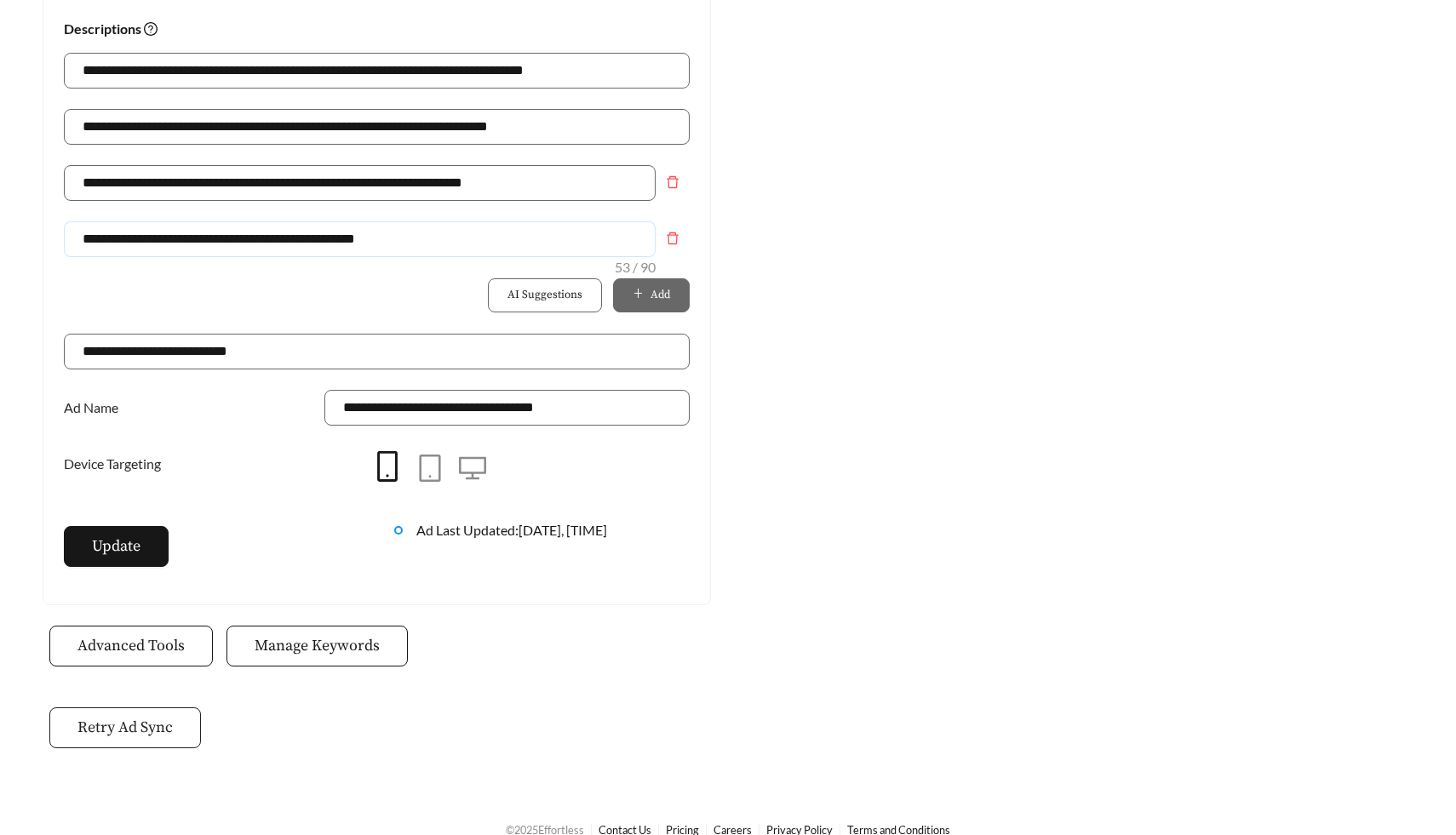 scroll, scrollTop: 1254, scrollLeft: 0, axis: vertical 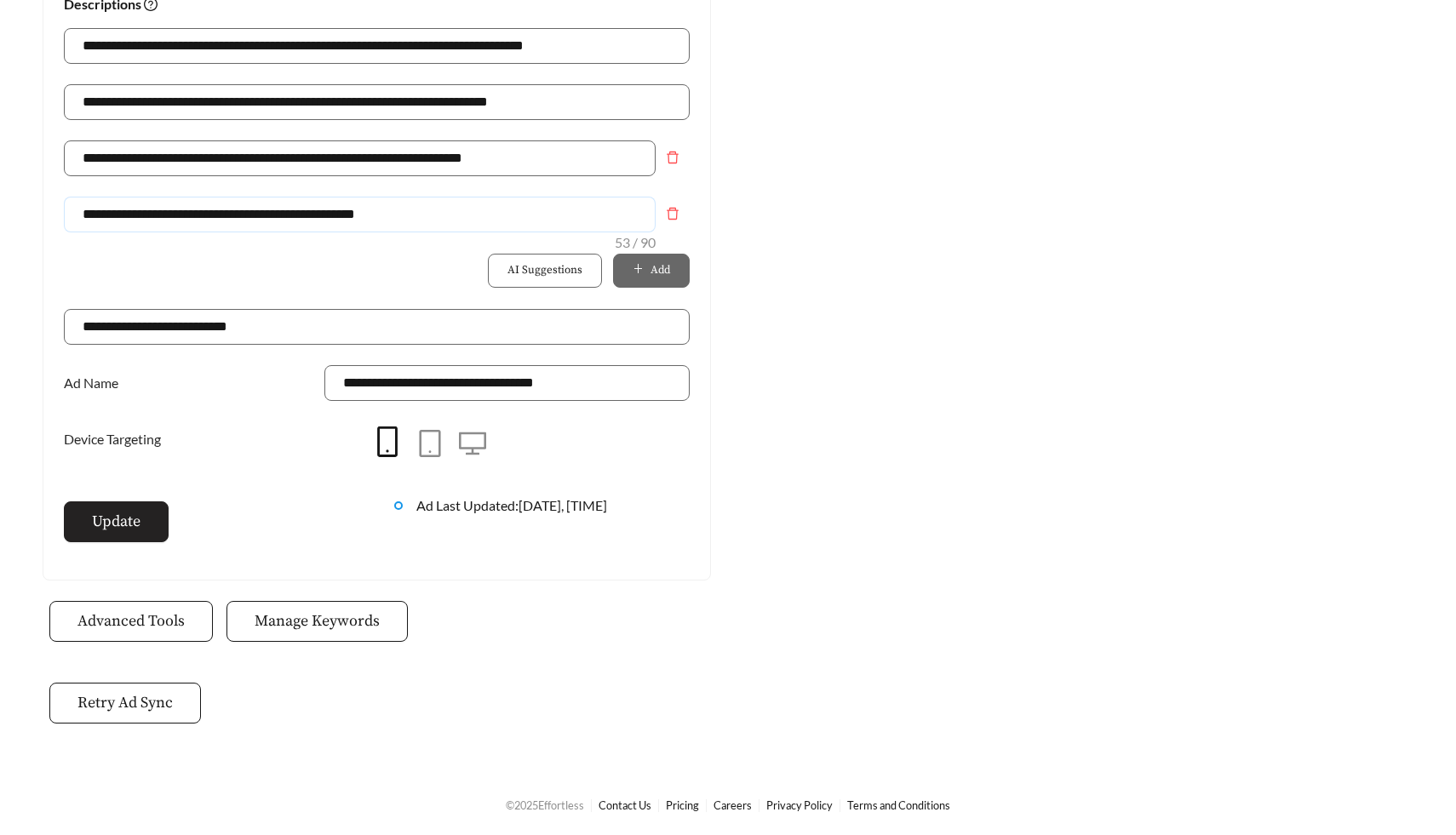 type on "**********" 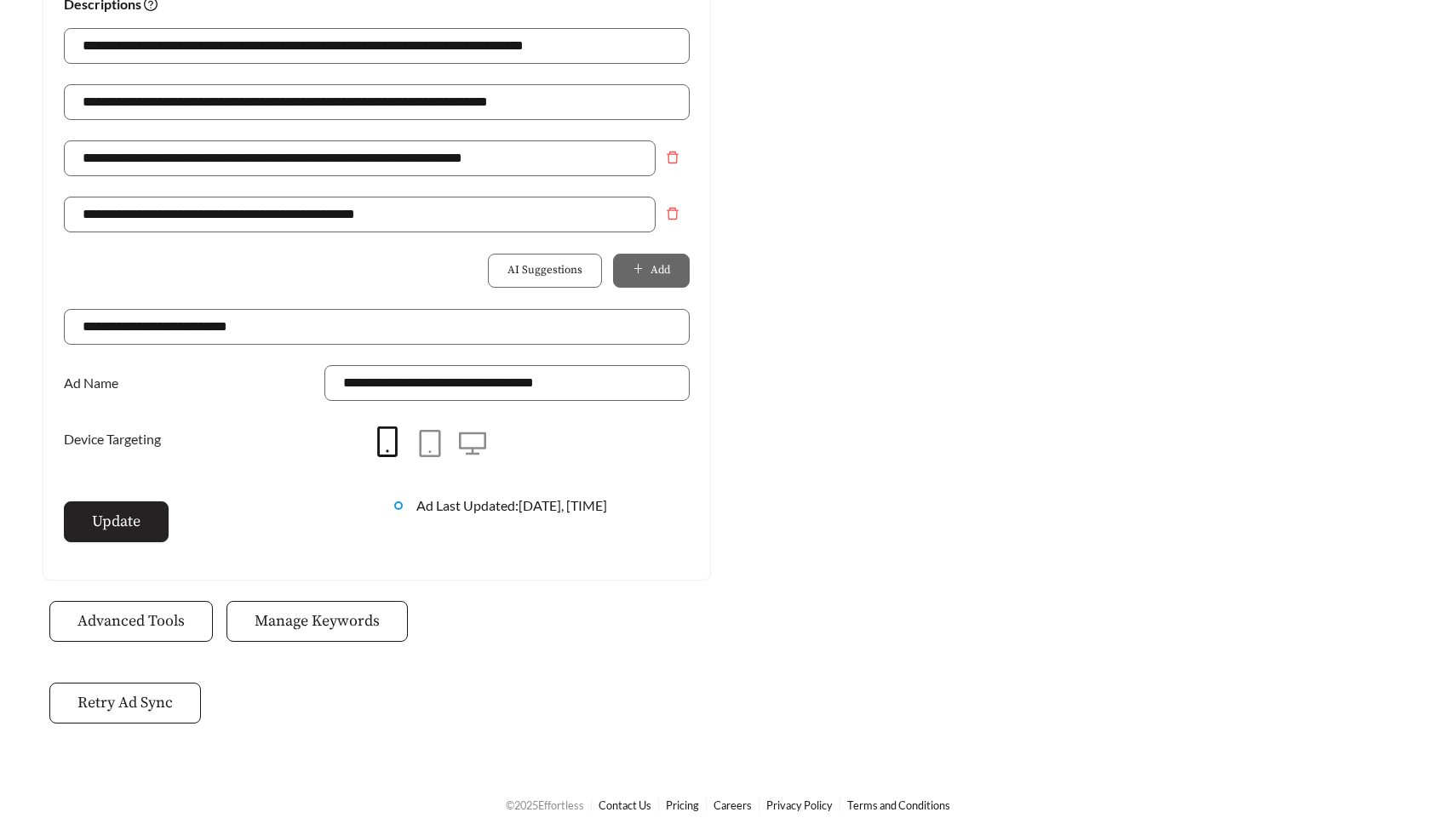 click on "Update" at bounding box center [116, 521] 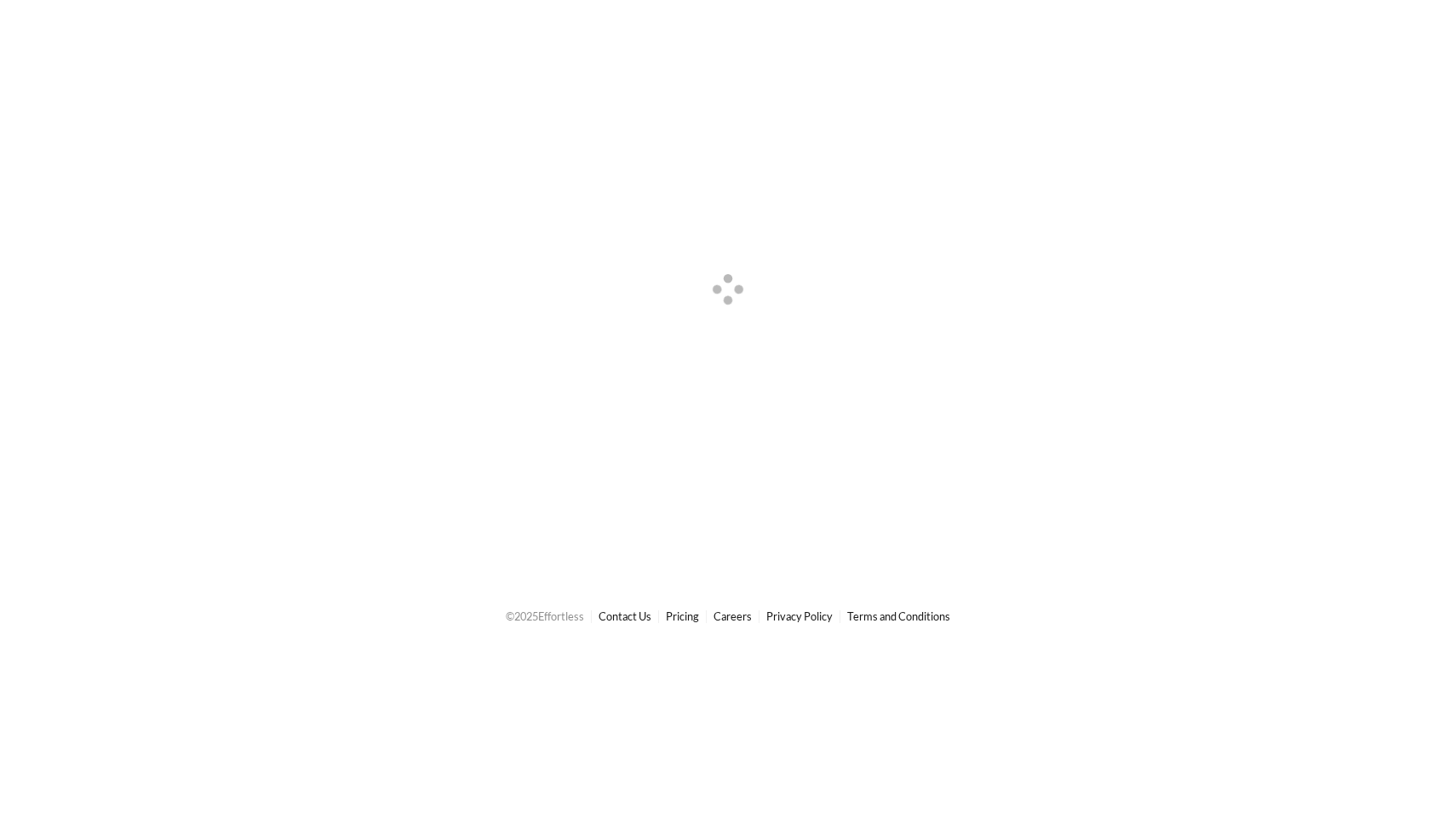 scroll, scrollTop: 0, scrollLeft: 0, axis: both 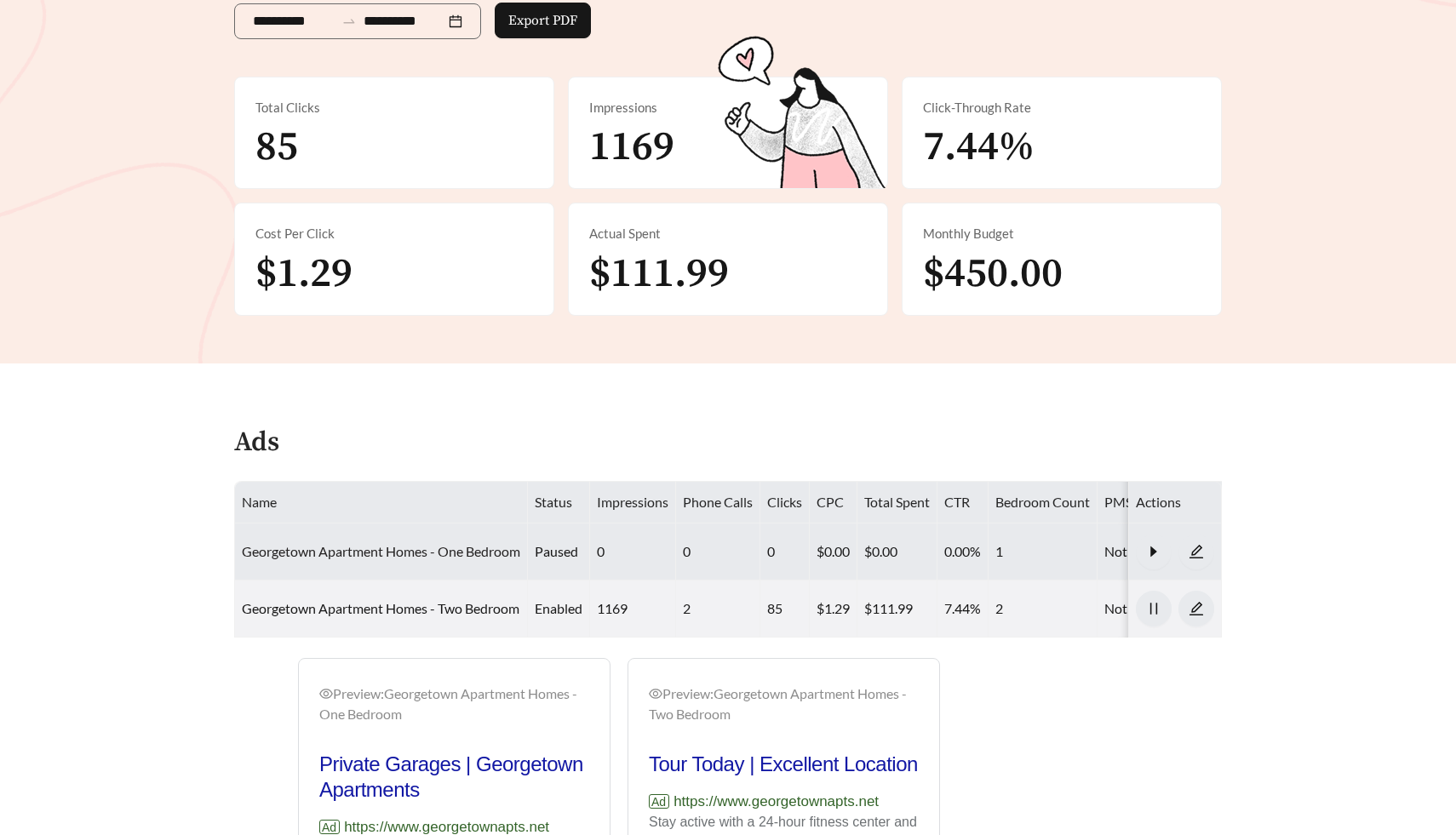 click on "Georgetown Apartment Homes - One Bedroom" at bounding box center (381, 551) 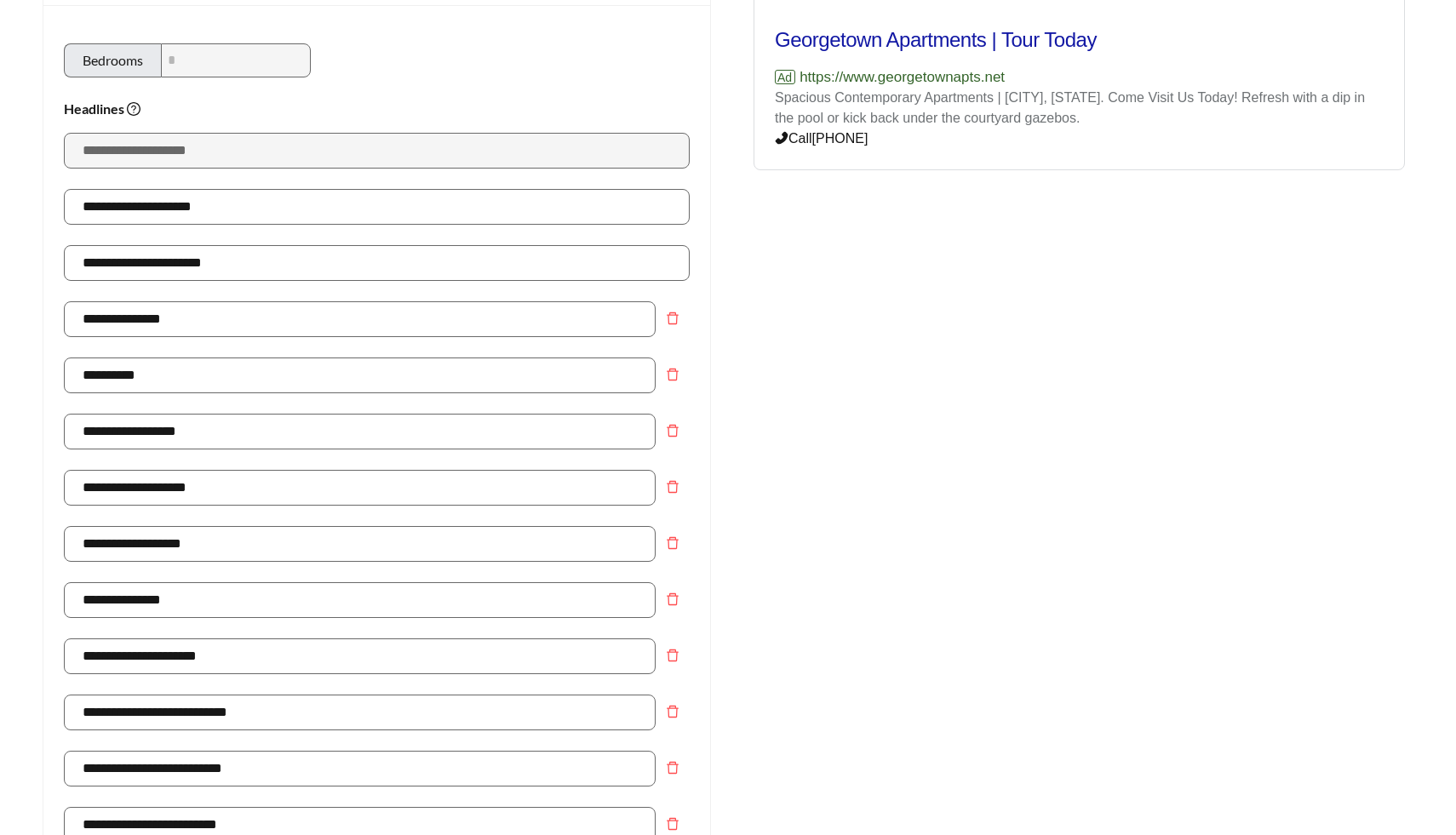 scroll, scrollTop: 0, scrollLeft: 0, axis: both 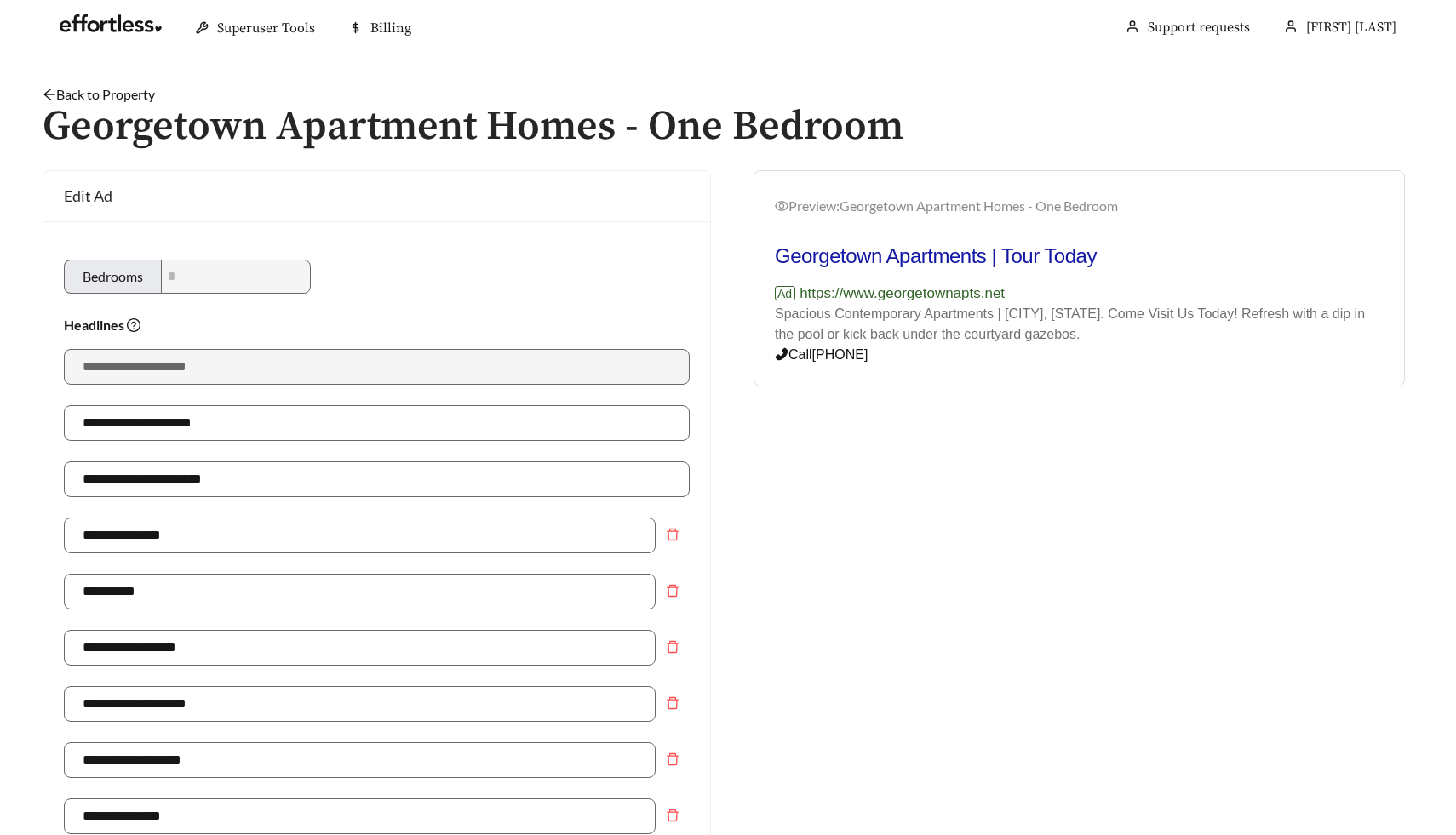 click on "Ad https://www.georgetownapts.net" at bounding box center [1079, 294] 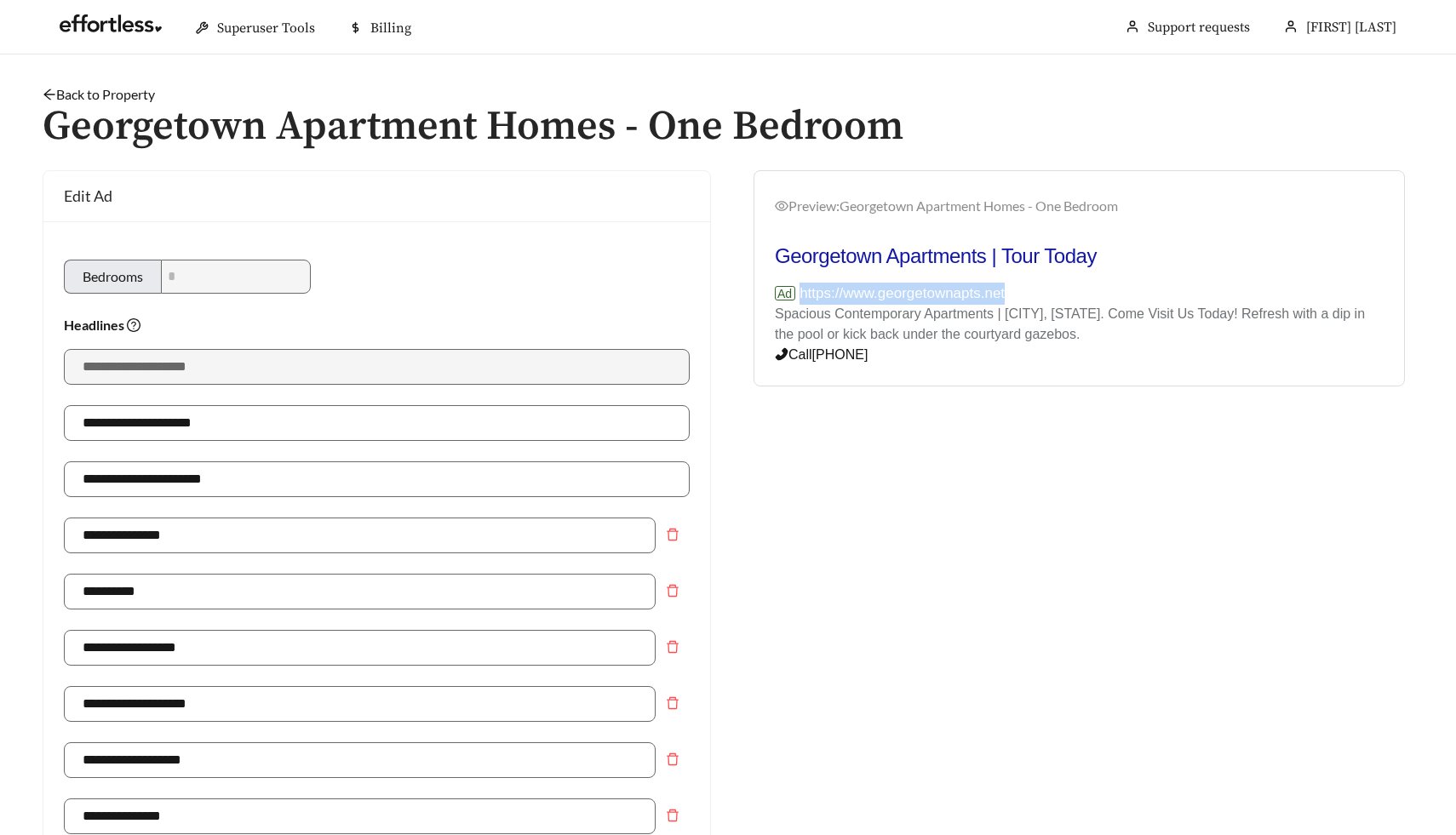 drag, startPoint x: 1017, startPoint y: 294, endPoint x: 798, endPoint y: 299, distance: 219.05707 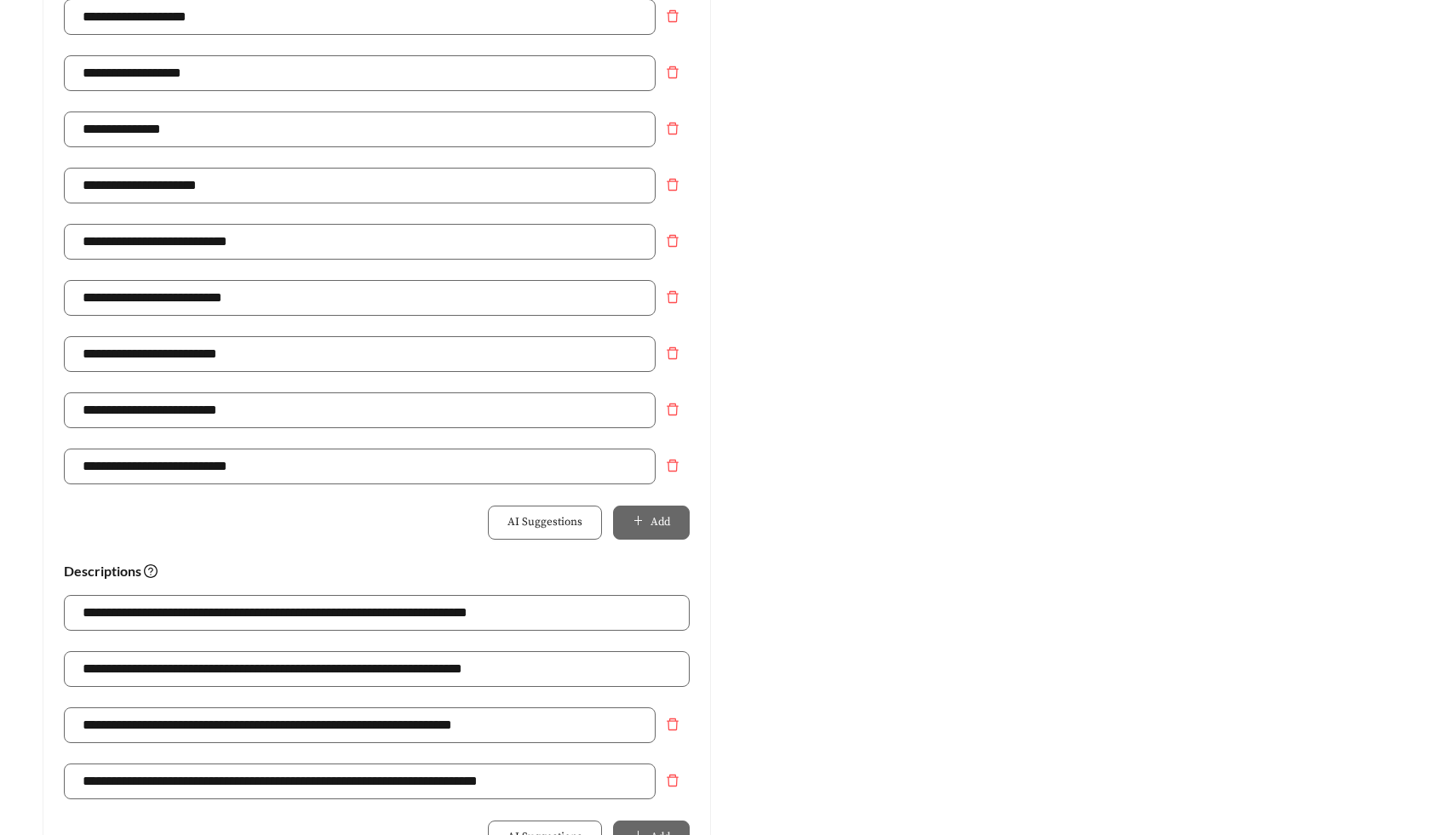 scroll, scrollTop: 1237, scrollLeft: 0, axis: vertical 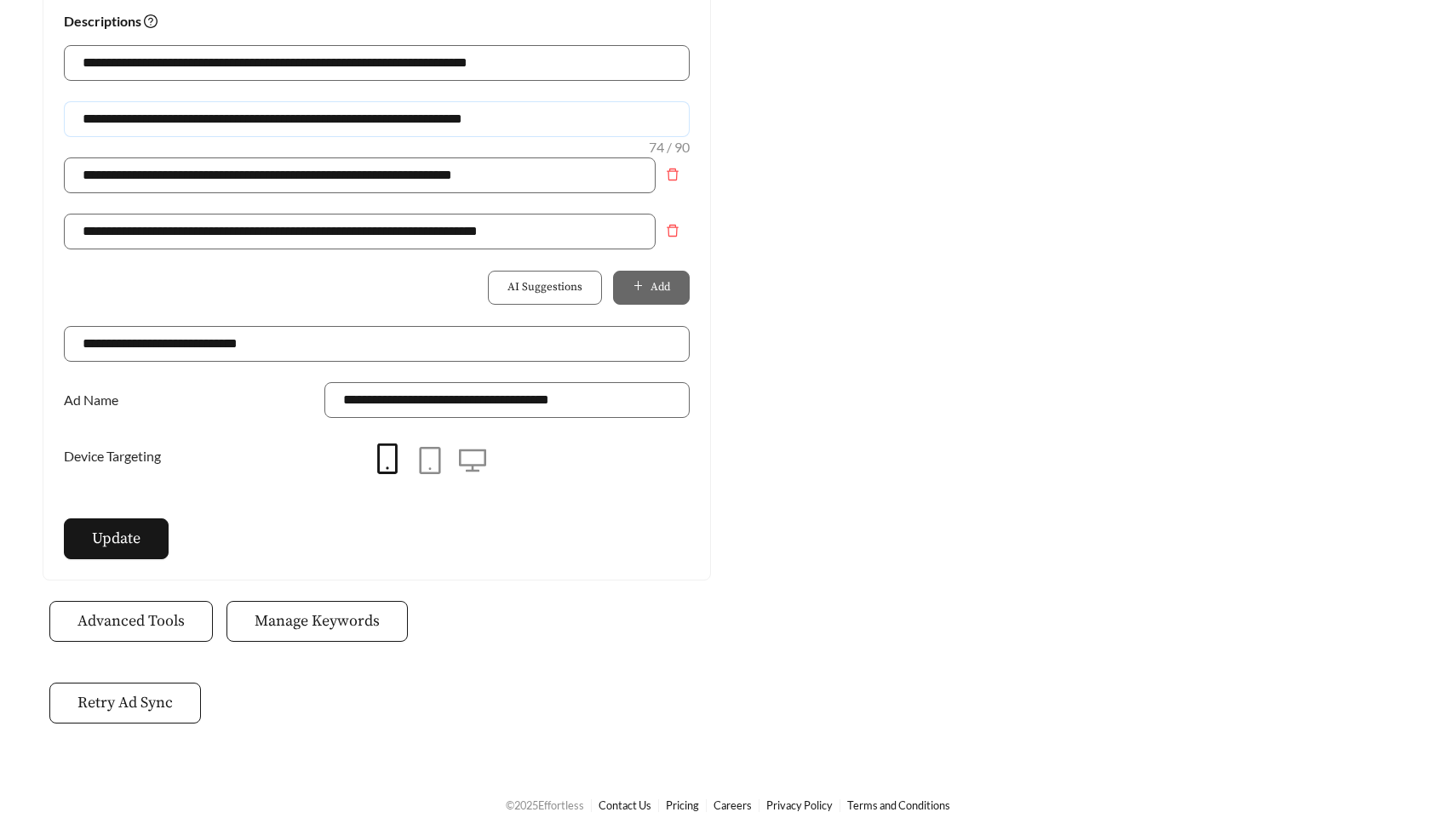 click on "**********" at bounding box center (376, 119) 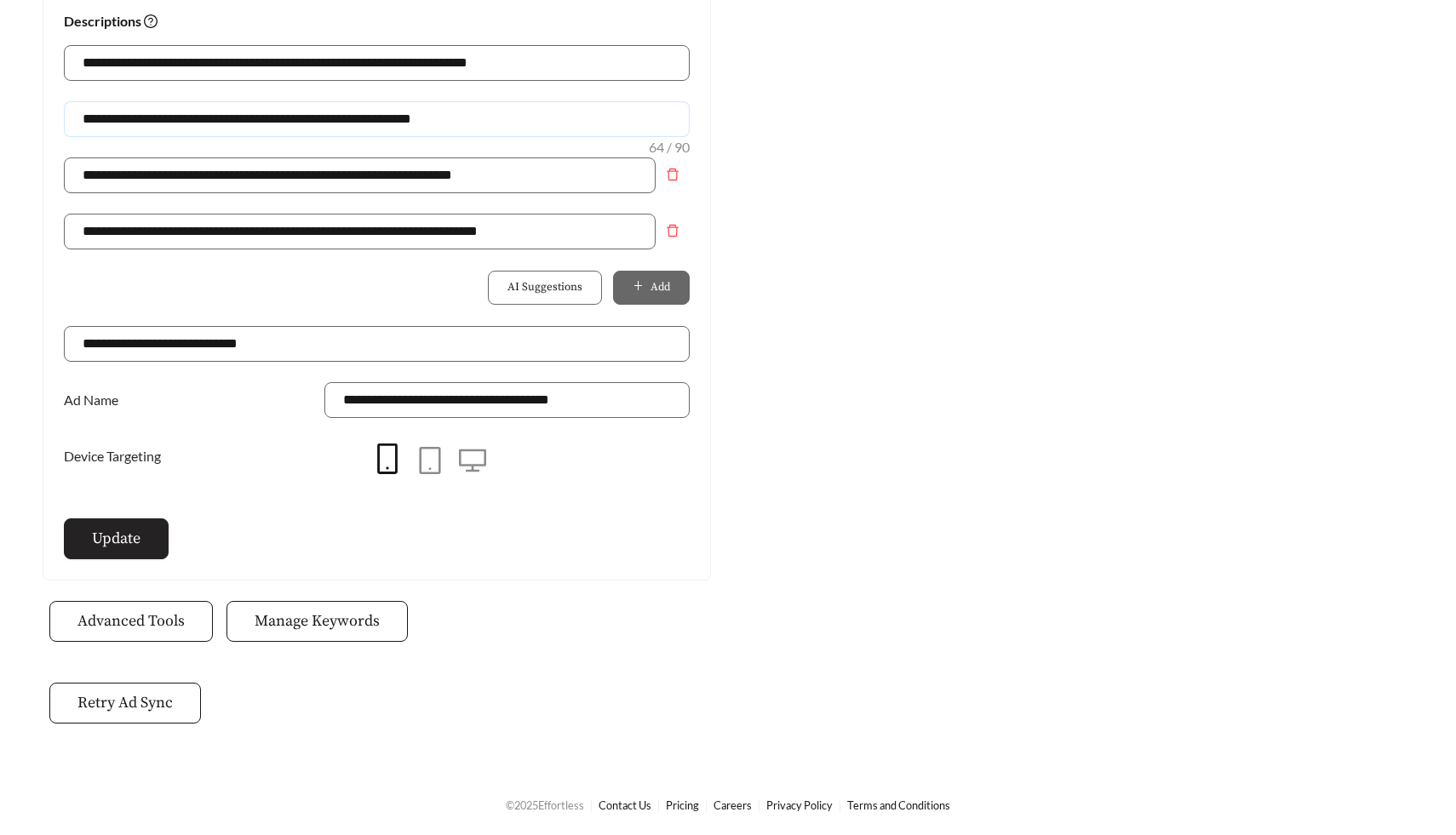 type on "**********" 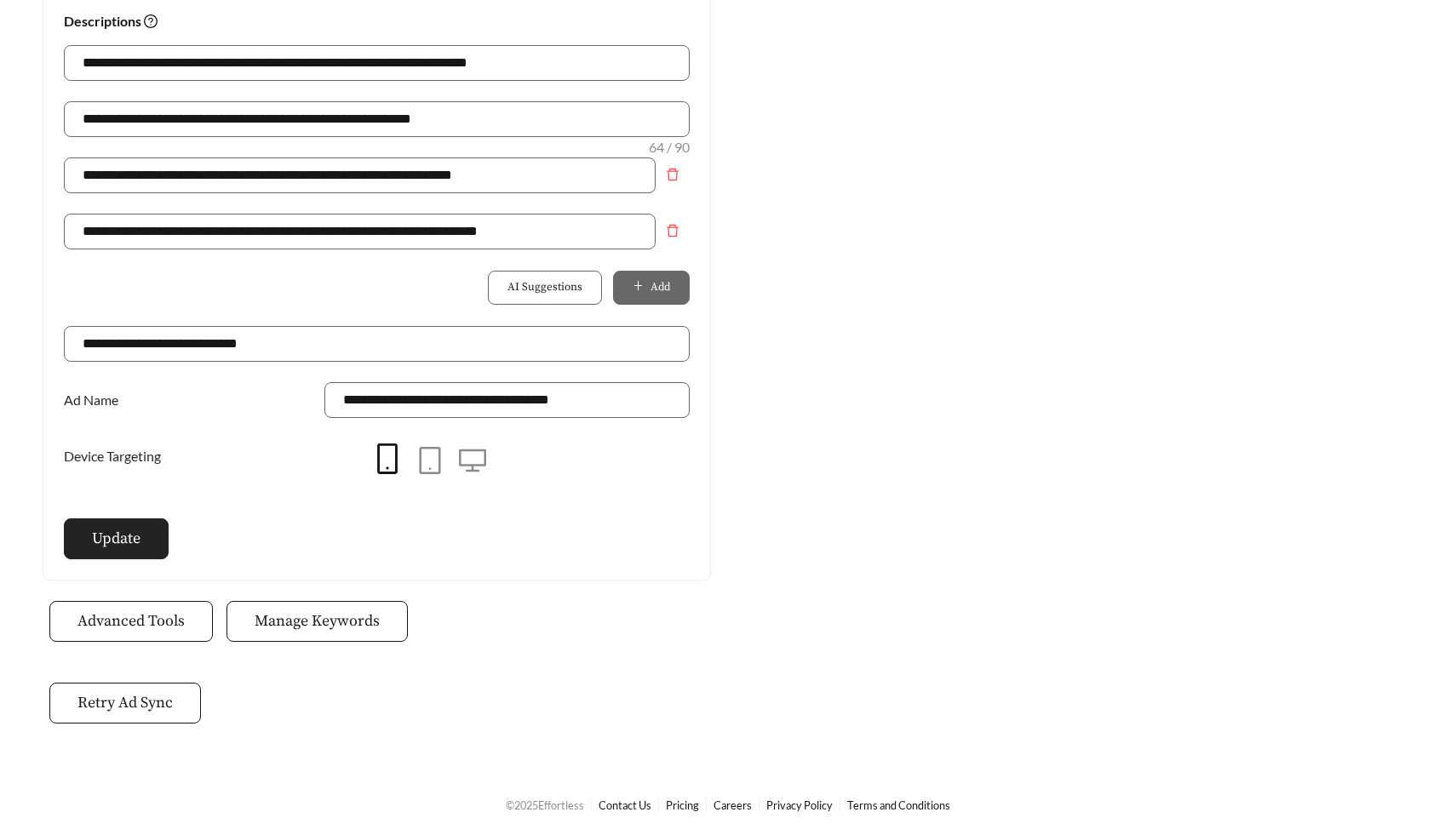 click on "Update" at bounding box center [116, 538] 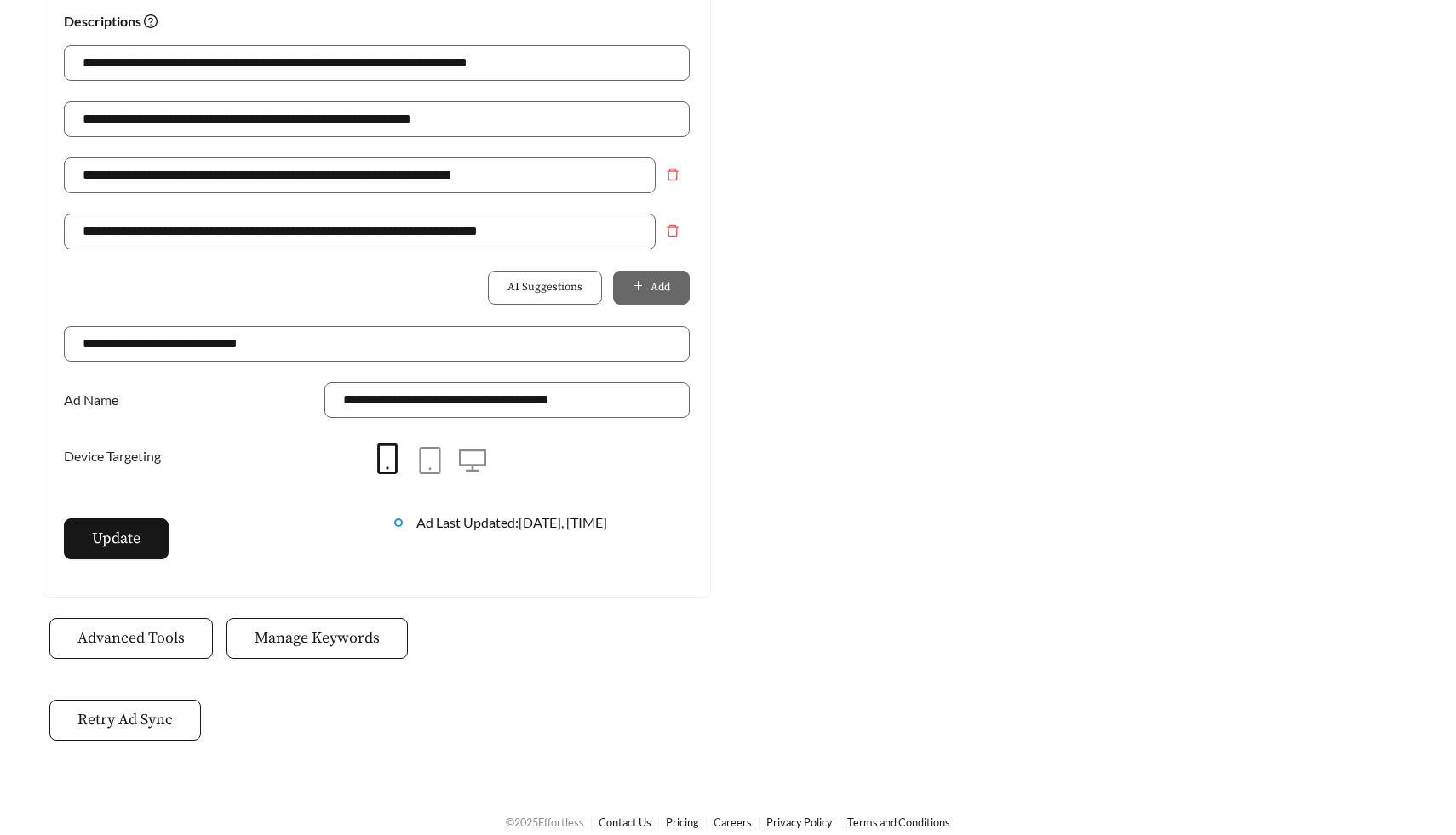 scroll, scrollTop: 348, scrollLeft: 0, axis: vertical 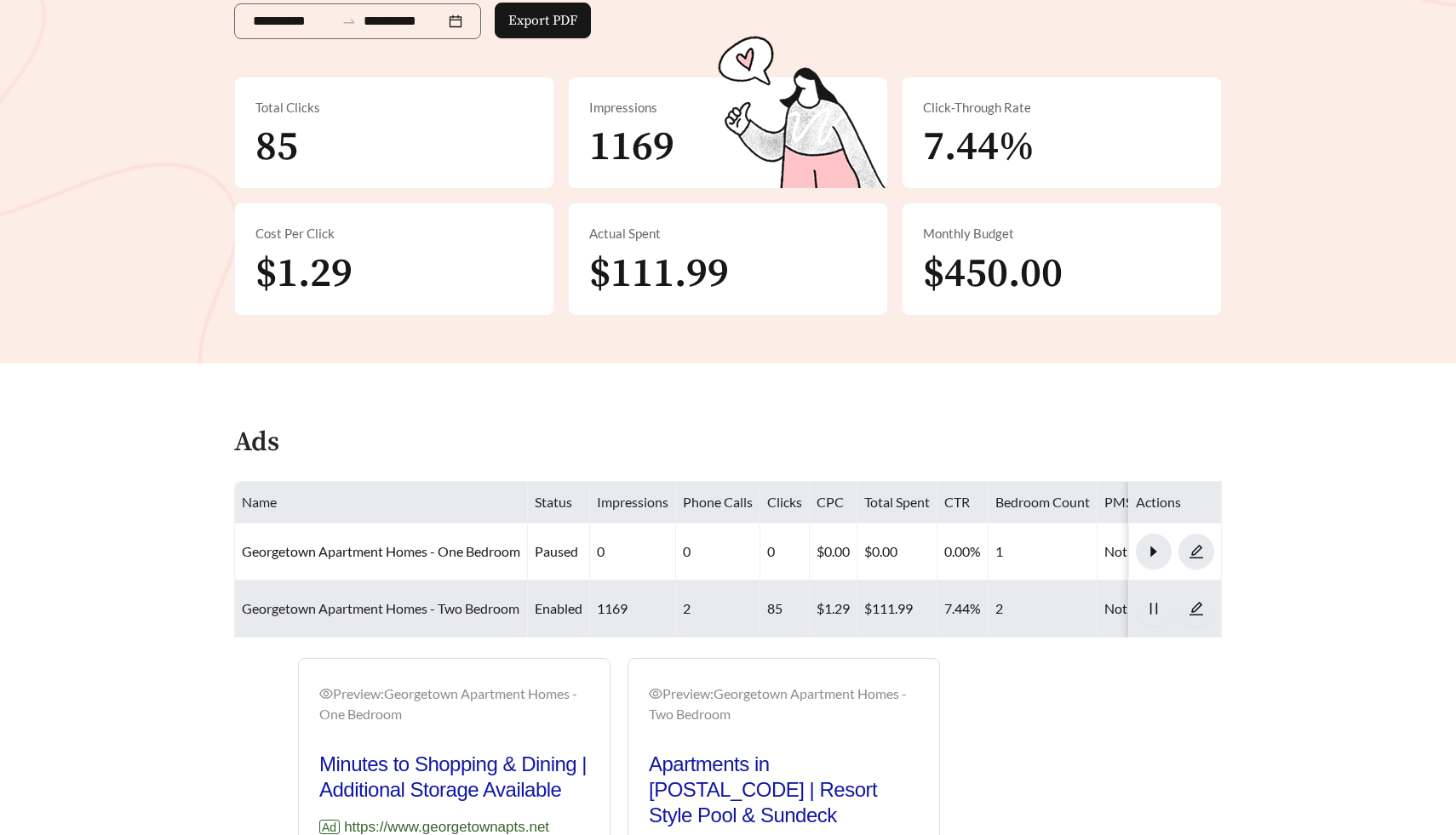 click on "Georgetown Apartment Homes - Two Bedroom" at bounding box center (381, 608) 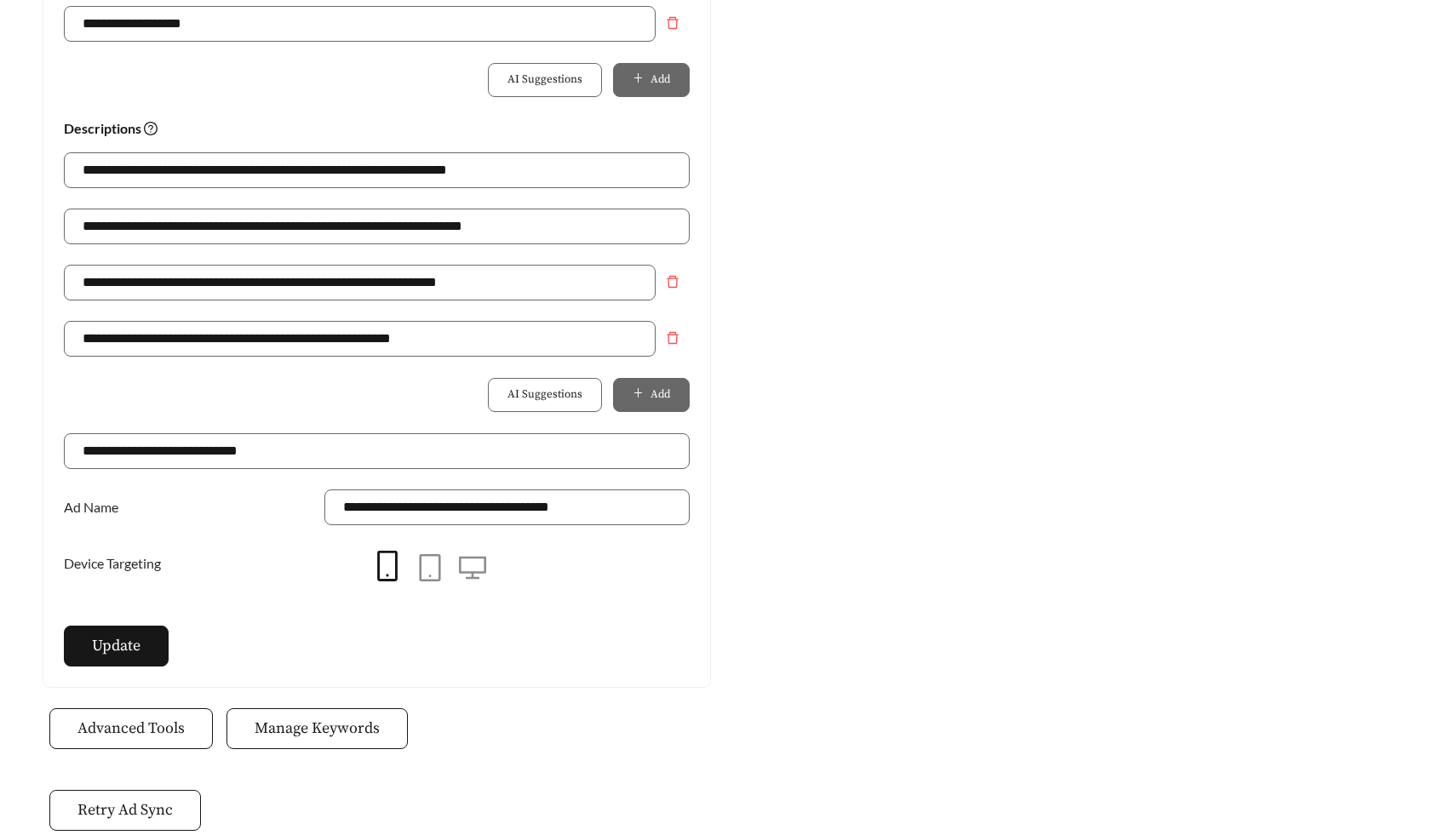scroll, scrollTop: 1237, scrollLeft: 0, axis: vertical 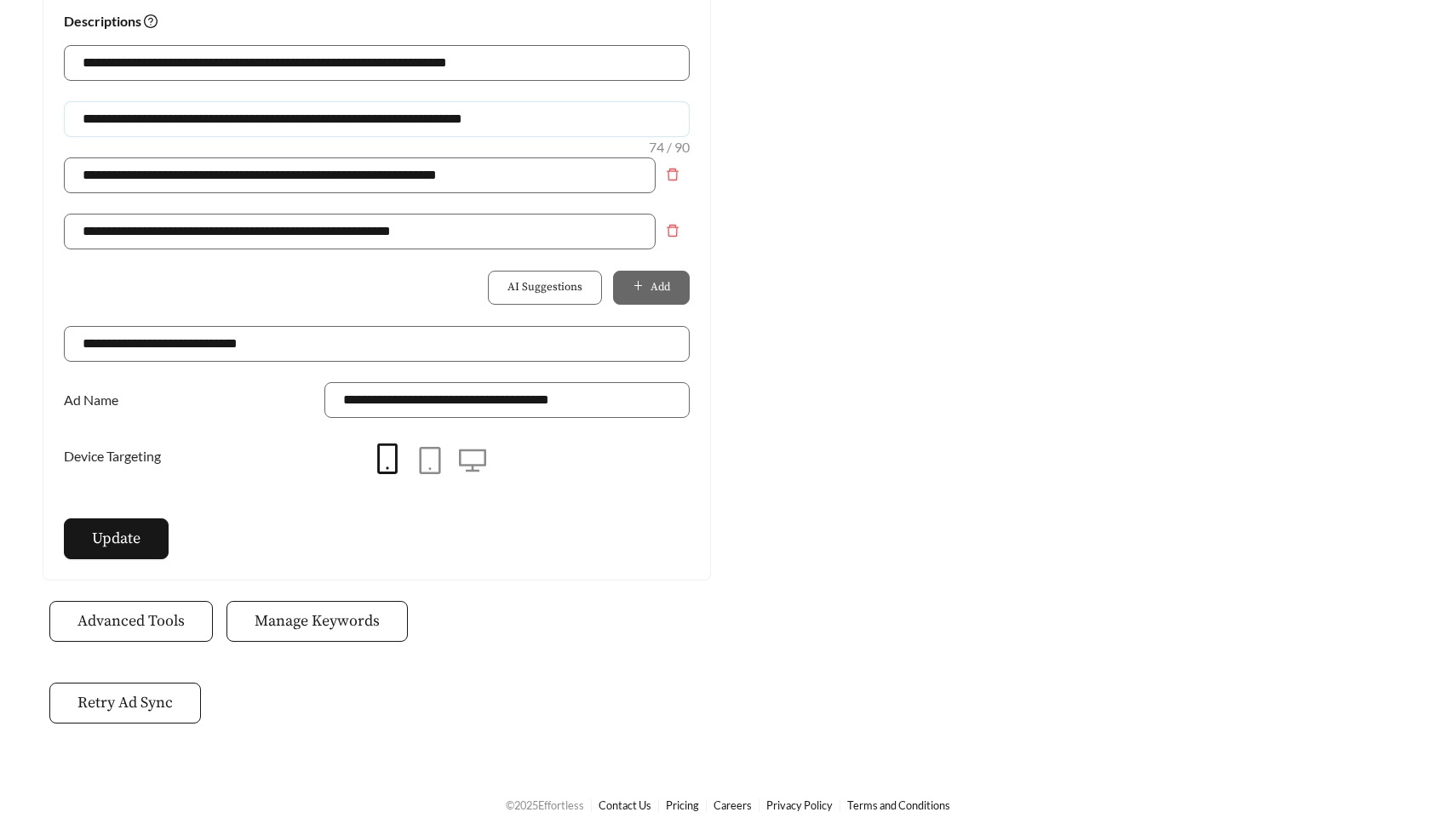 click on "**********" at bounding box center [376, 119] 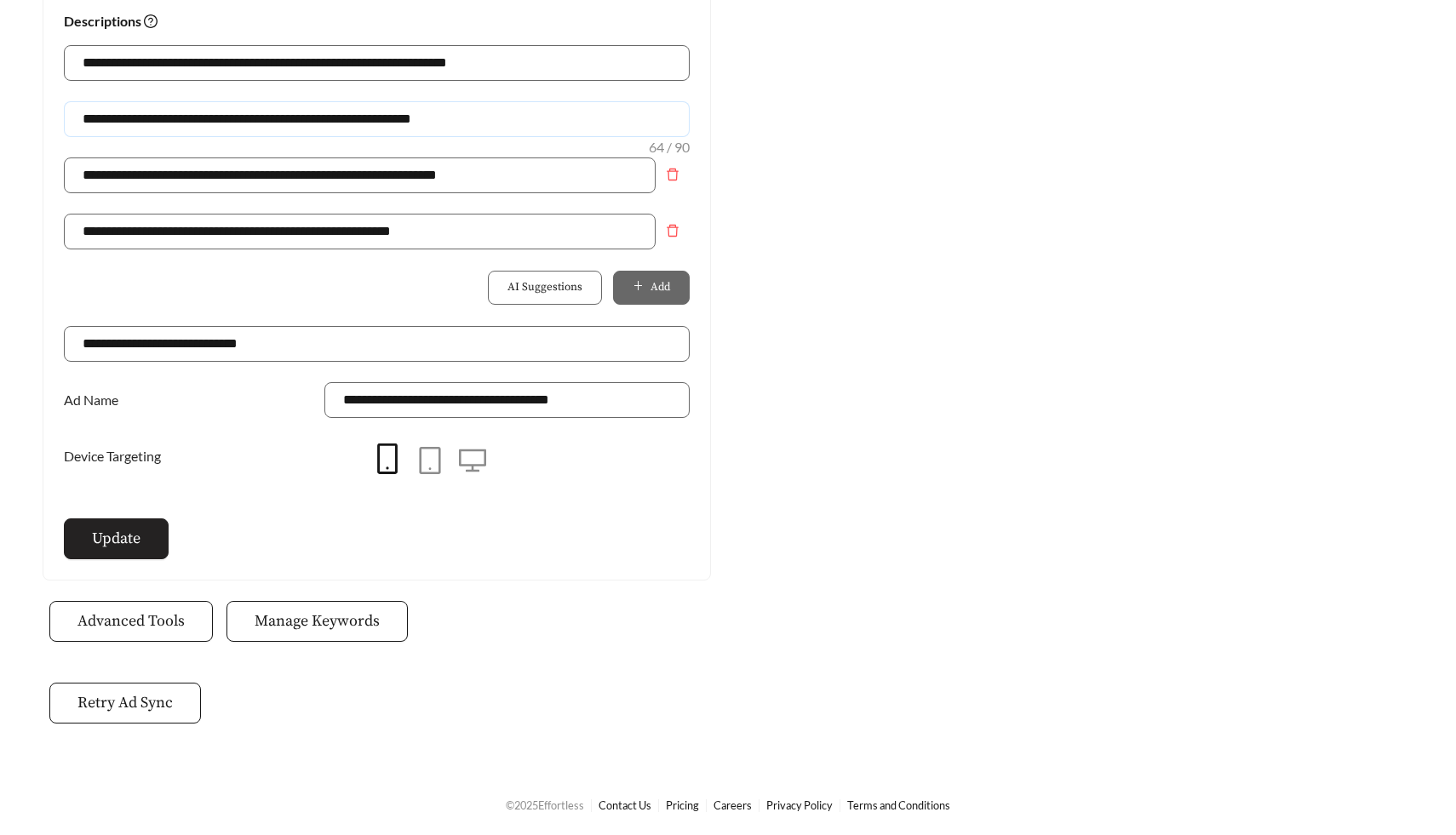 type on "**********" 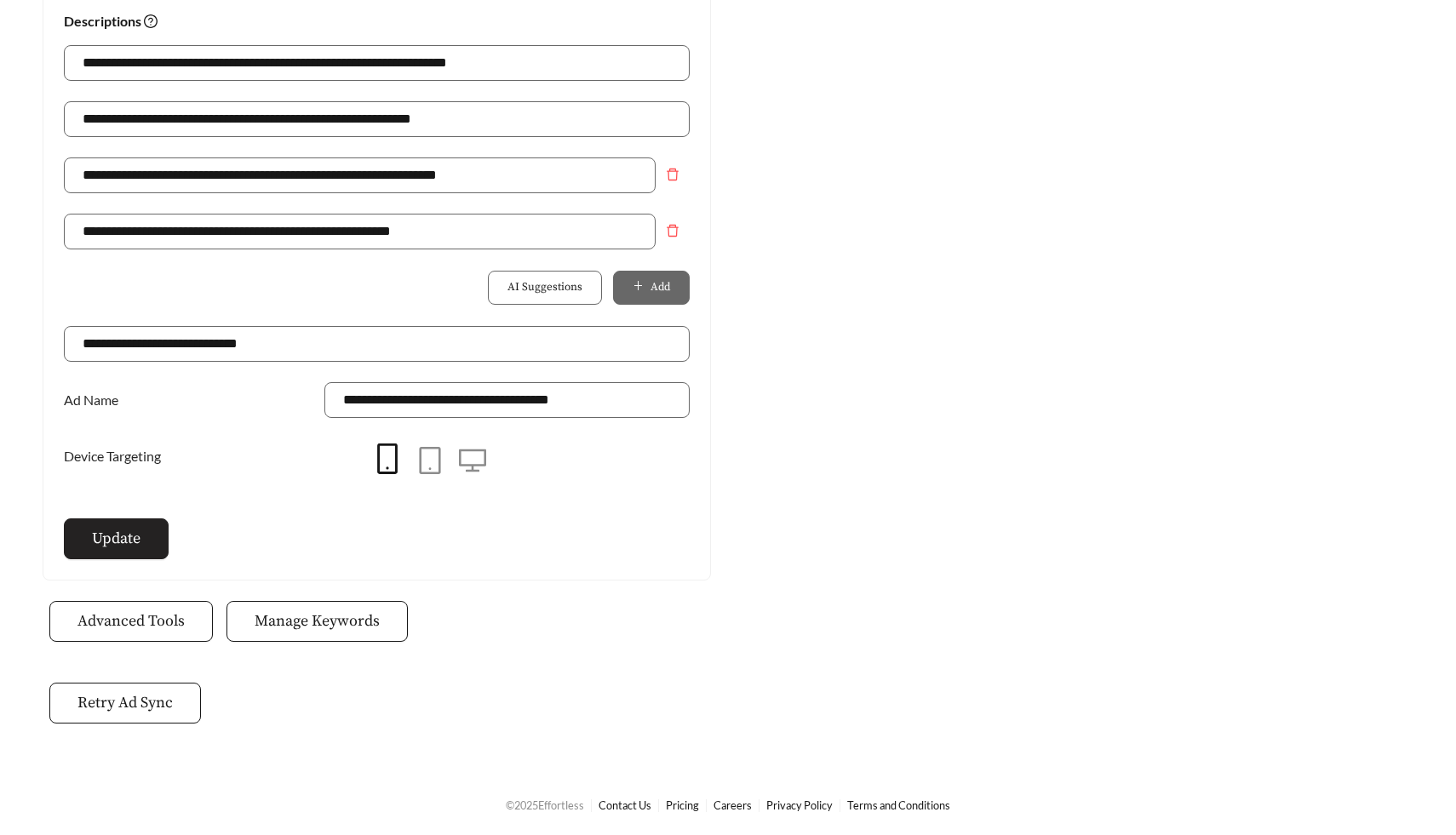 click on "Update" at bounding box center [116, 538] 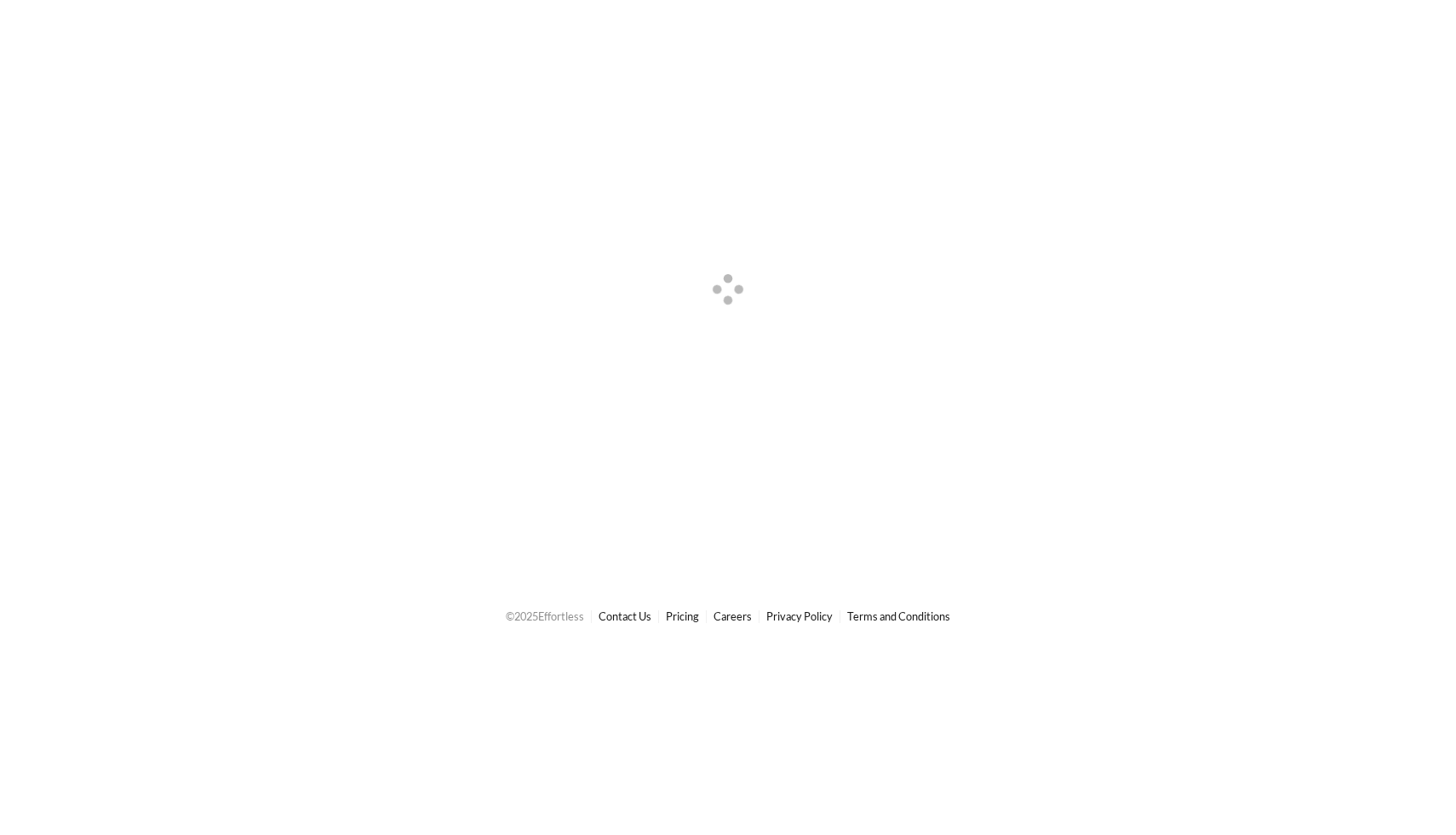 scroll, scrollTop: 0, scrollLeft: 0, axis: both 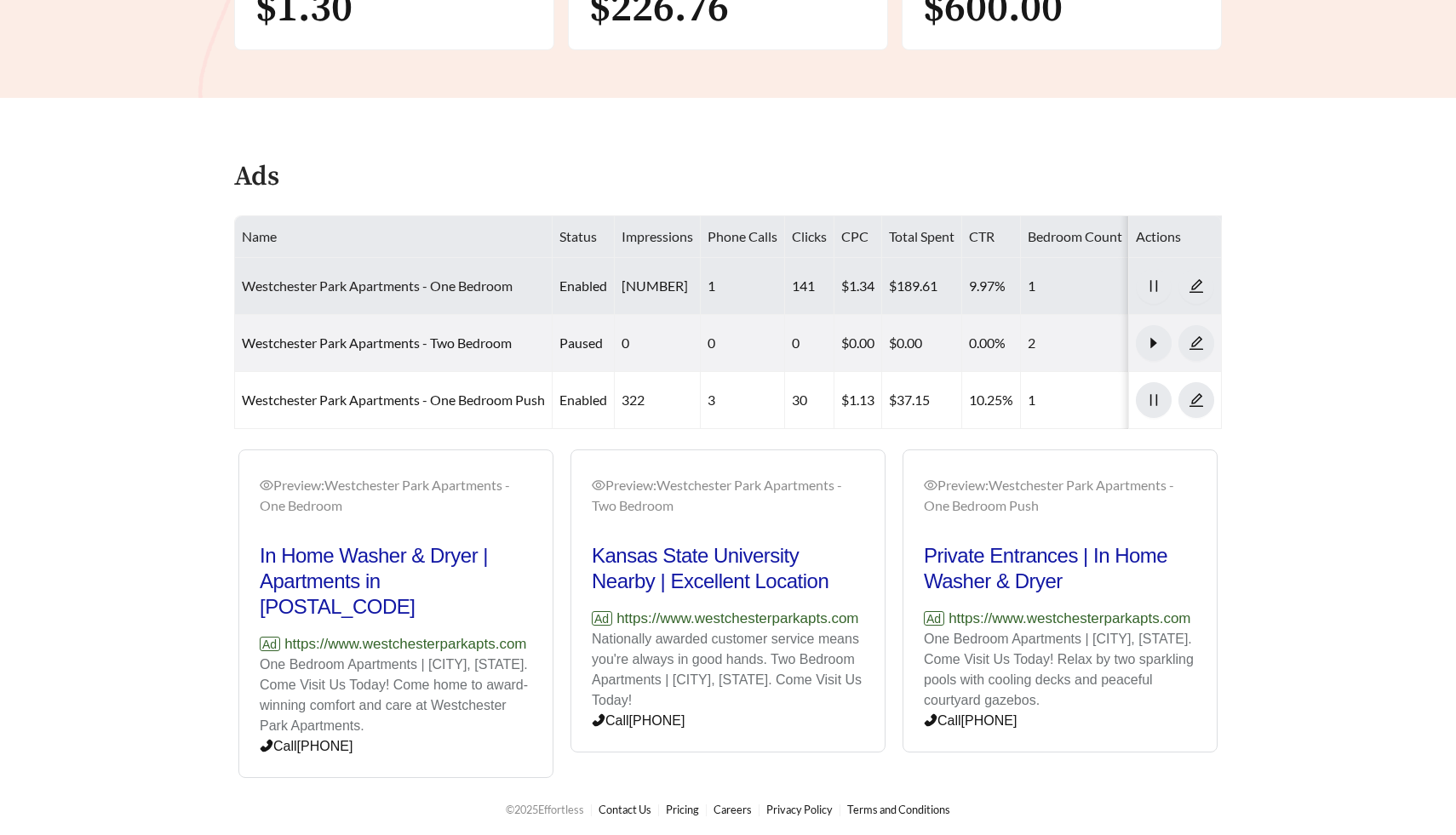click on "Westchester Park Apartments - One Bedroom" at bounding box center (377, 285) 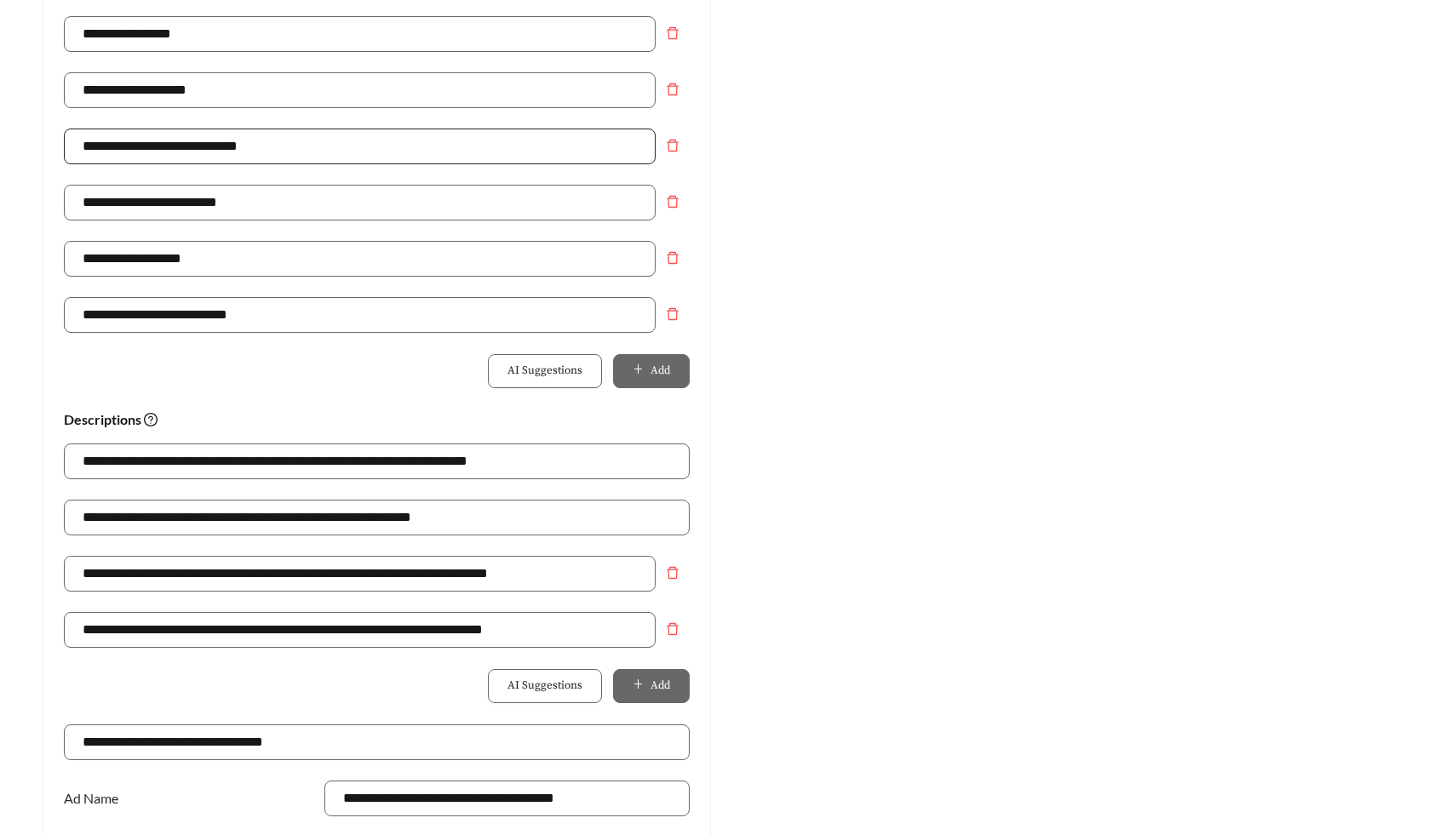 scroll, scrollTop: 854, scrollLeft: 0, axis: vertical 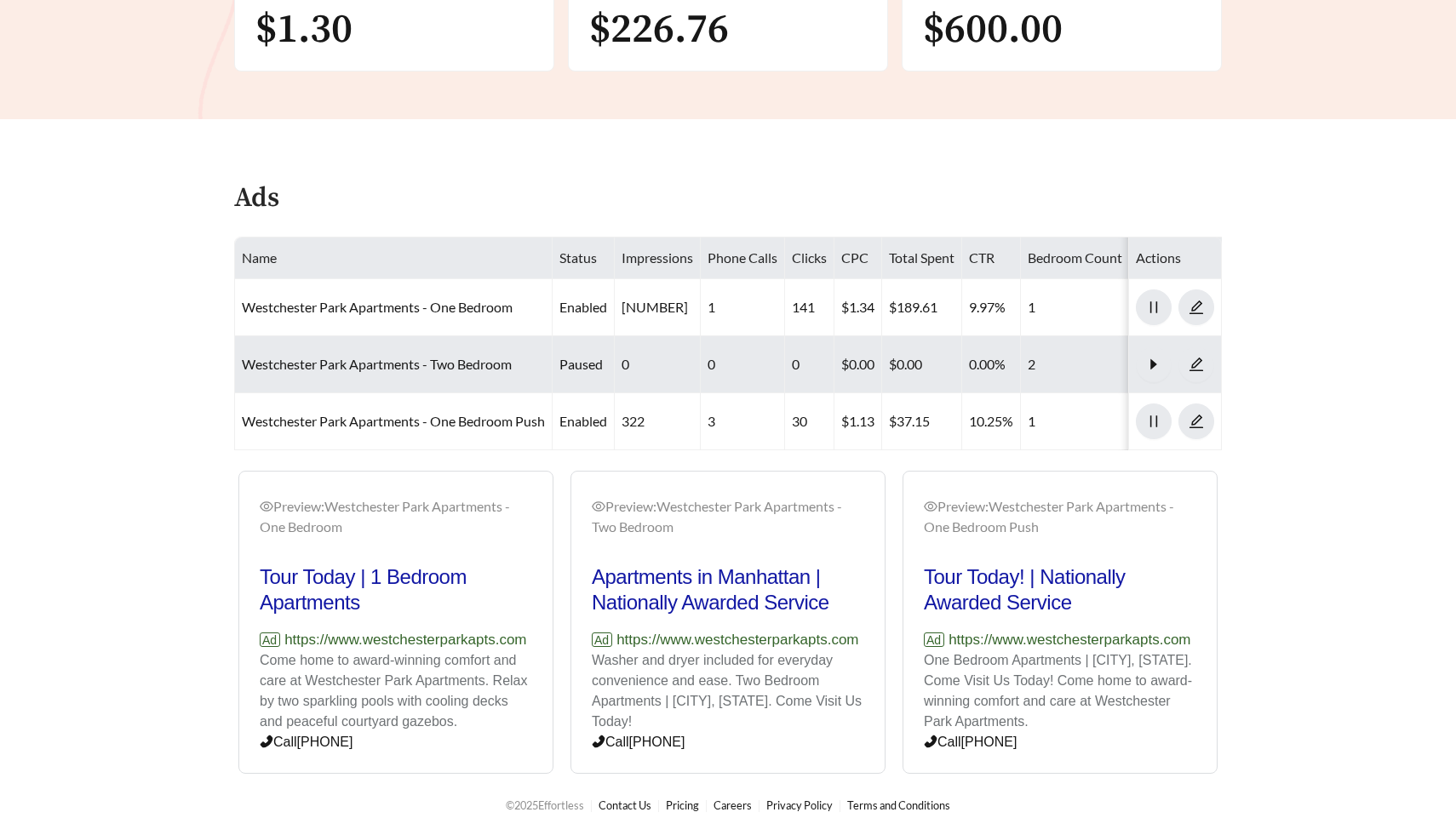 click on "Westchester Park Apartments - Two Bedroom" at bounding box center (393, 364) 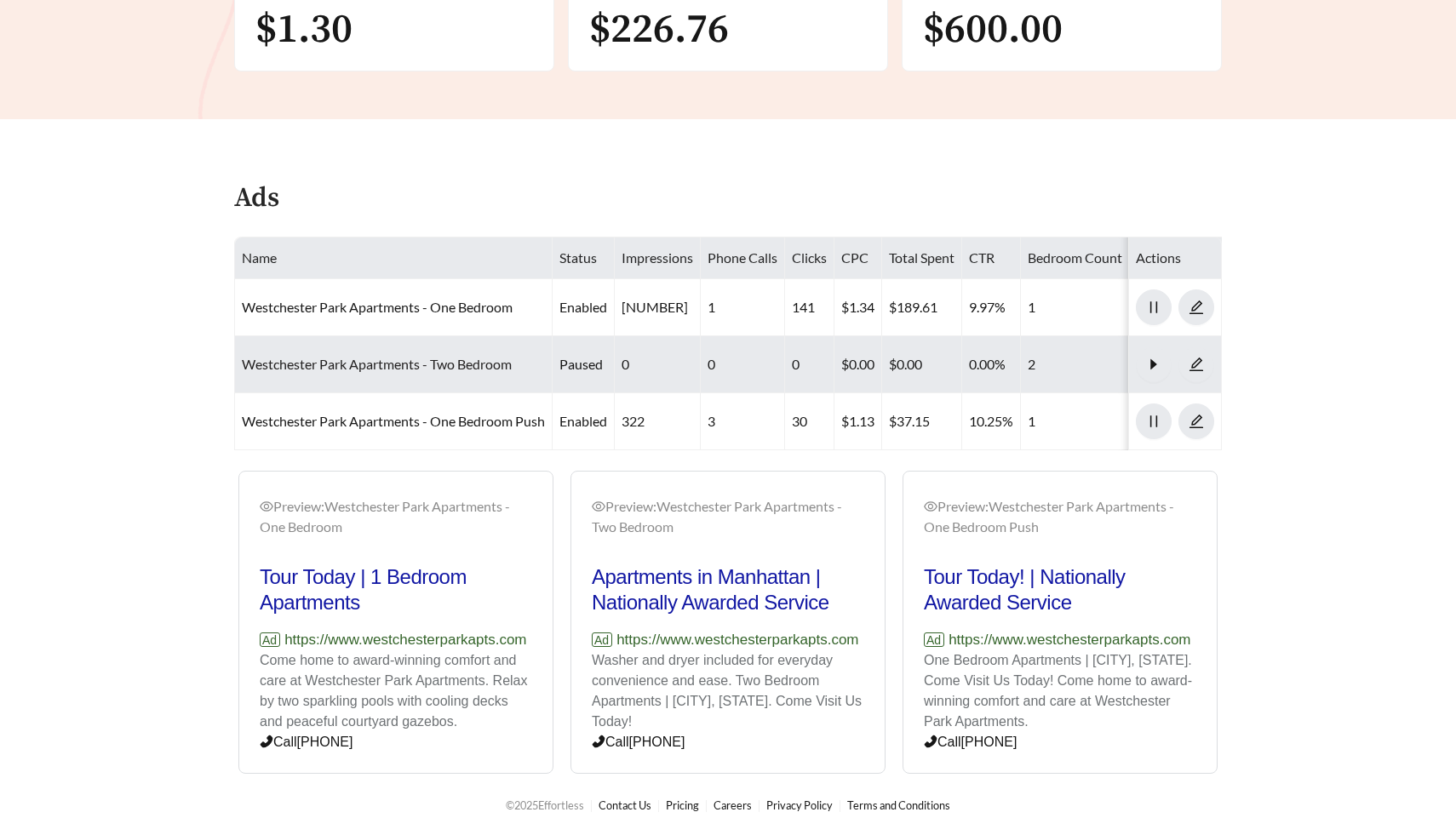 click on "Westchester Park Apartments - Two Bedroom" at bounding box center (376, 363) 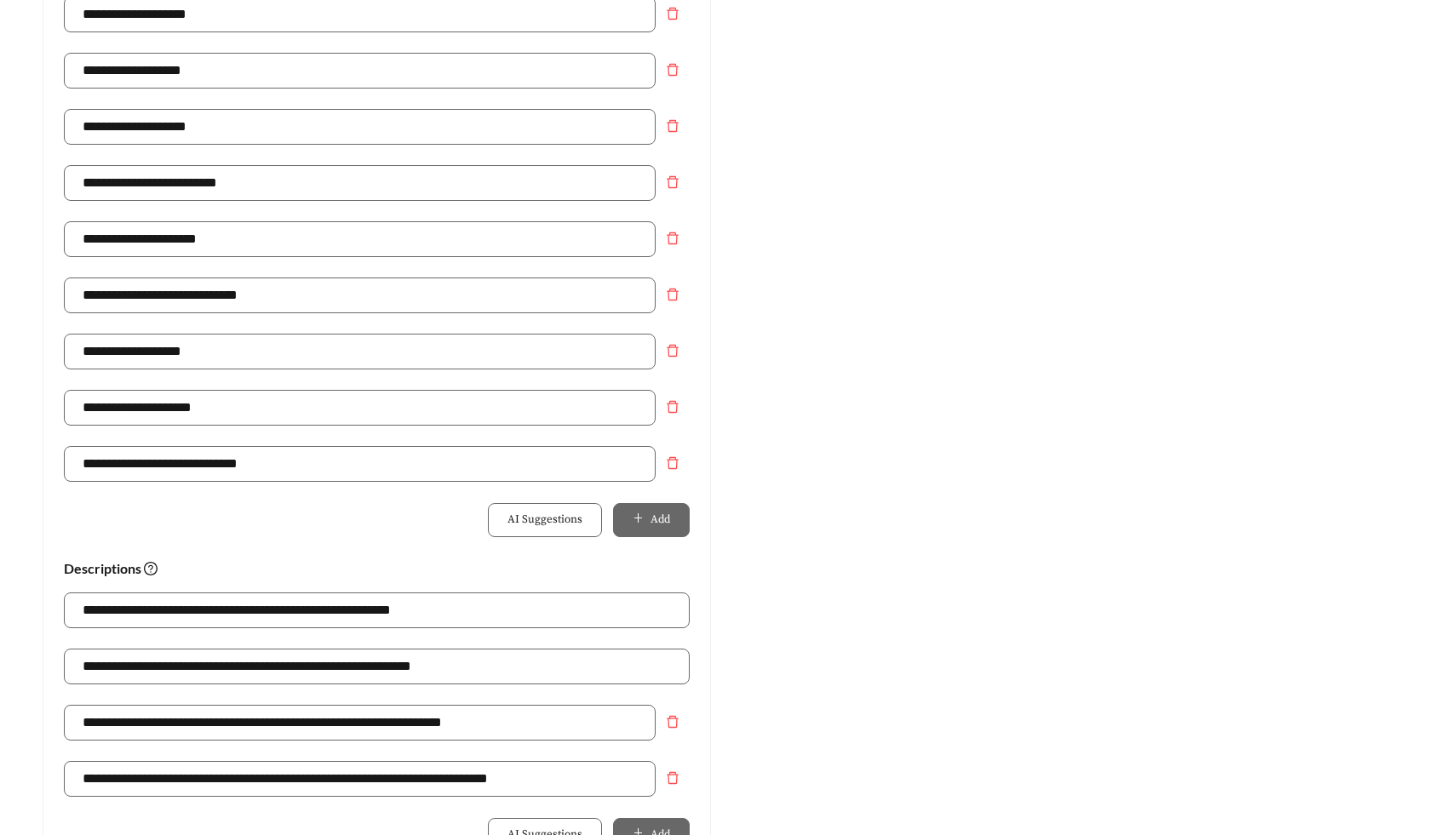 scroll, scrollTop: 695, scrollLeft: 0, axis: vertical 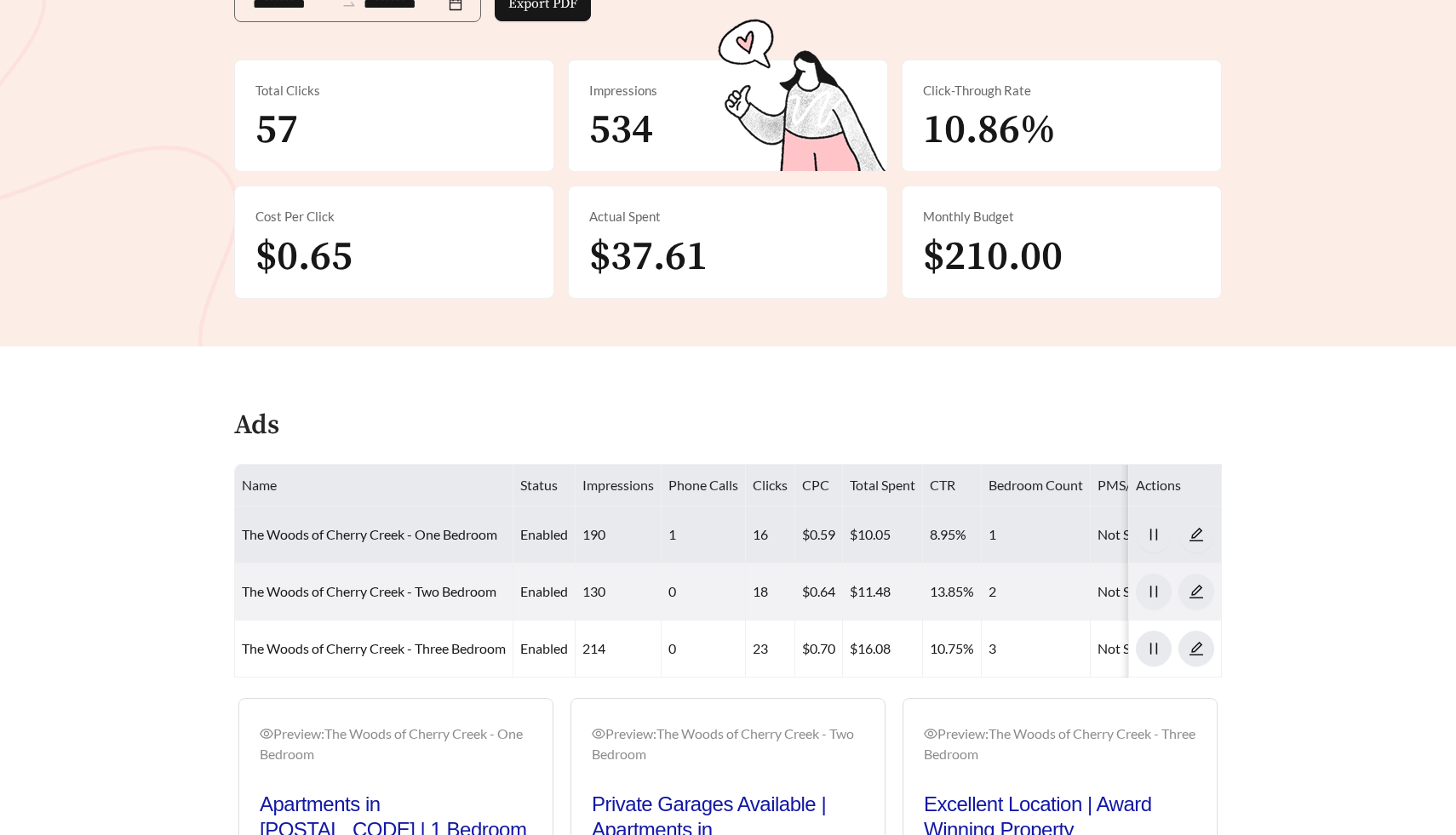 click on "The Woods of Cherry Creek - One Bedroom" at bounding box center (374, 535) 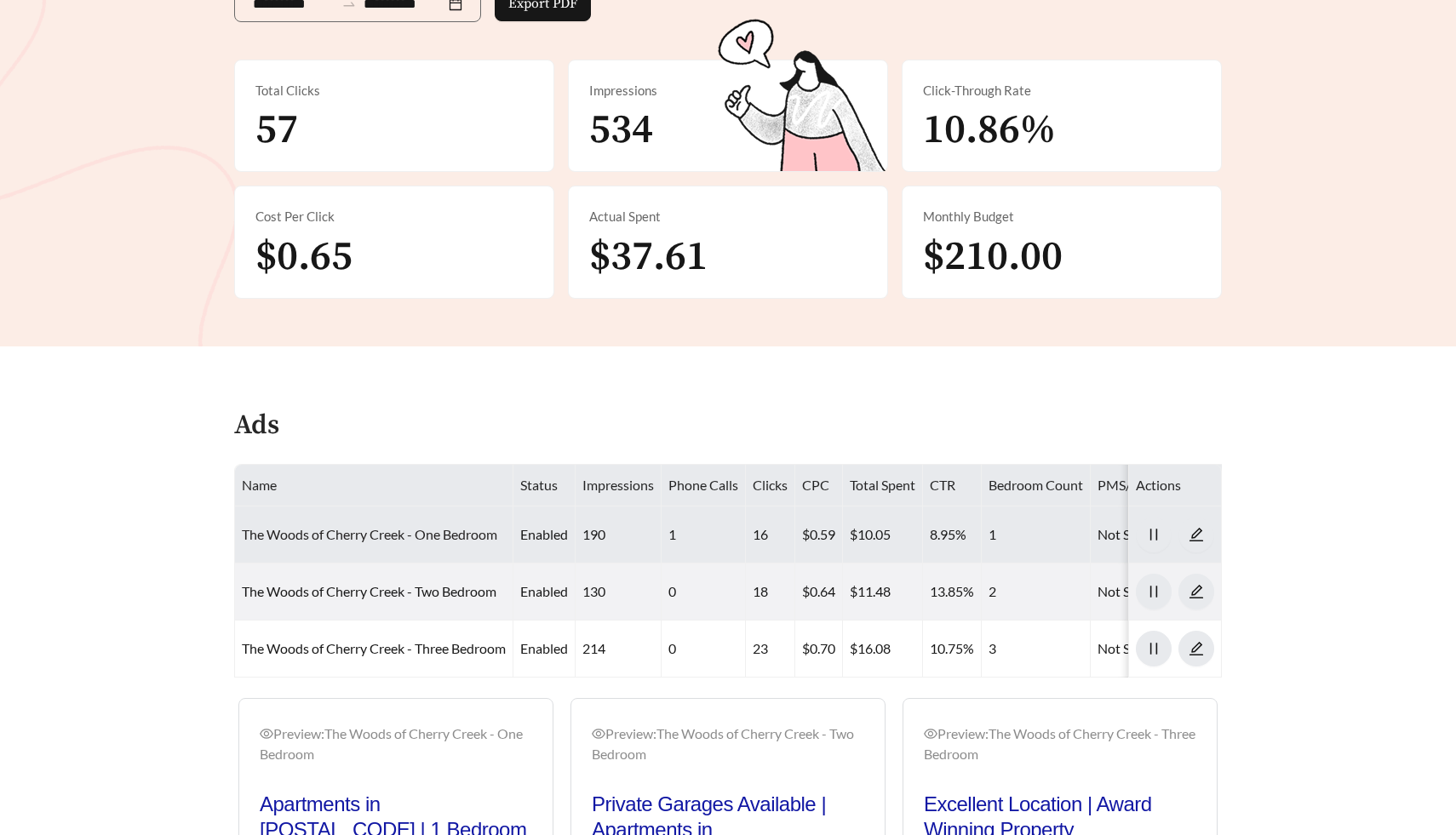 click on "The Woods of Cherry Creek - One Bedroom" at bounding box center (370, 534) 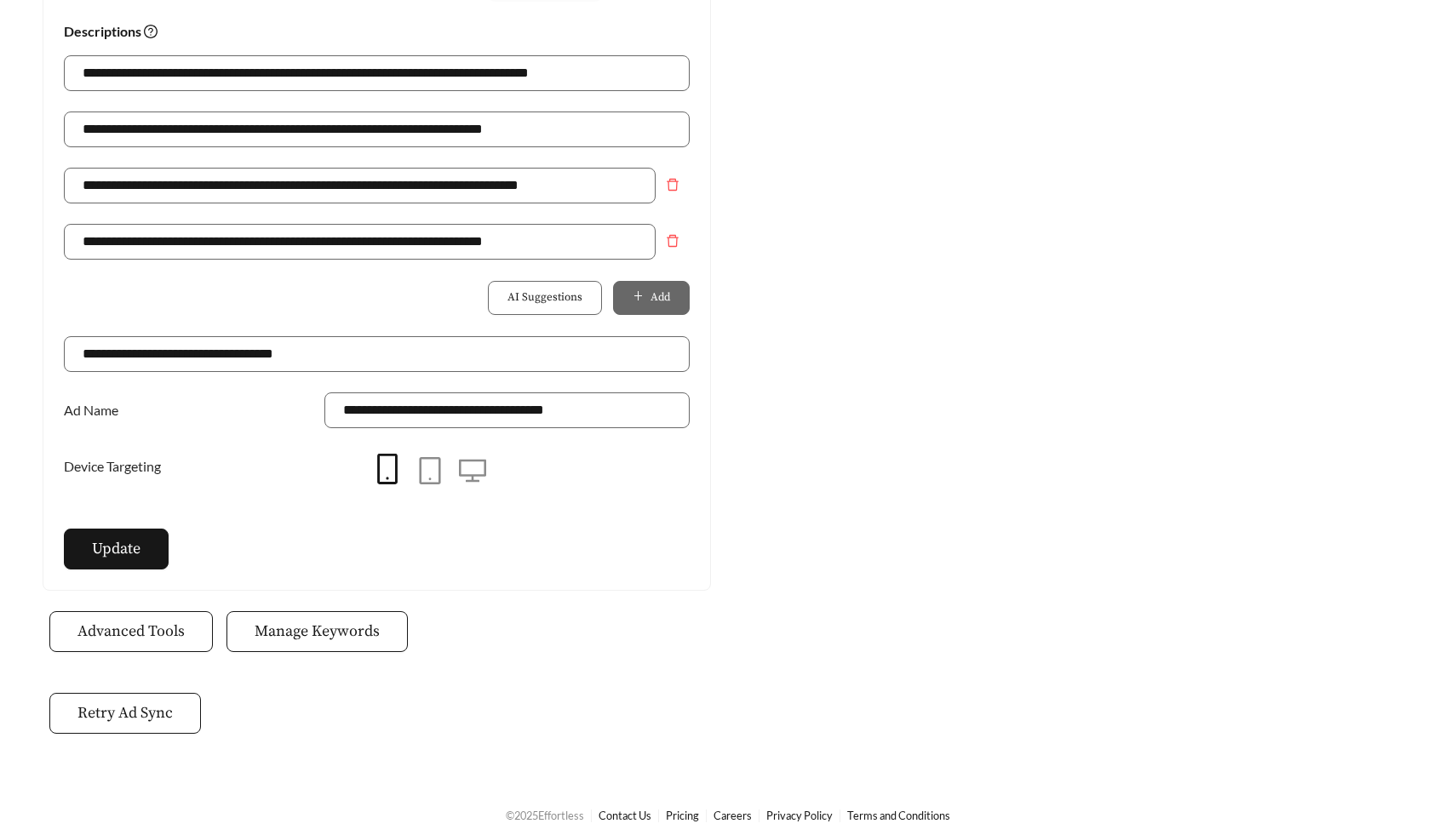 scroll, scrollTop: 1237, scrollLeft: 0, axis: vertical 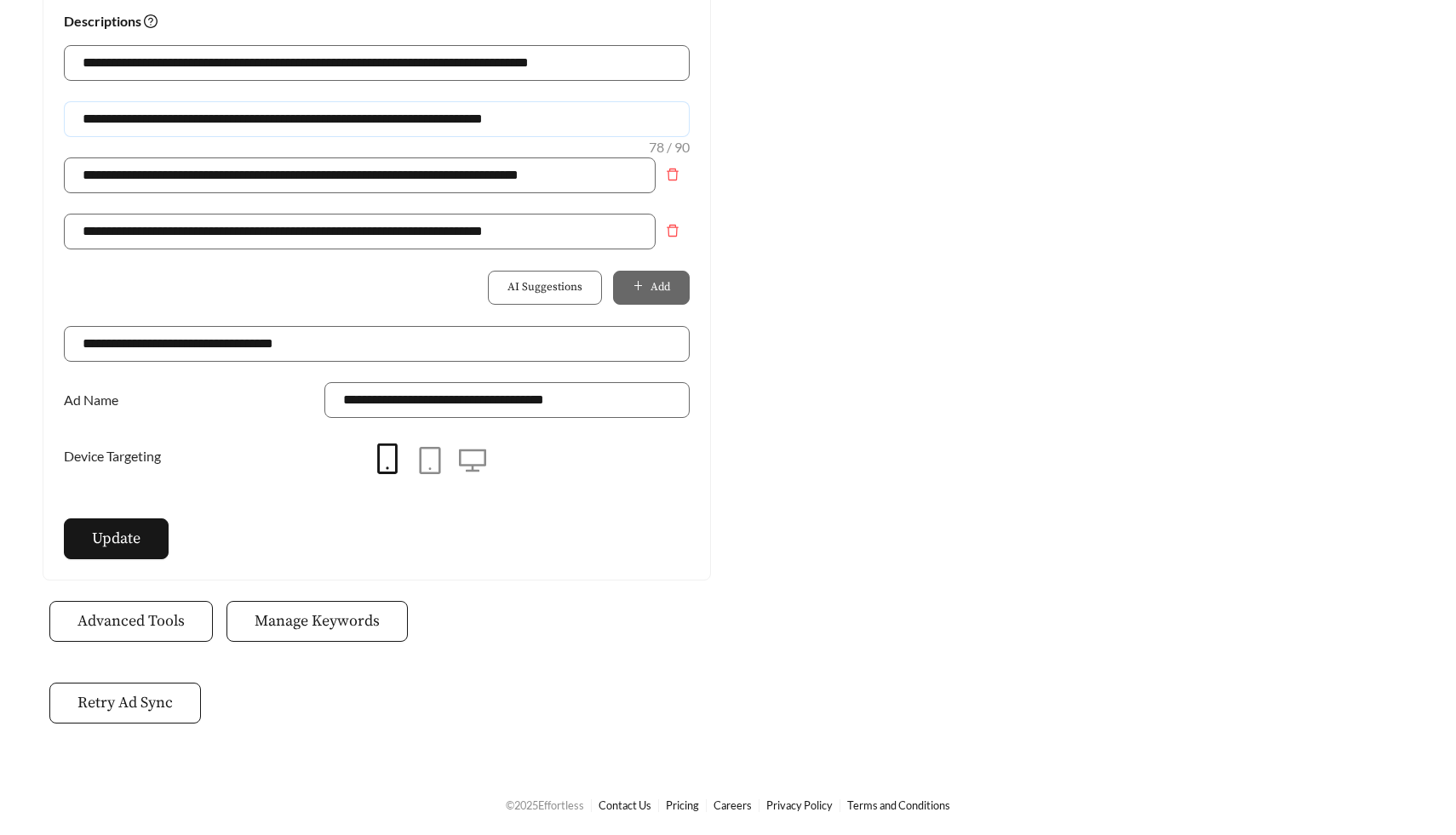 click on "**********" at bounding box center [376, 119] 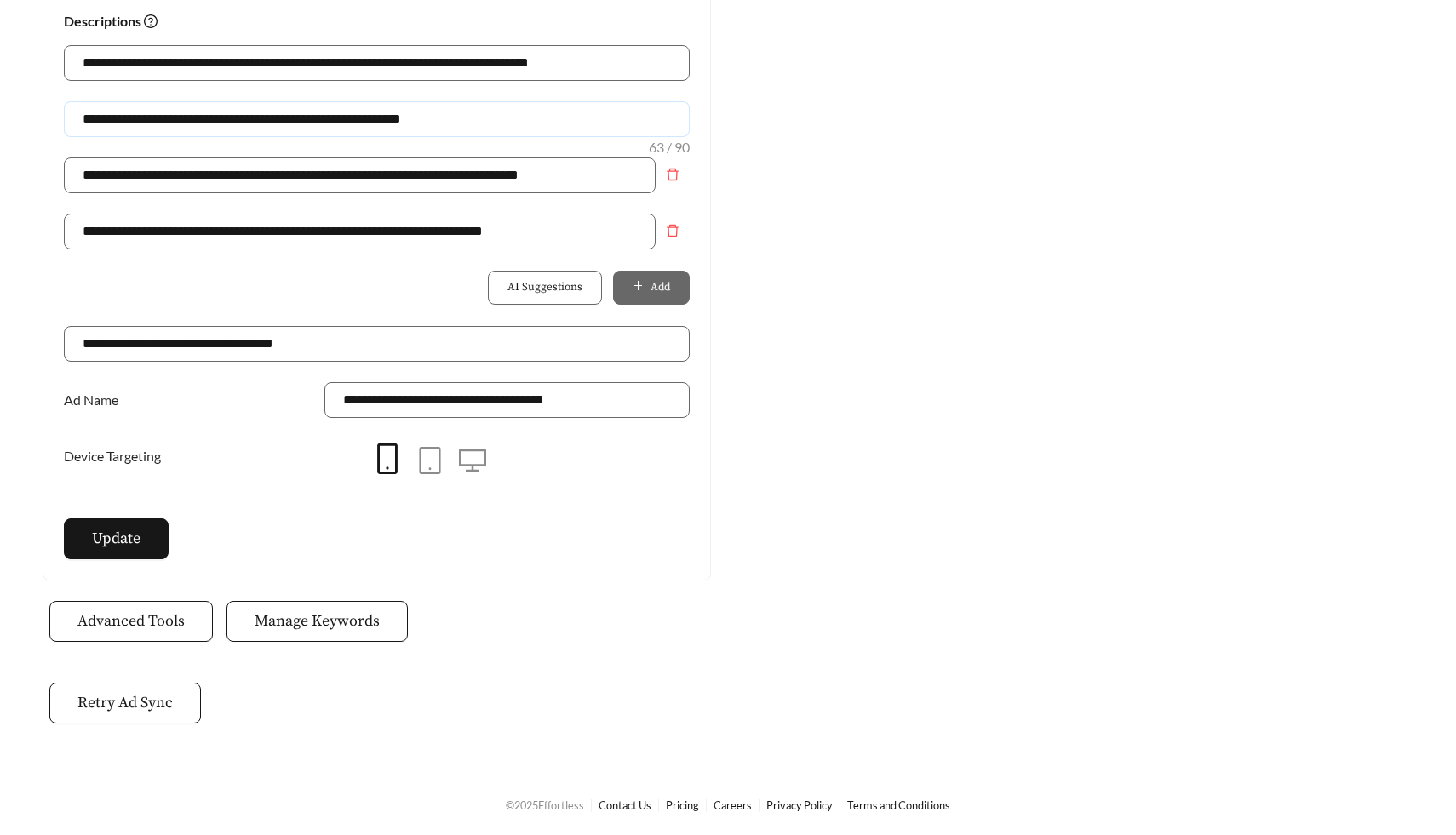scroll, scrollTop: 1237, scrollLeft: 0, axis: vertical 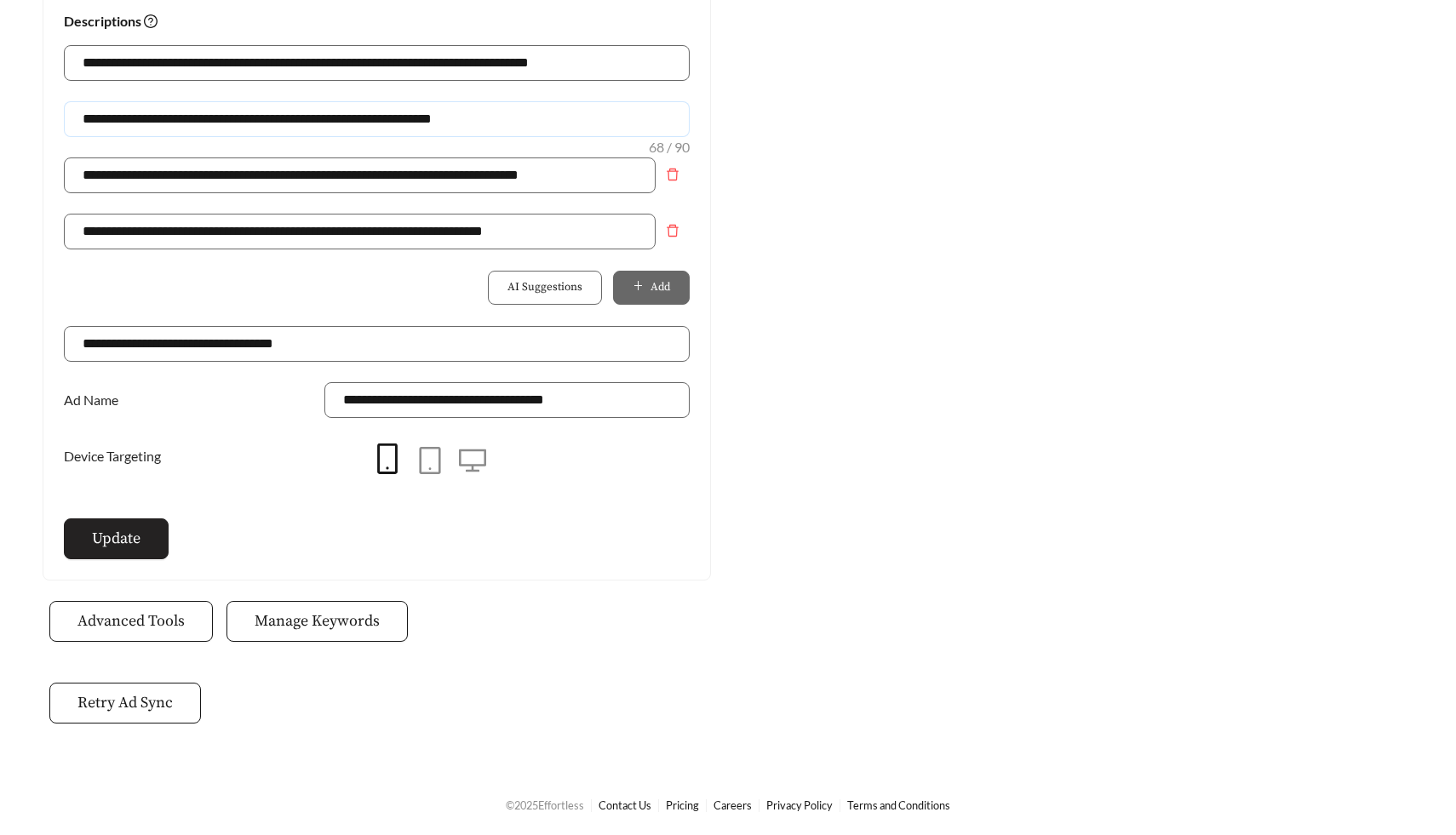 type on "**********" 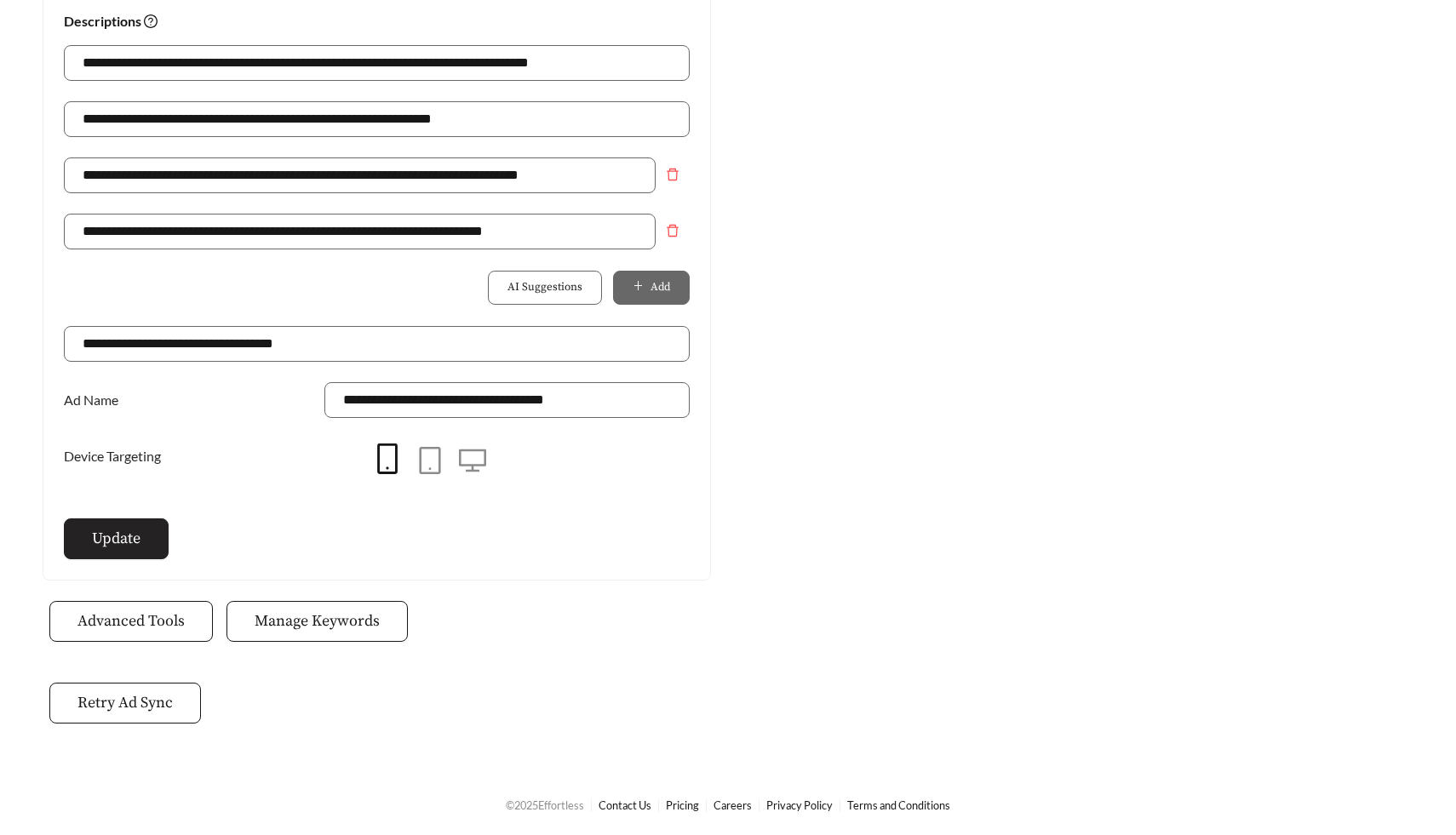 click on "Update" at bounding box center (116, 538) 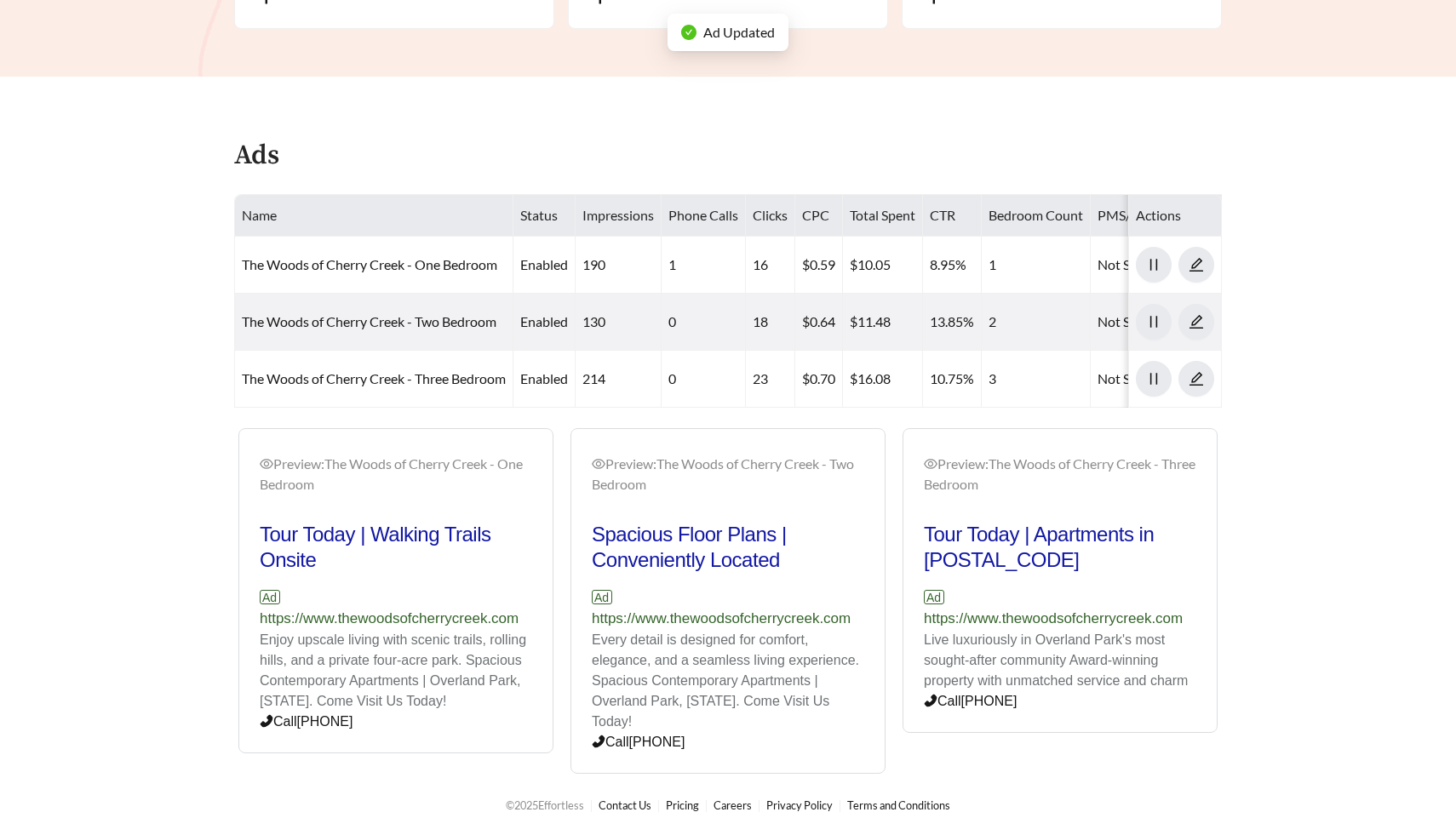 scroll, scrollTop: 365, scrollLeft: 0, axis: vertical 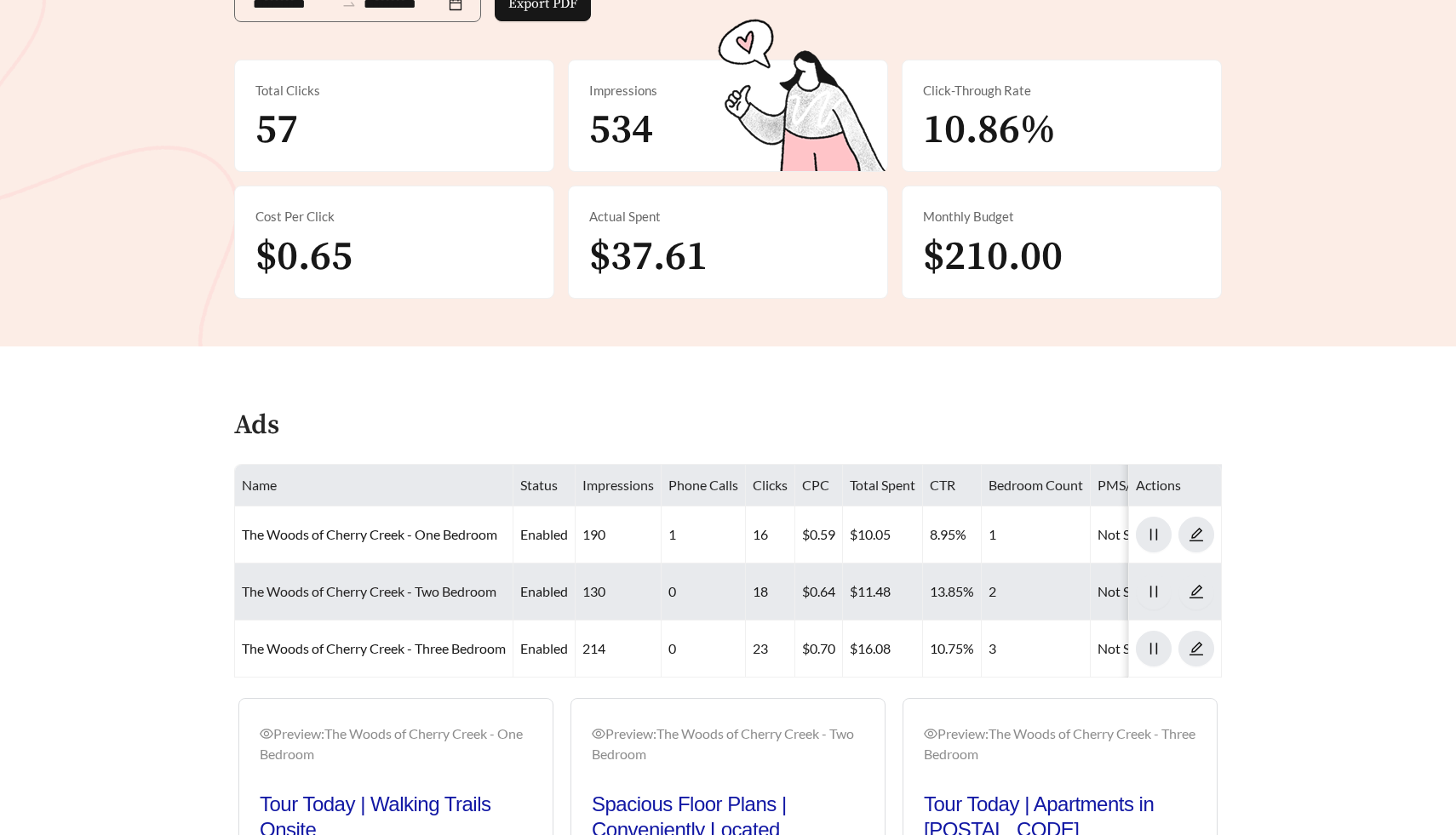 click on "The Woods of Cherry Creek - Two Bedroom" at bounding box center (369, 591) 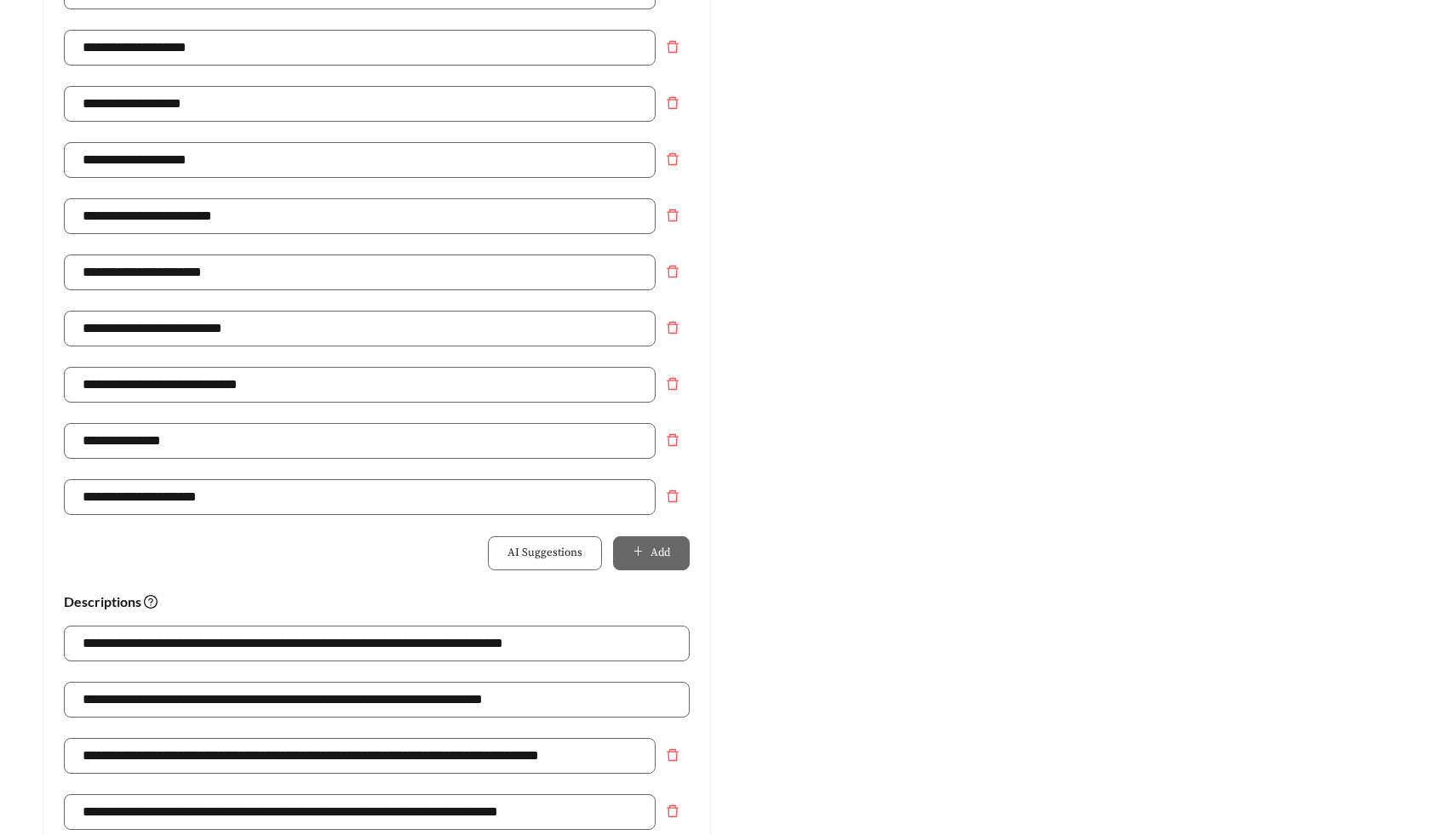 scroll, scrollTop: 764, scrollLeft: 0, axis: vertical 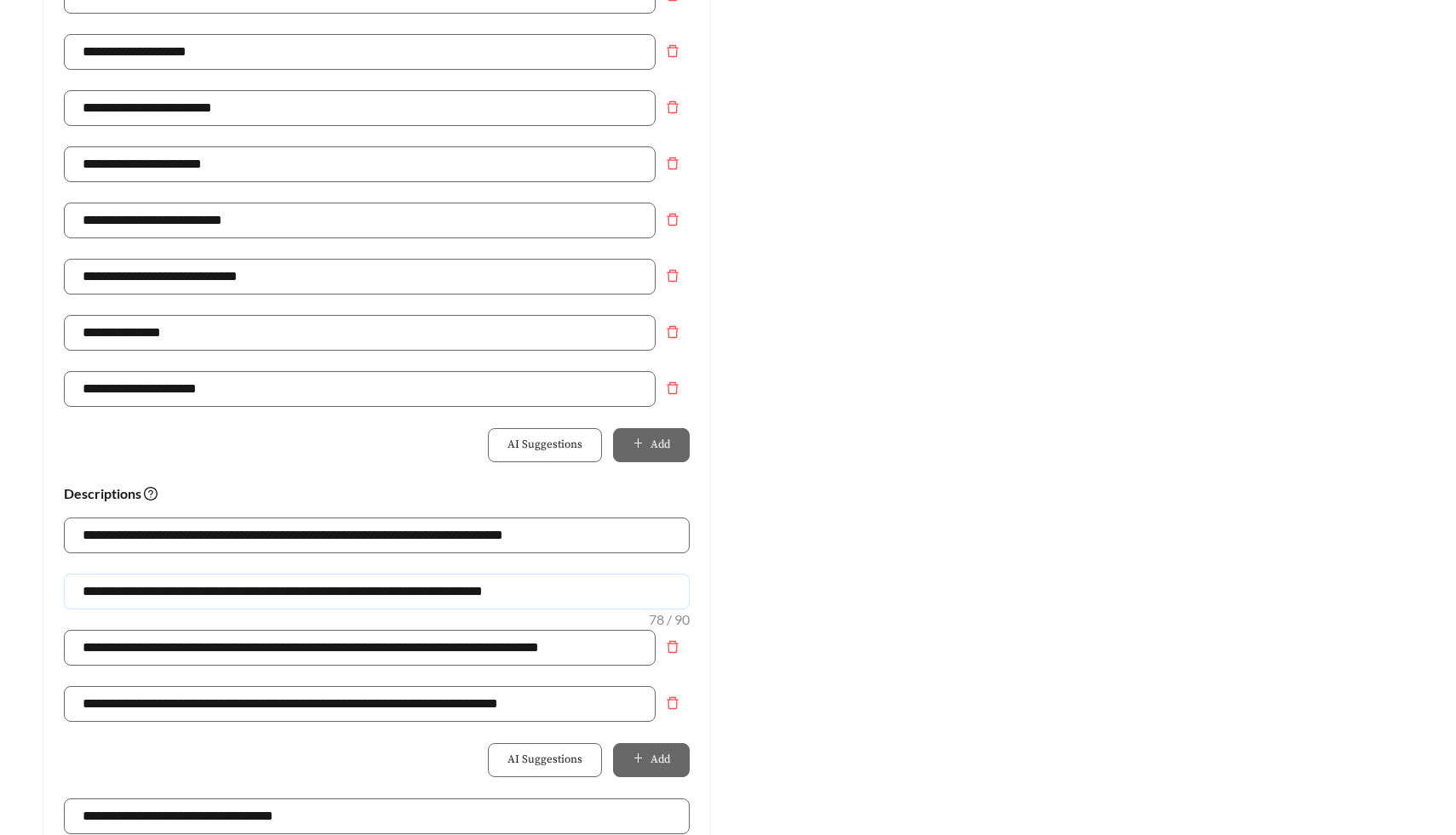 click on "**********" at bounding box center [376, 592] 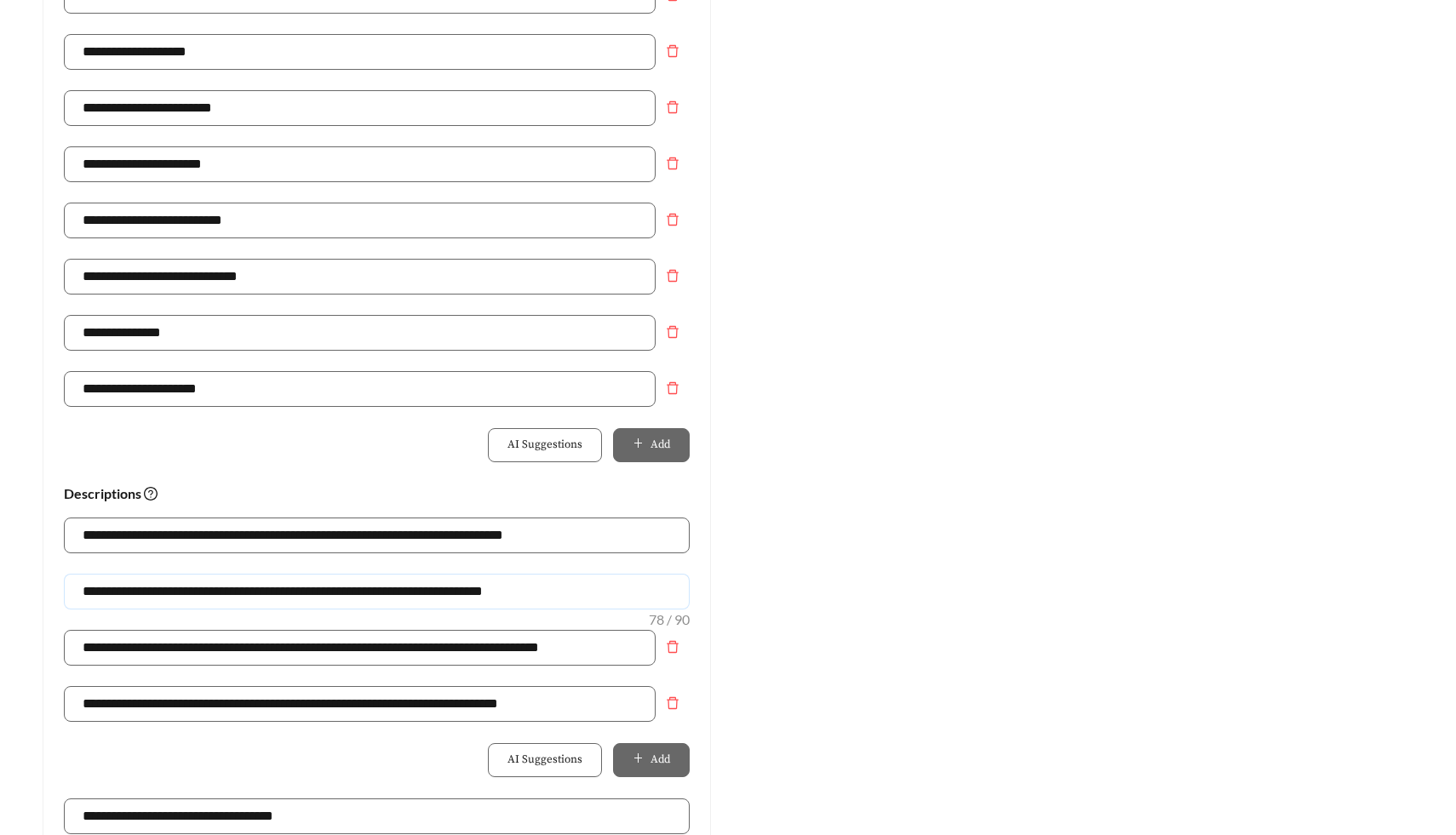 drag, startPoint x: 190, startPoint y: 598, endPoint x: 102, endPoint y: 598, distance: 88 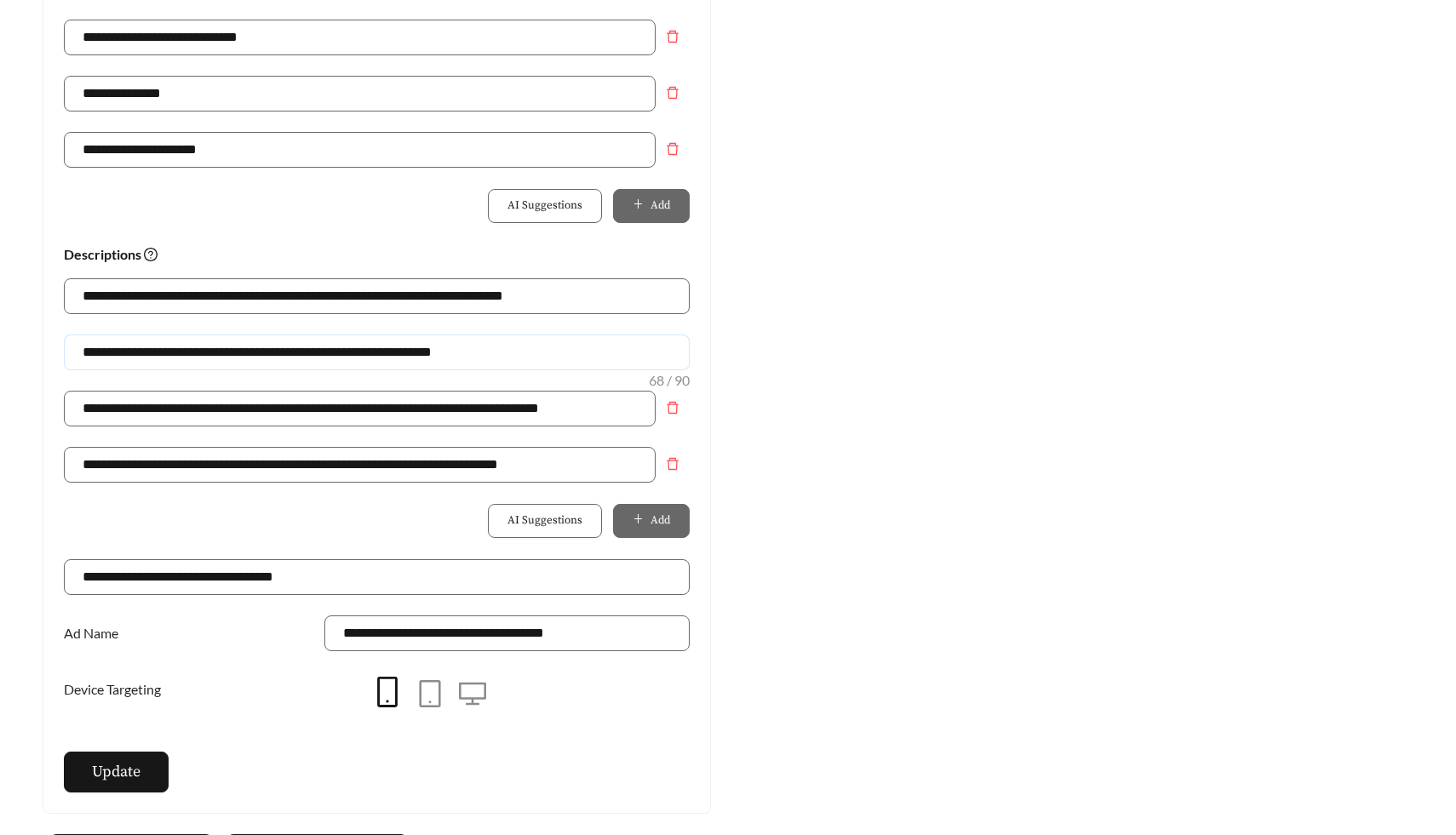 scroll, scrollTop: 1016, scrollLeft: 0, axis: vertical 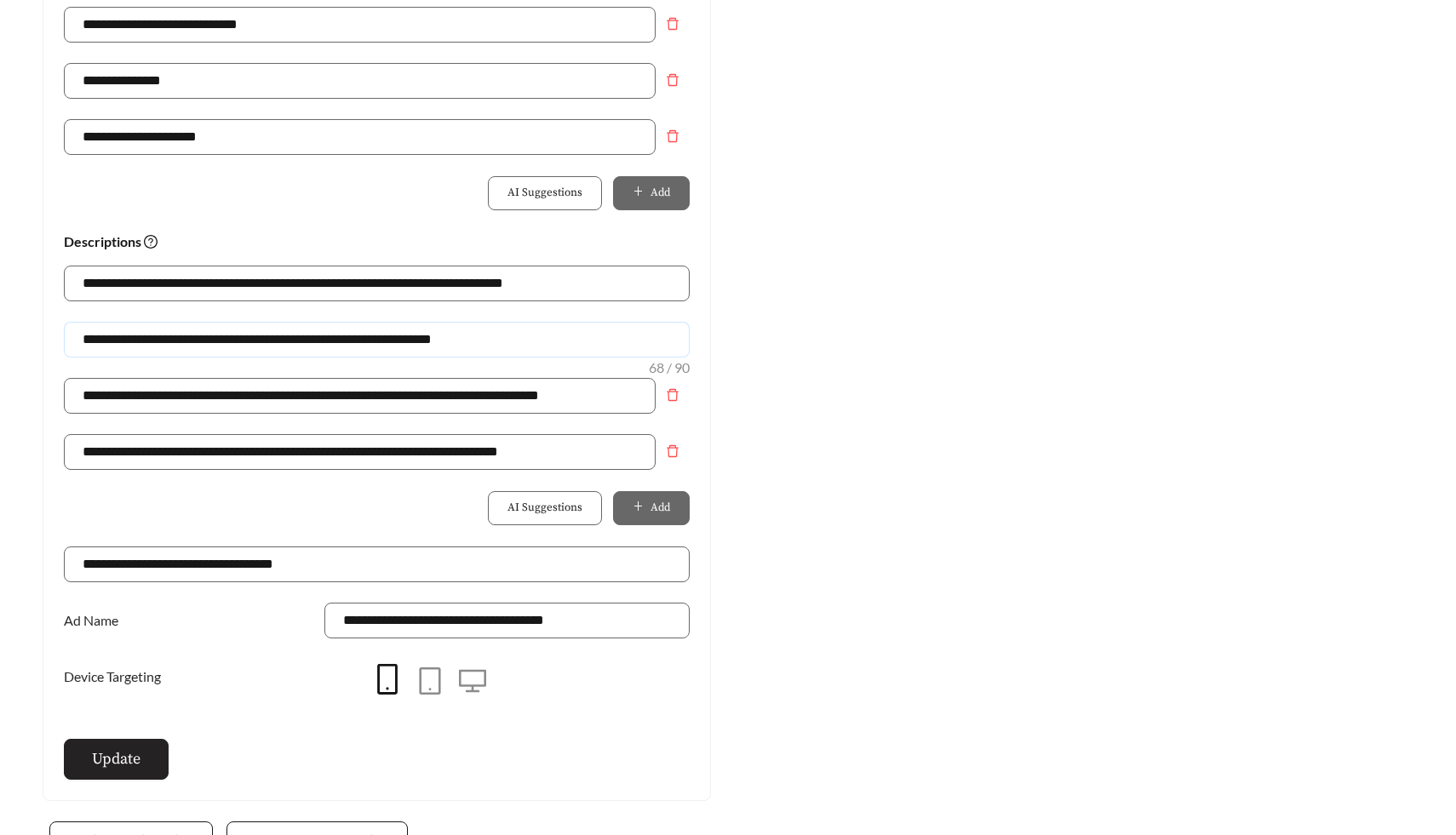 type on "**********" 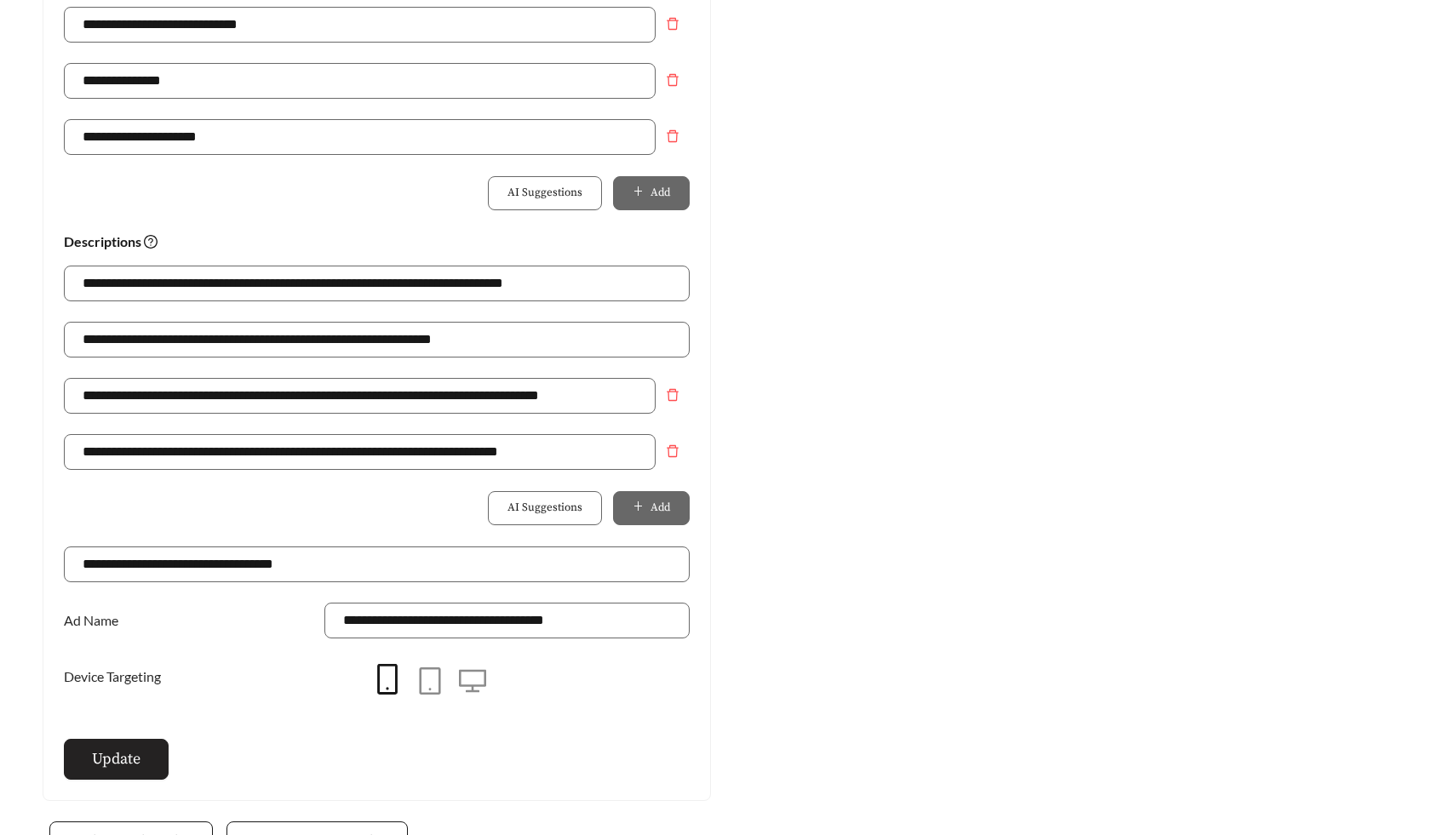 click on "Update" at bounding box center (116, 759) 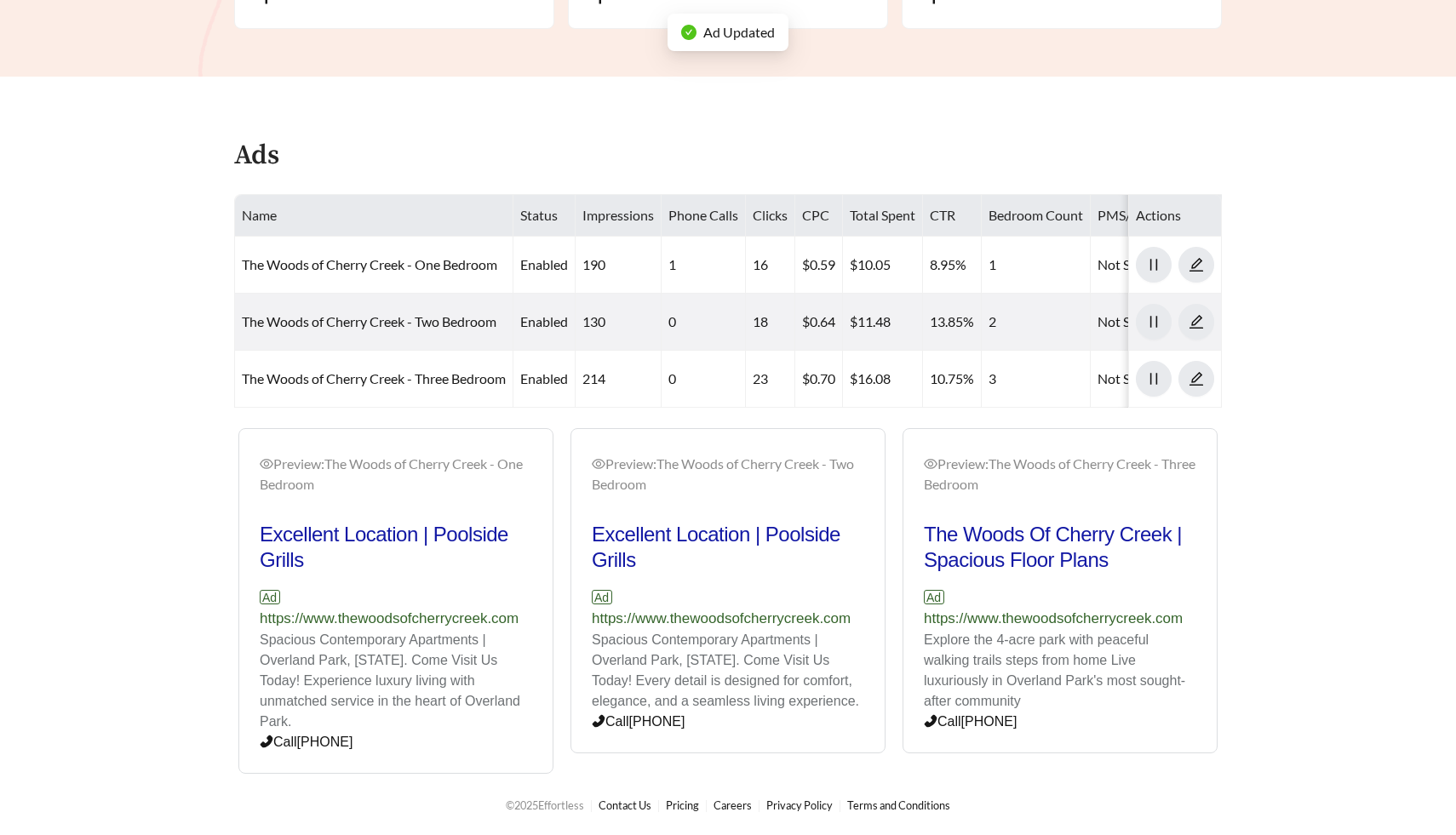 scroll, scrollTop: 365, scrollLeft: 0, axis: vertical 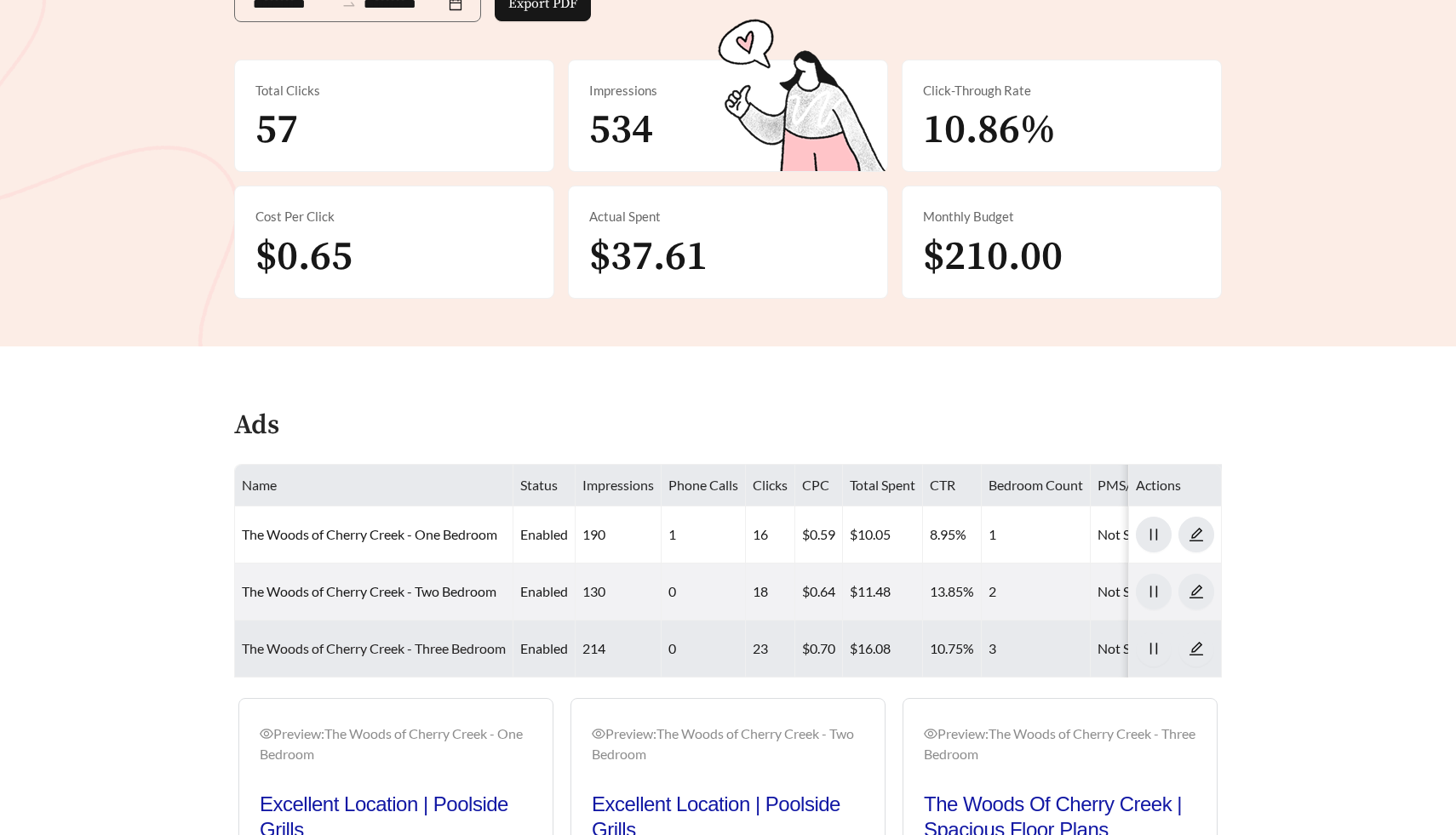 click on "The Woods of Cherry Creek - Three Bedroom" at bounding box center [374, 648] 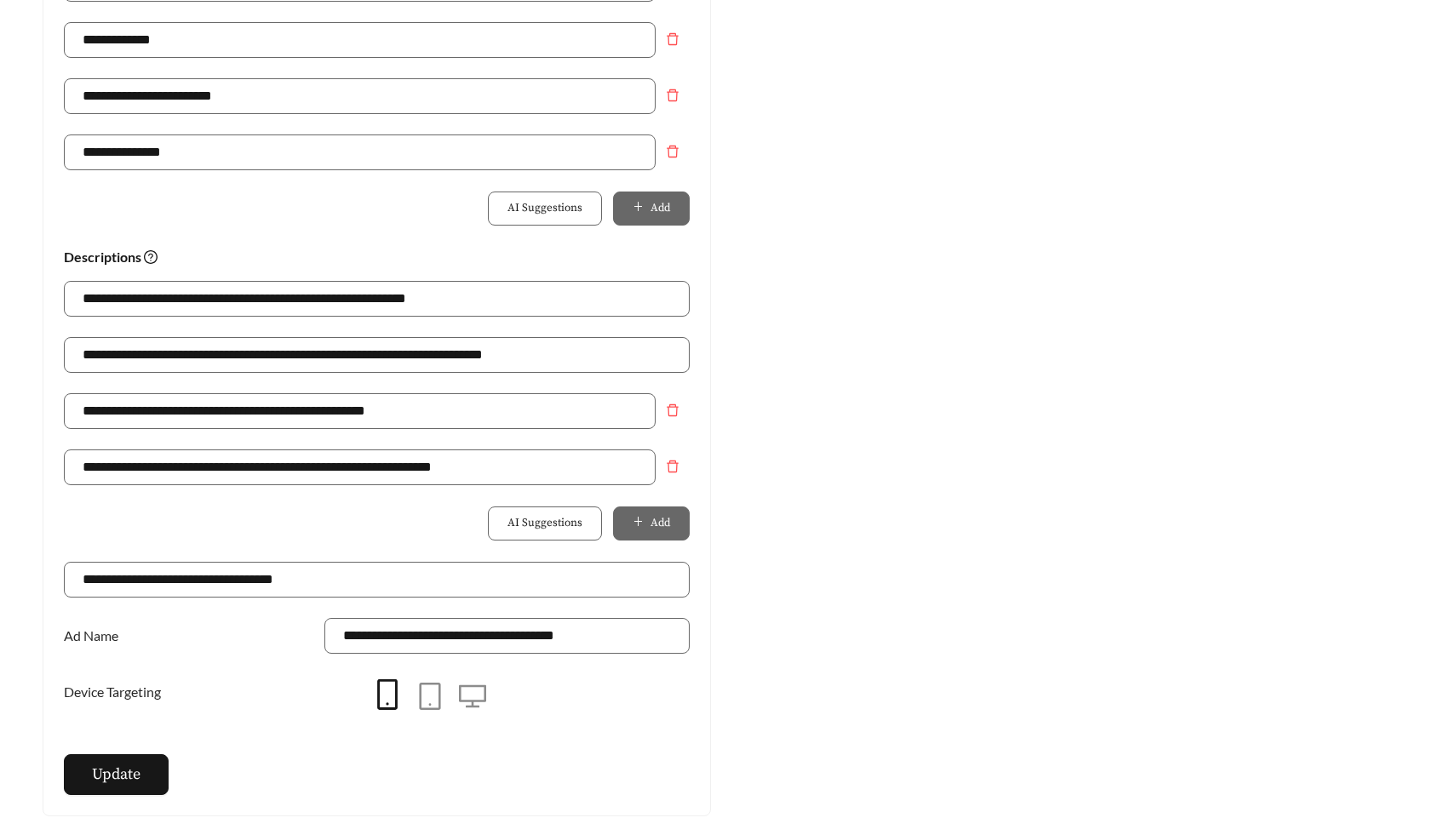 scroll, scrollTop: 1022, scrollLeft: 0, axis: vertical 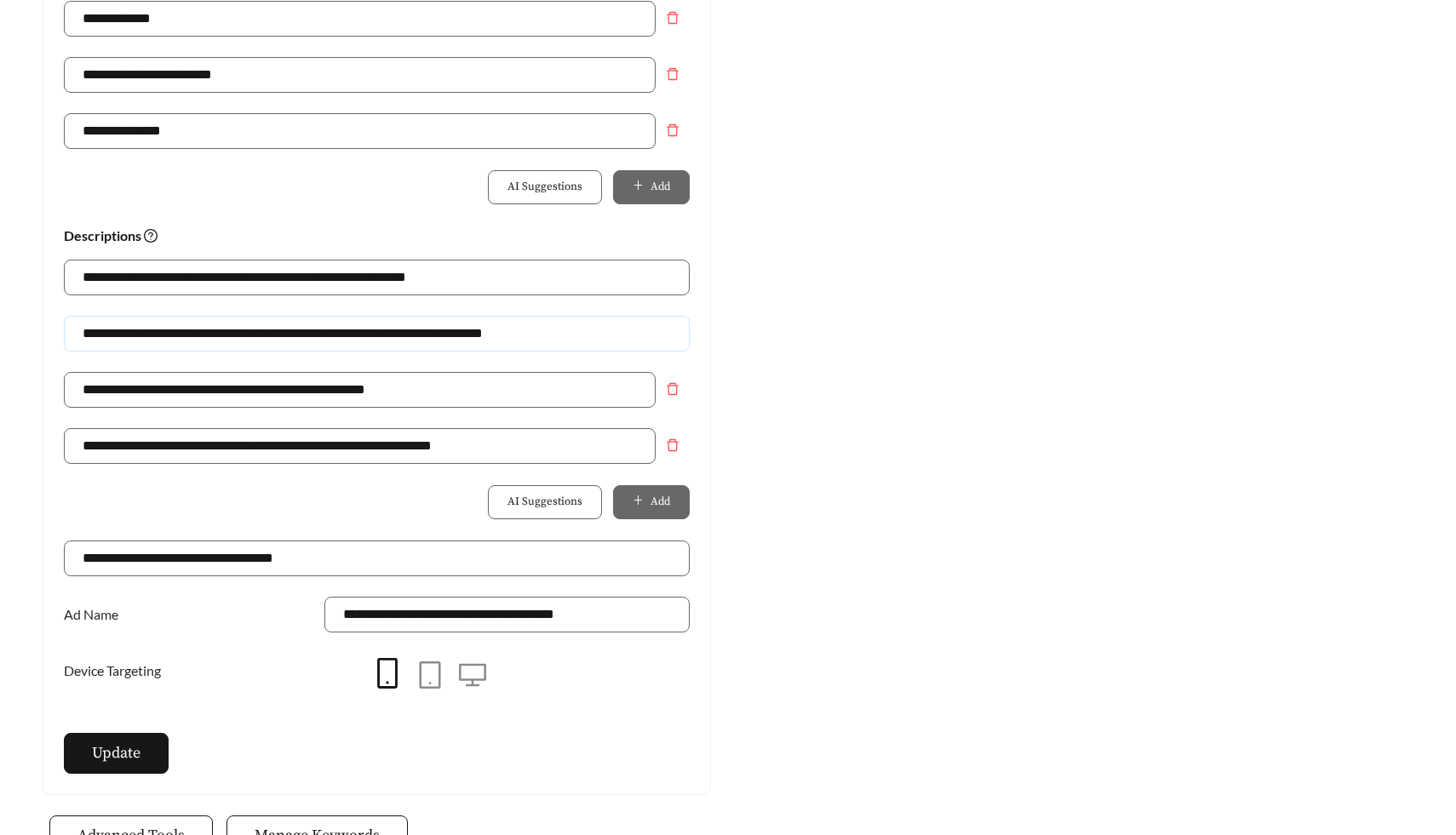 click on "**********" at bounding box center (376, 334) 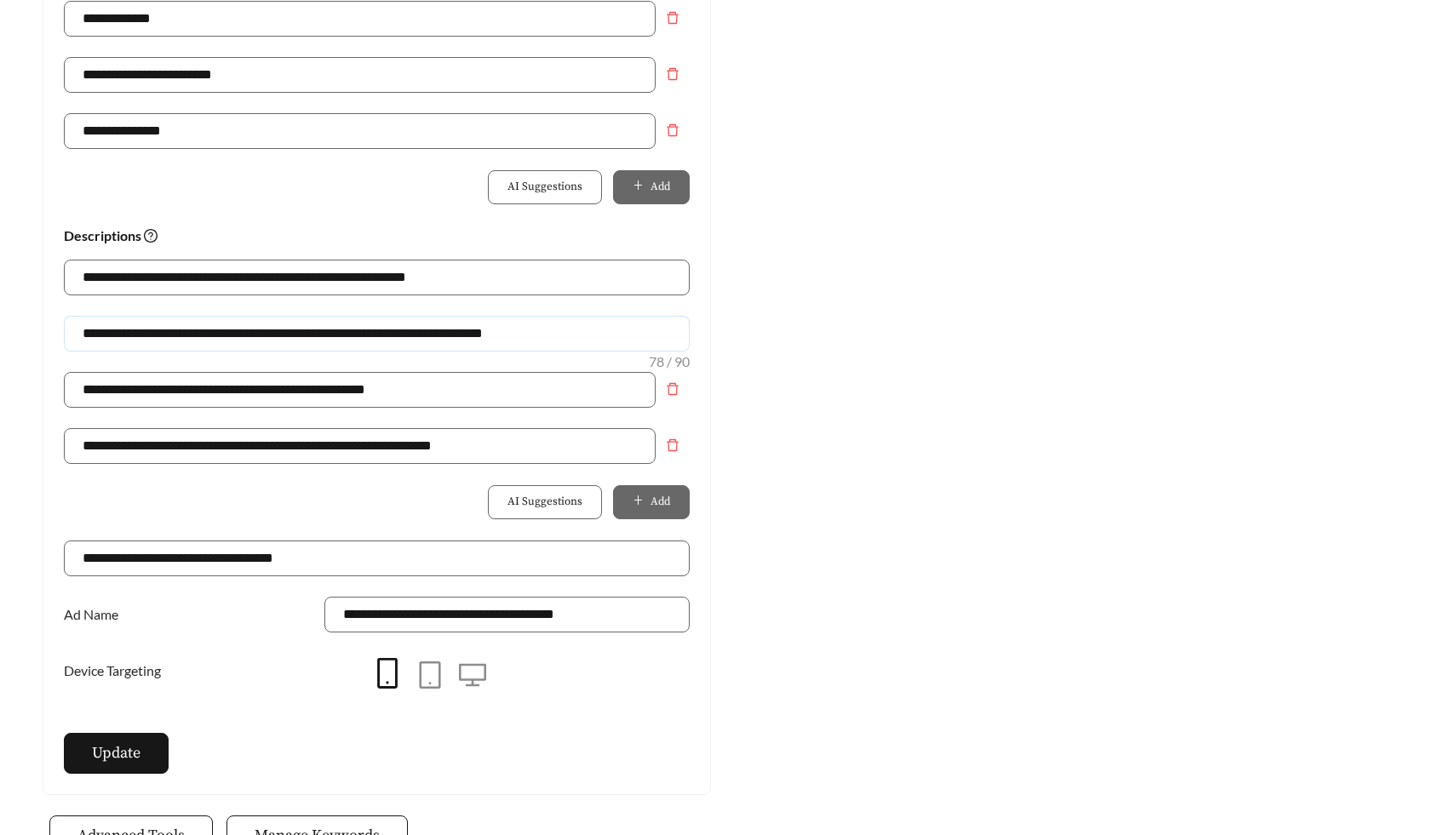 drag, startPoint x: 199, startPoint y: 328, endPoint x: 118, endPoint y: 328, distance: 81 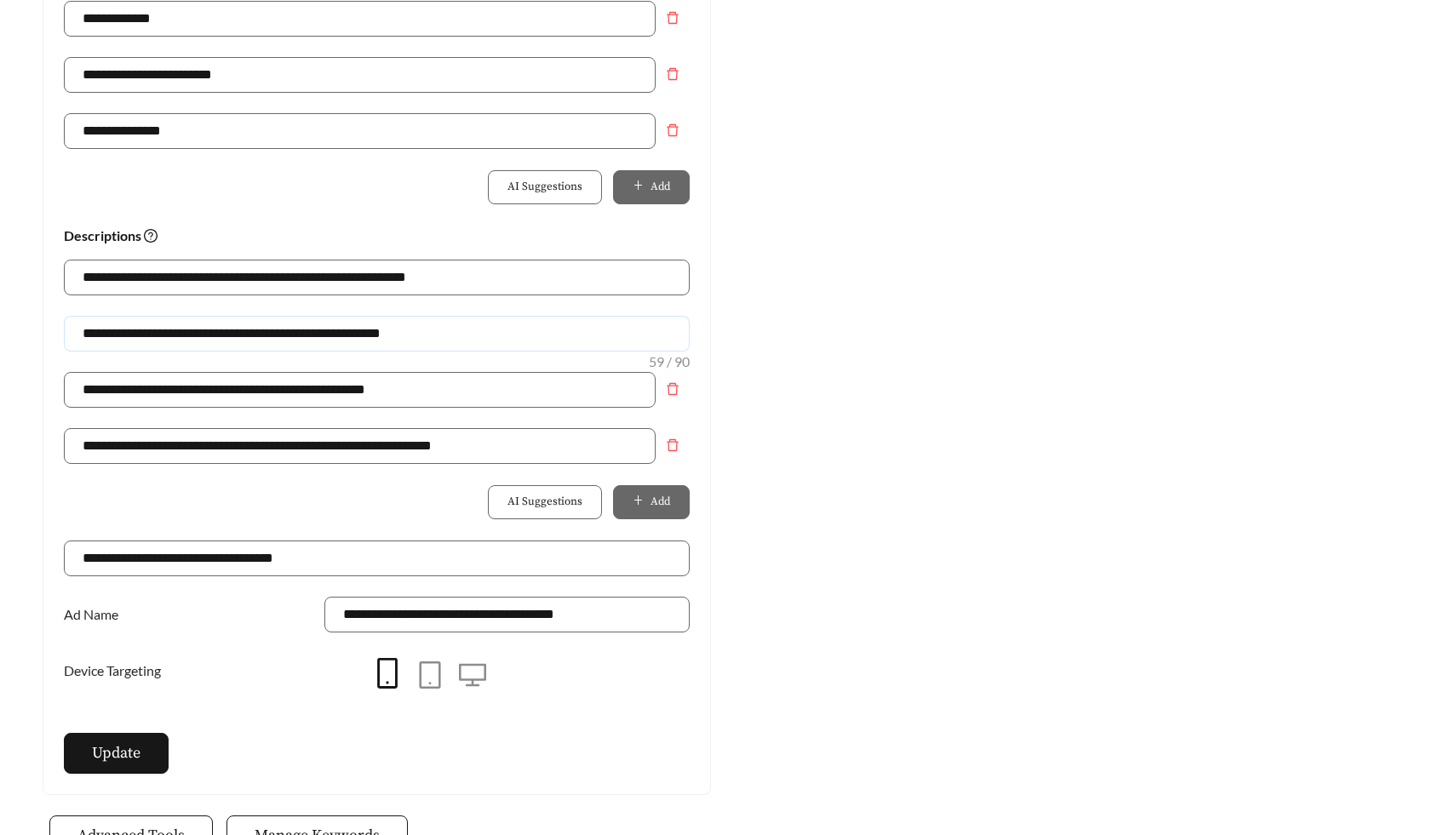 scroll, scrollTop: 1022, scrollLeft: 0, axis: vertical 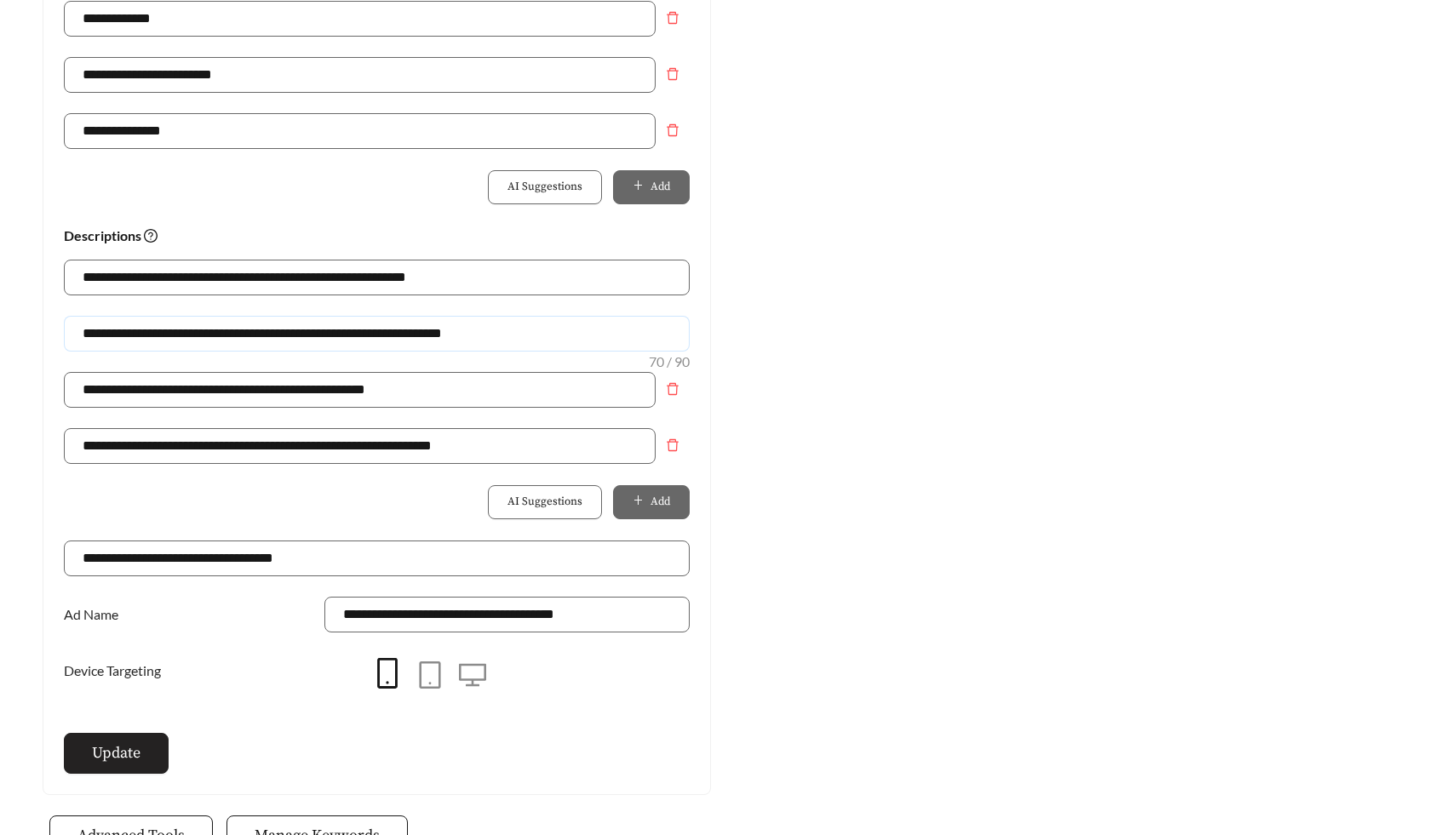 type on "**********" 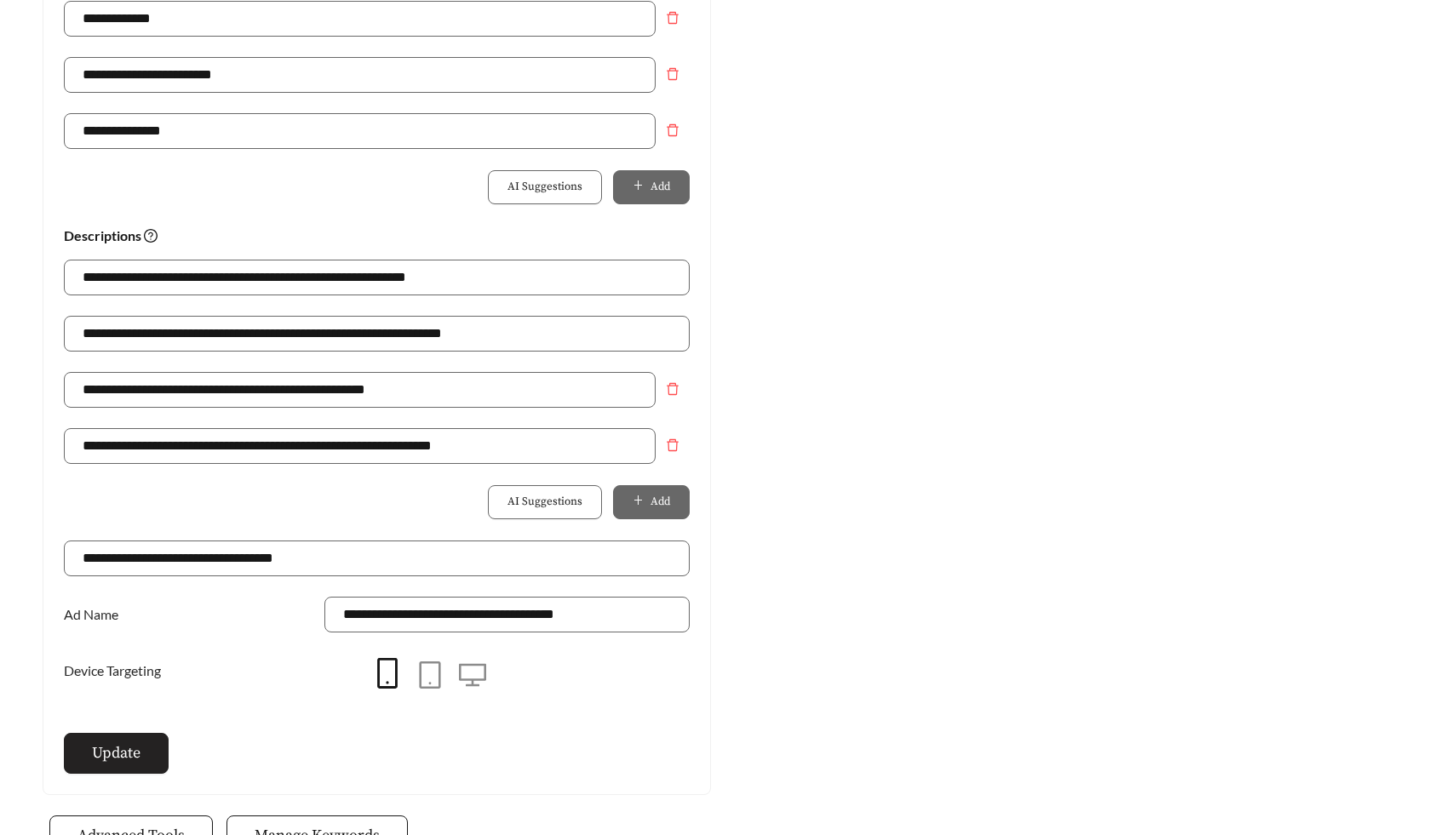 click on "Update" at bounding box center (116, 752) 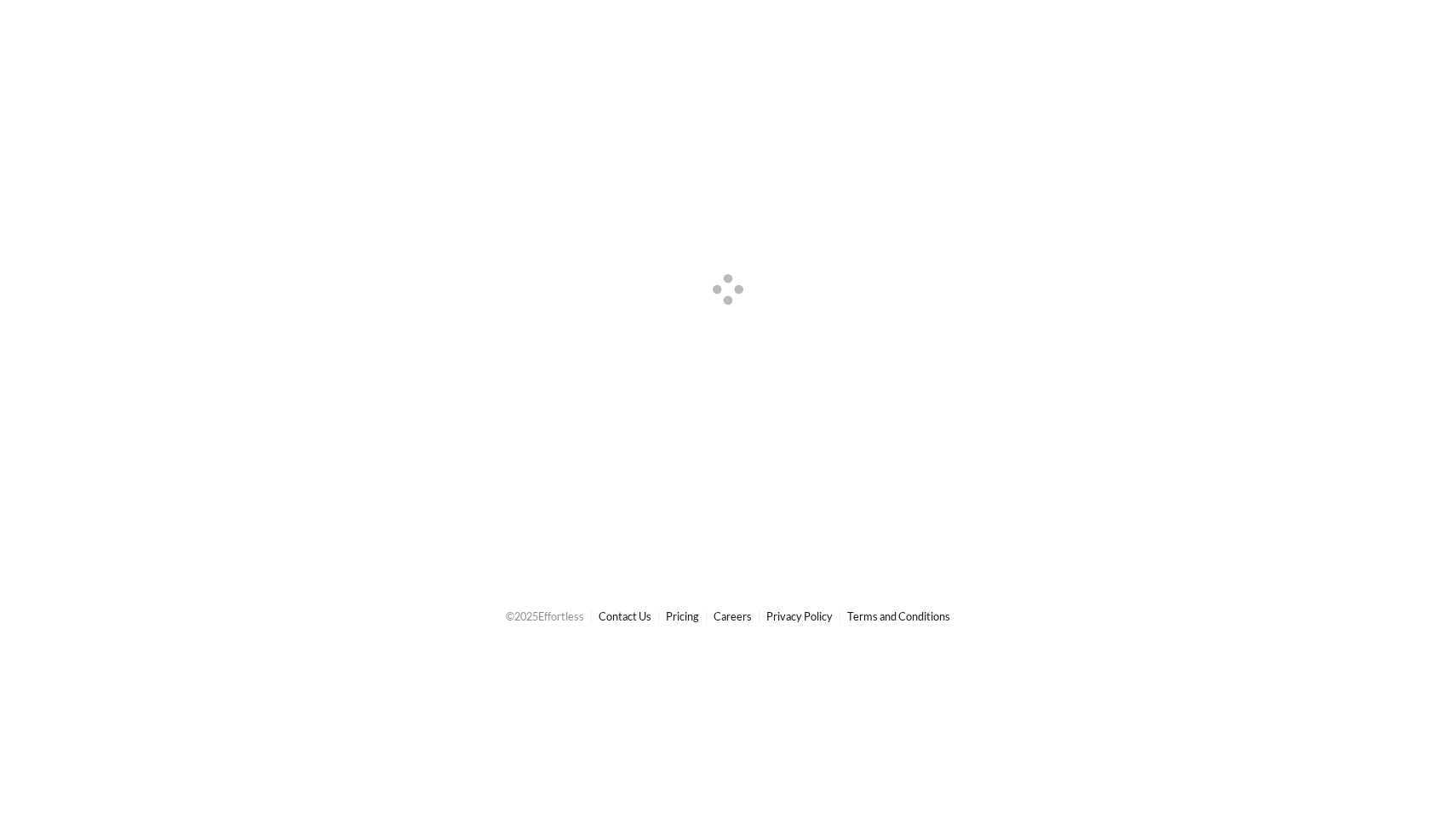 scroll, scrollTop: 0, scrollLeft: 0, axis: both 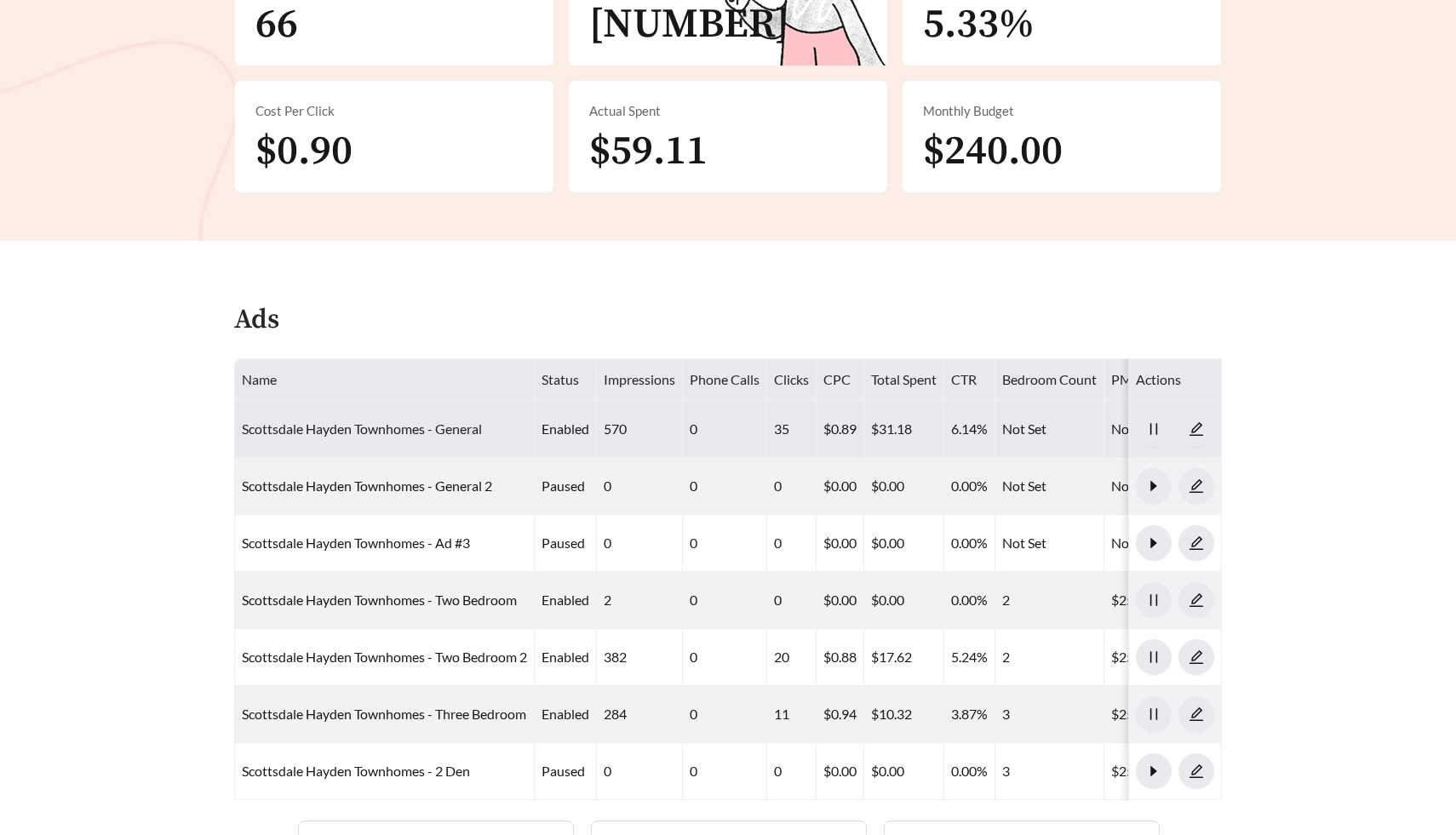 click on "Scottsdale Hayden Townhomes - General" at bounding box center [362, 428] 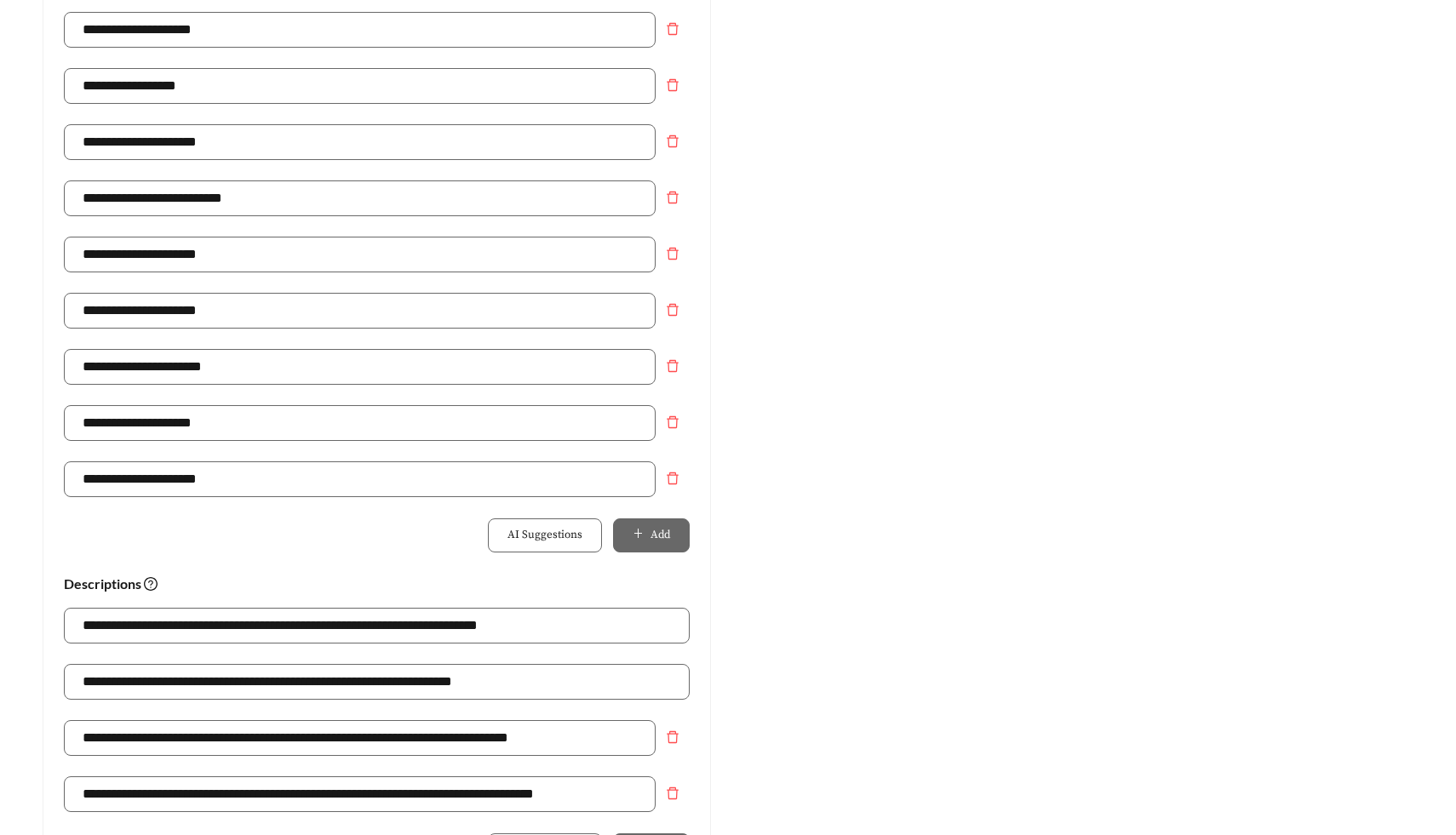 scroll, scrollTop: 849, scrollLeft: 0, axis: vertical 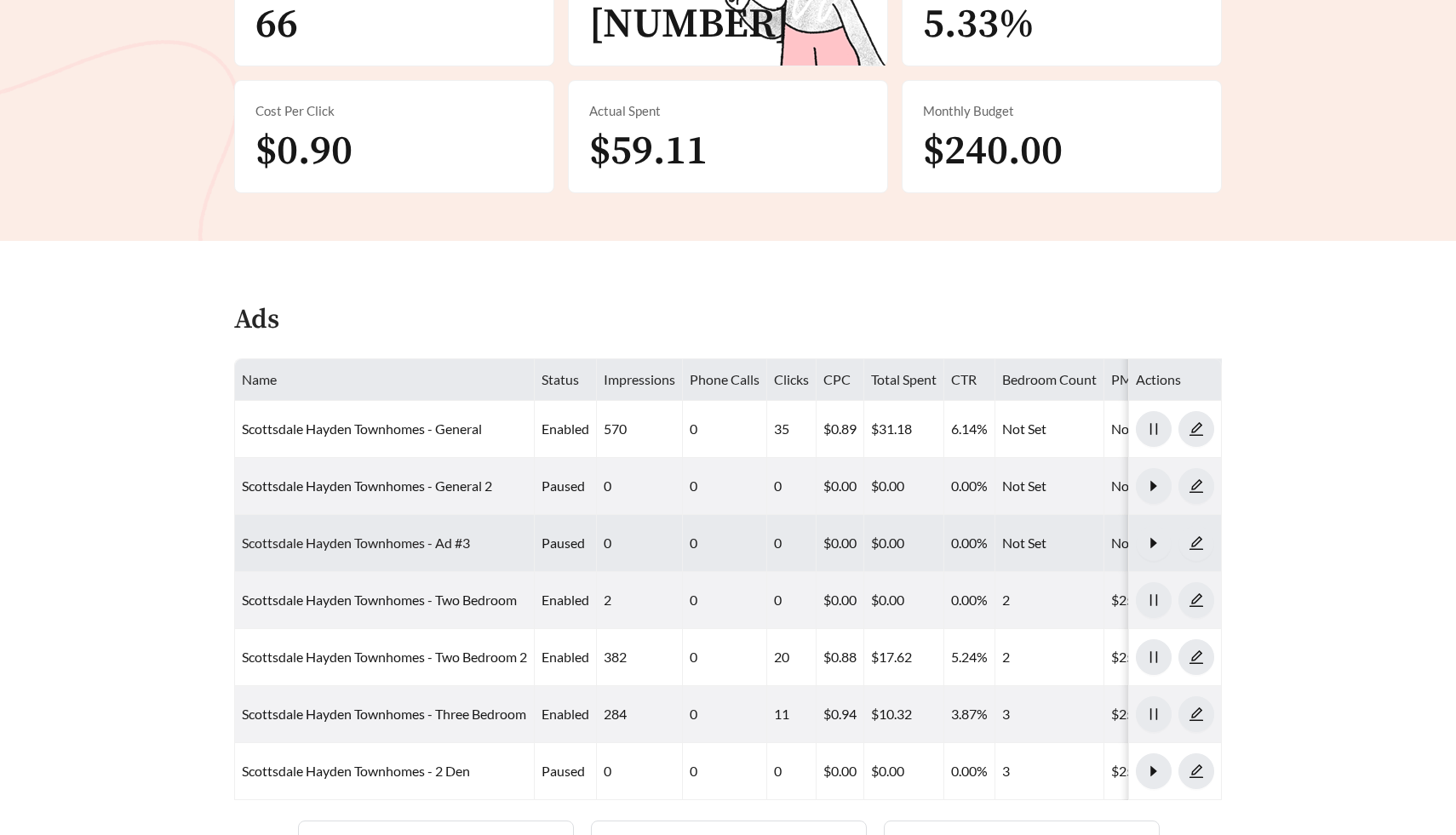 click on "Scottsdale Hayden Townhomes - Ad #3" at bounding box center [356, 542] 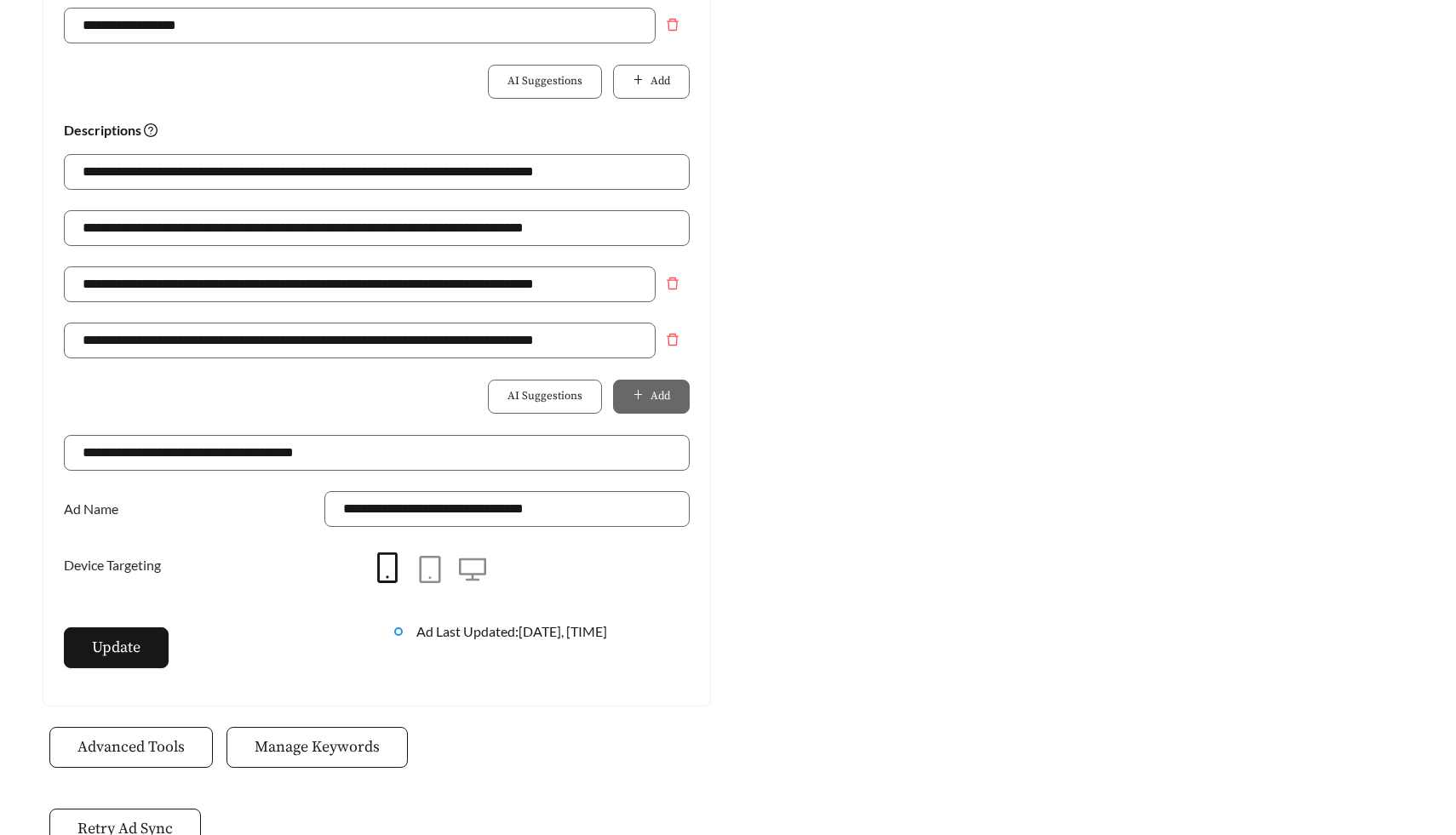 scroll, scrollTop: 792, scrollLeft: 0, axis: vertical 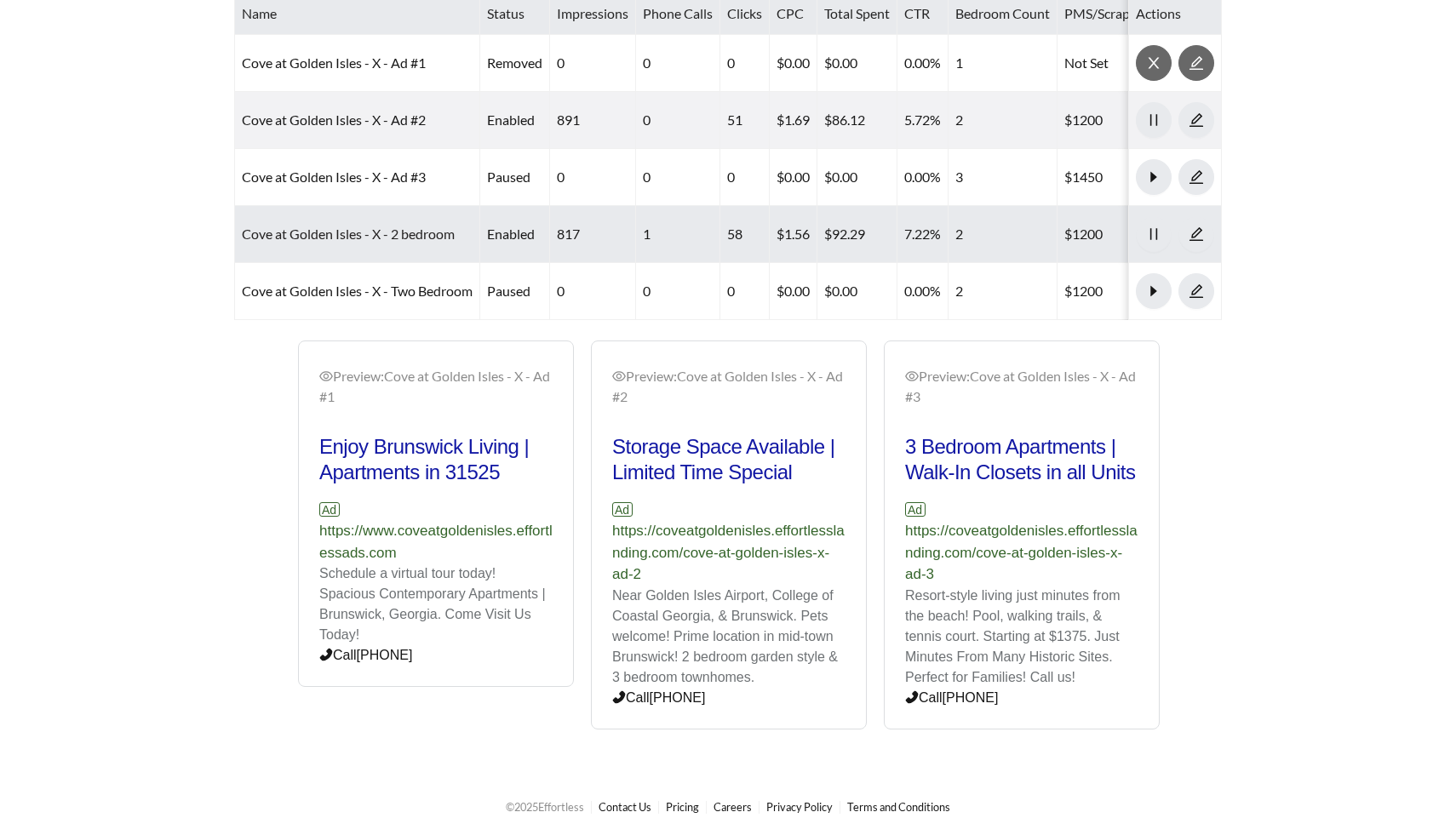 click on "Cove at Golden Isles - X - 2 bedroom" at bounding box center (348, 233) 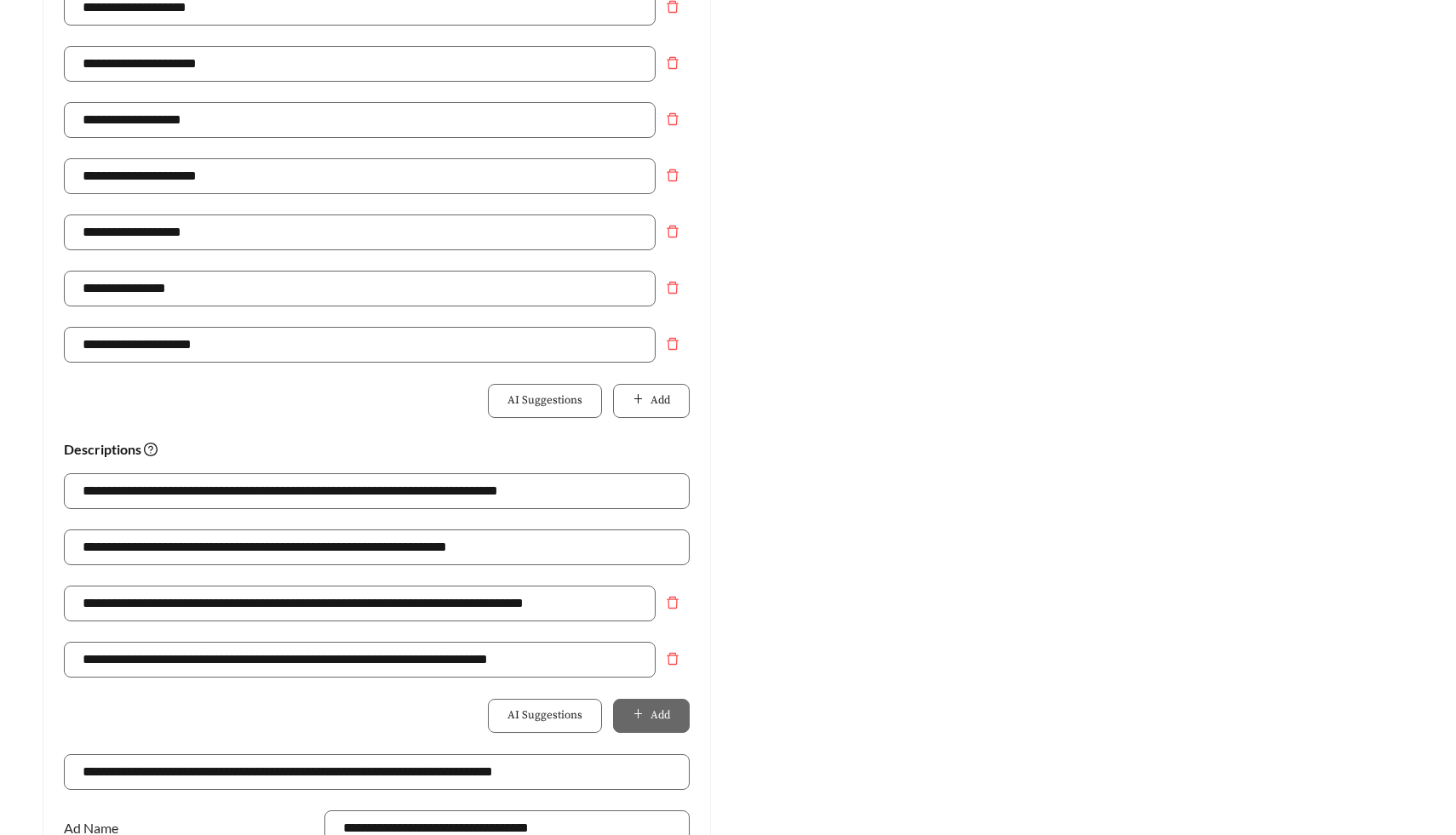 scroll, scrollTop: 819, scrollLeft: 0, axis: vertical 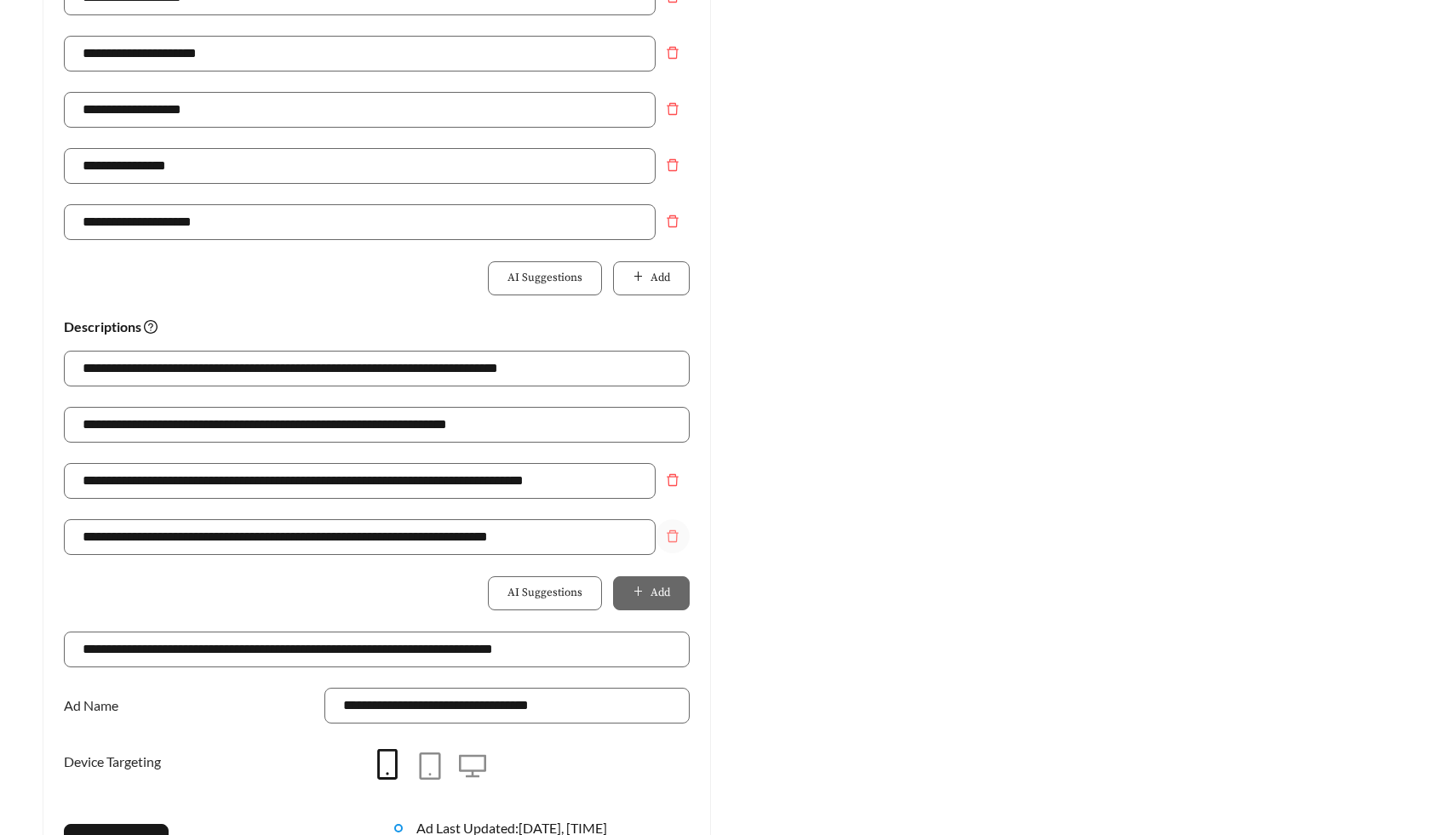 click 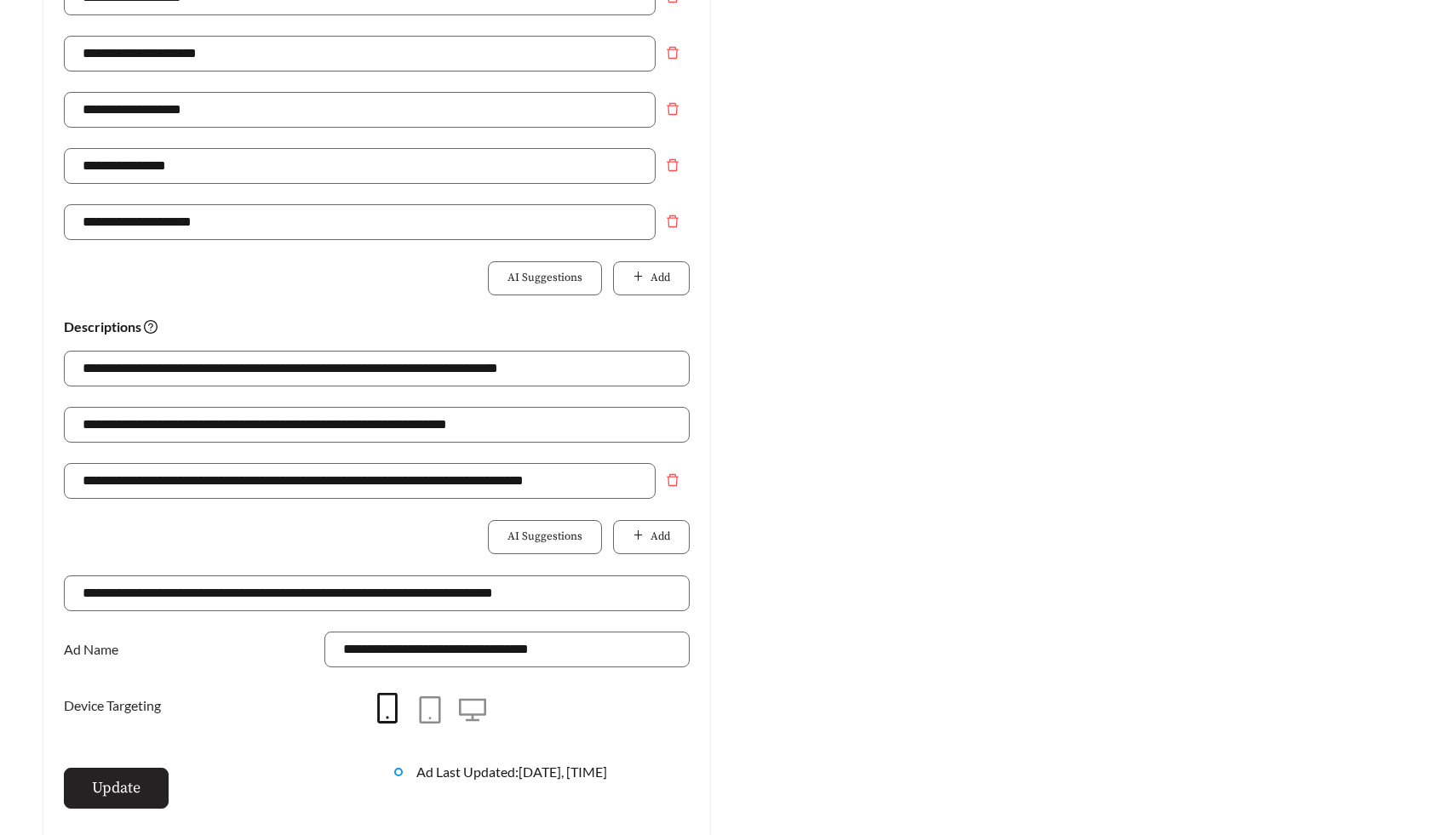 click on "Update" at bounding box center (116, 788) 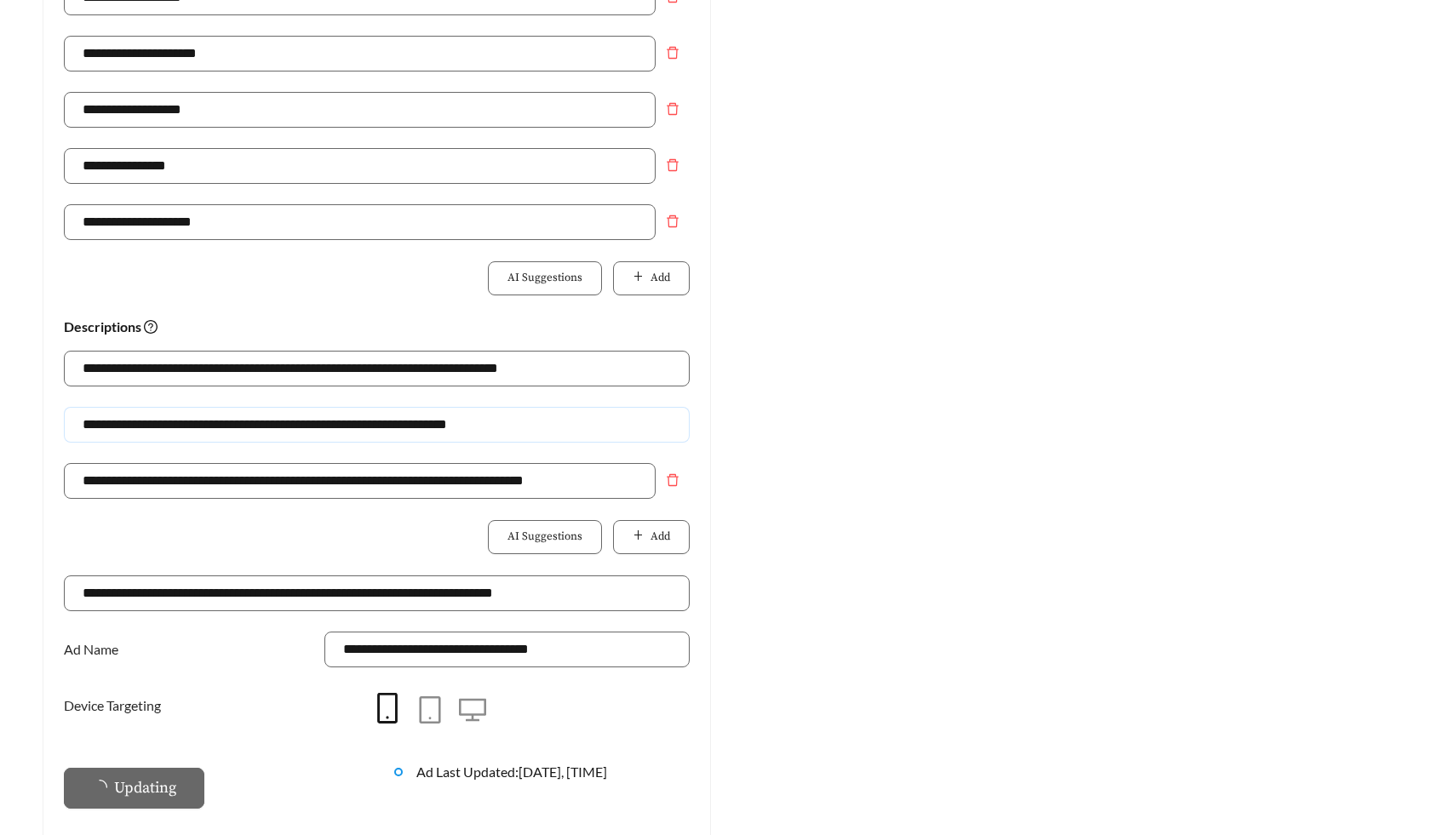 click on "**********" at bounding box center (376, 425) 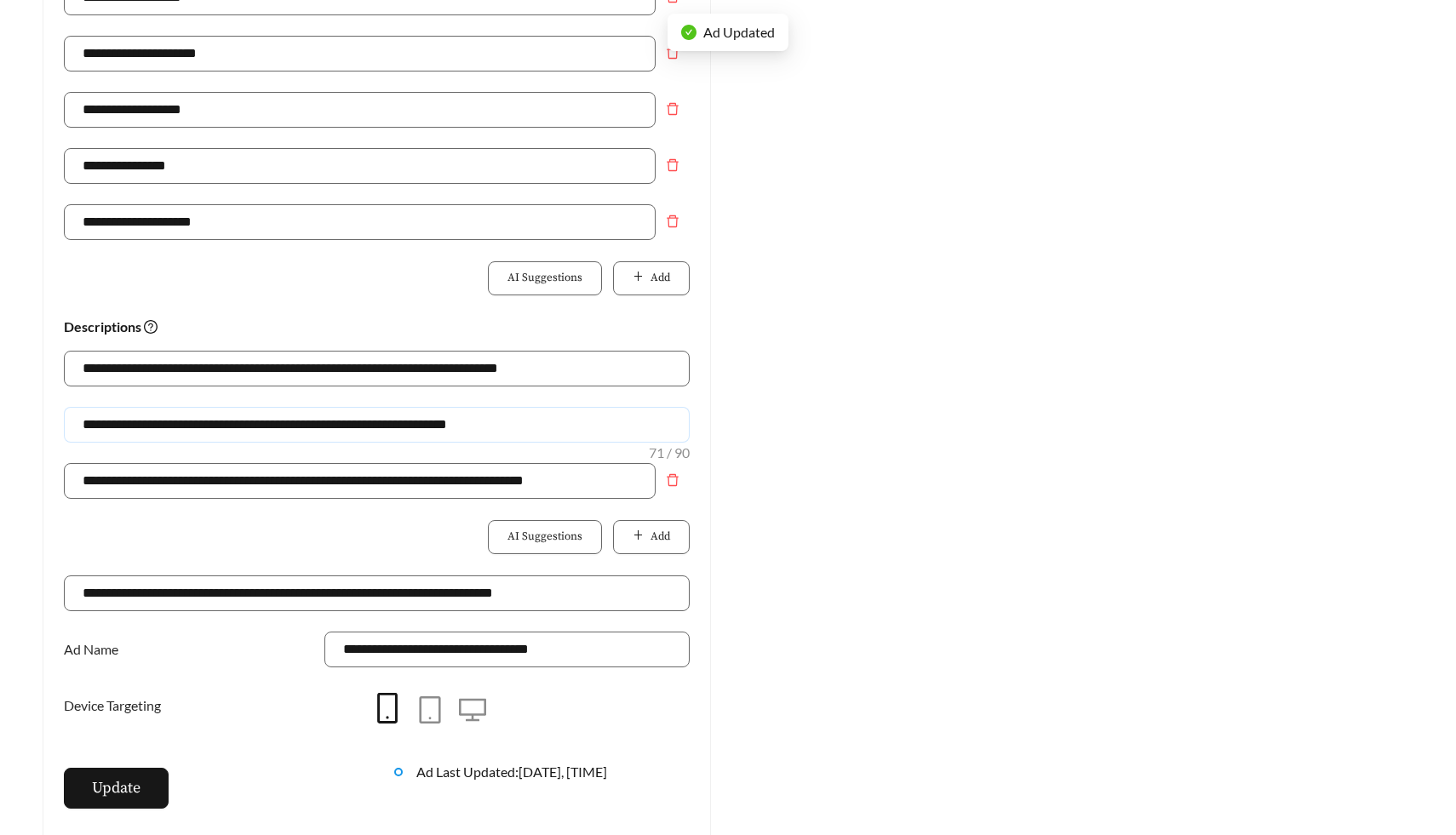 drag, startPoint x: 175, startPoint y: 428, endPoint x: 101, endPoint y: 428, distance: 74 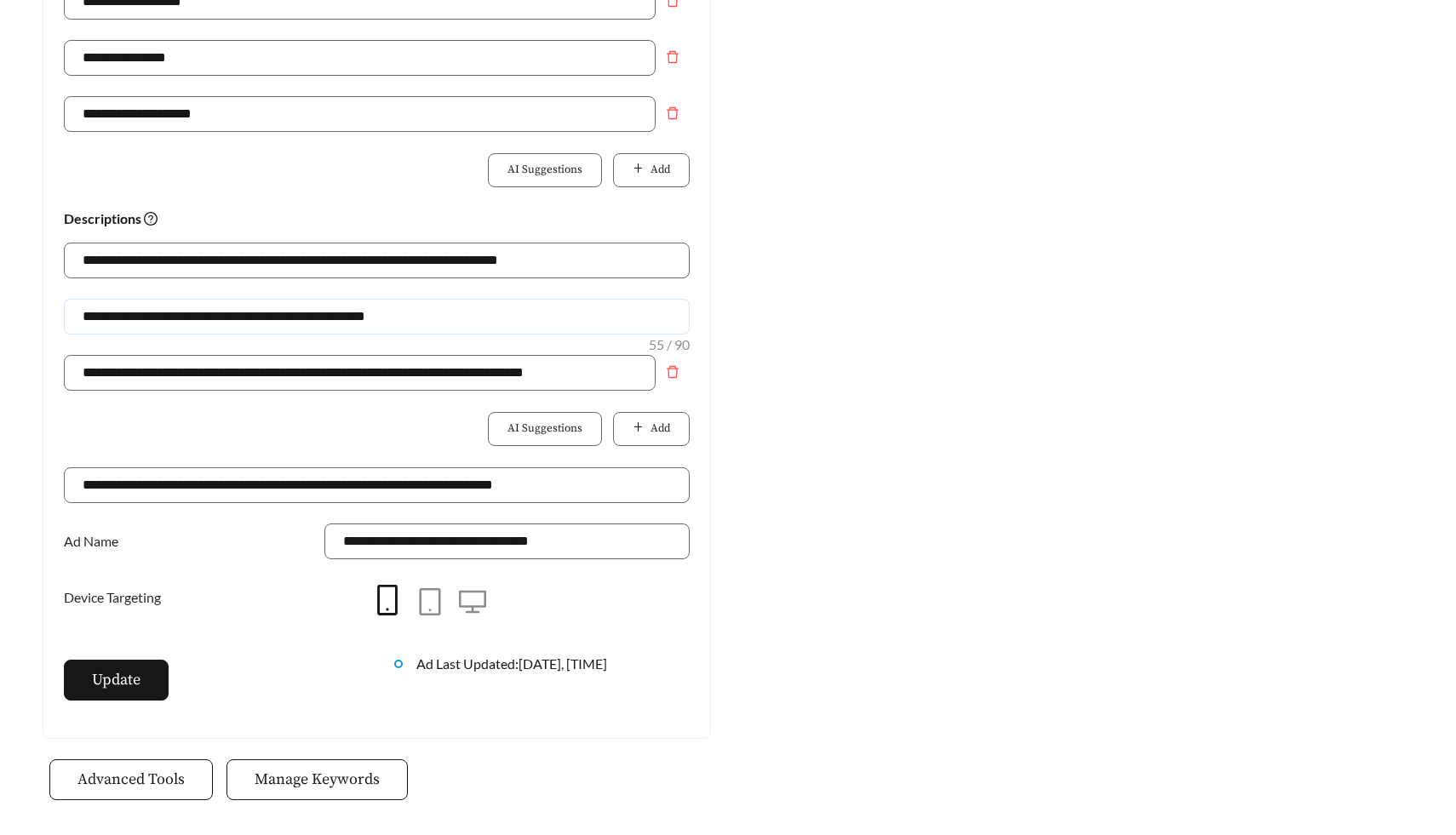 scroll, scrollTop: 819, scrollLeft: 0, axis: vertical 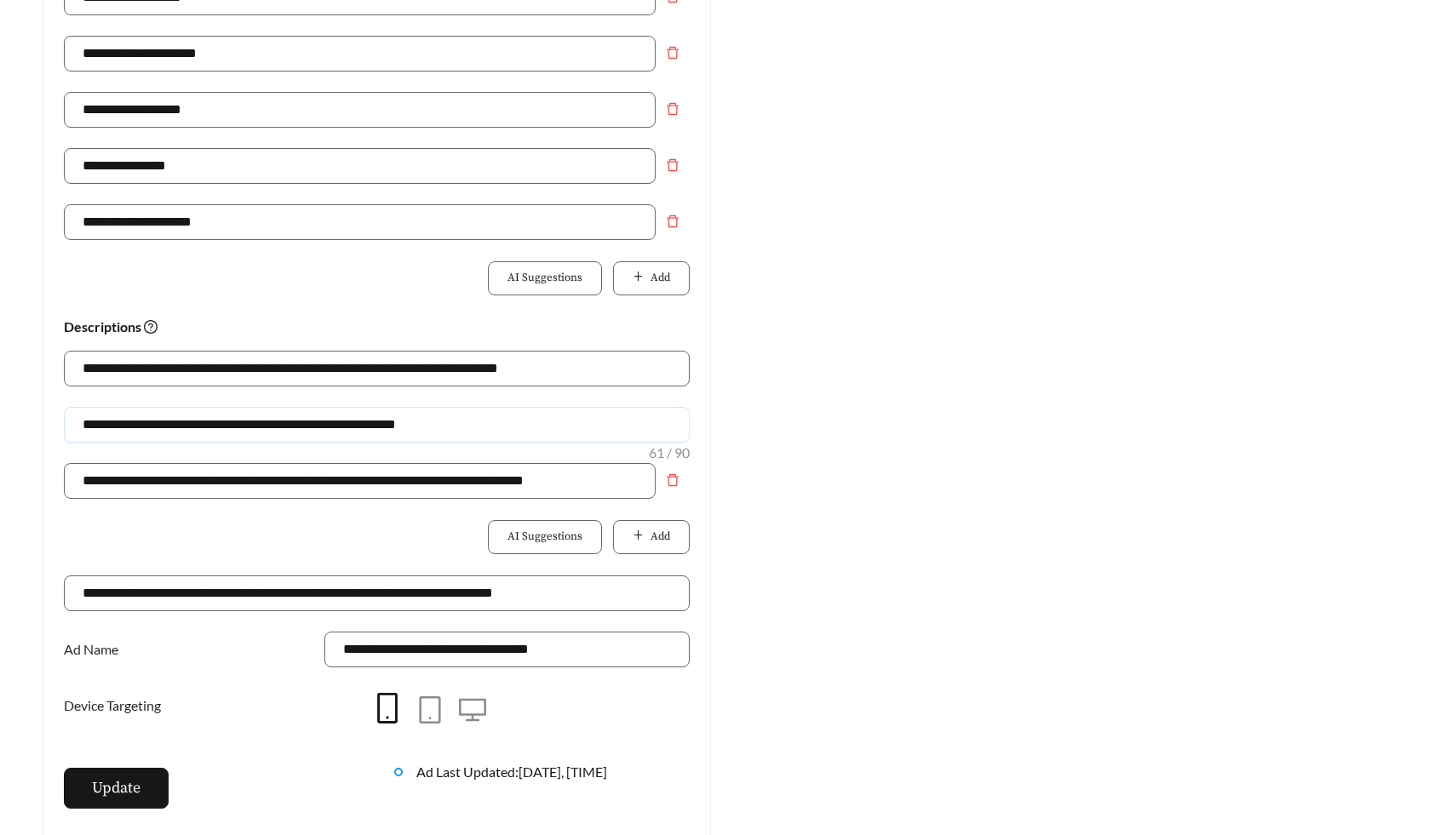 type on "**********" 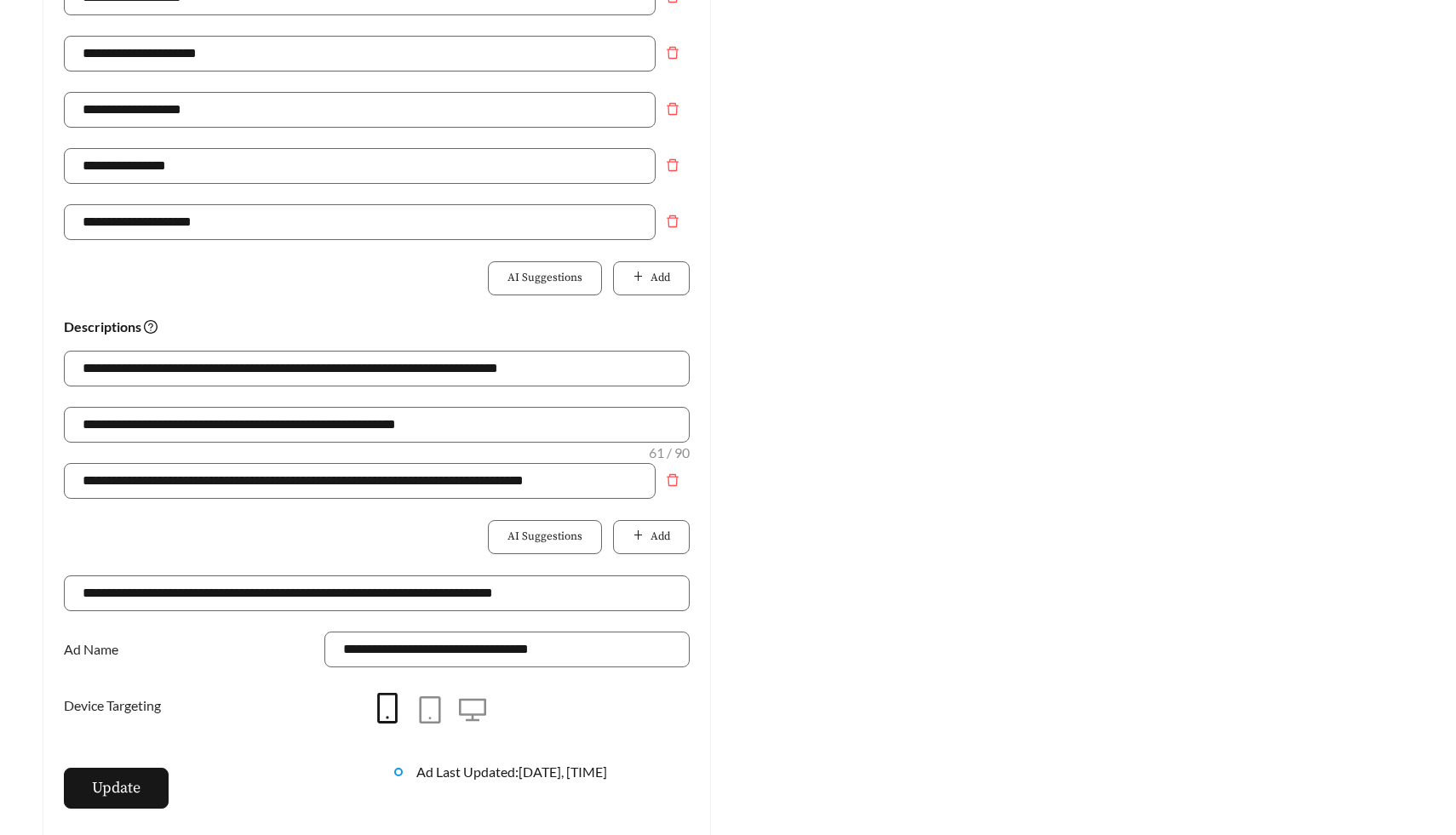 click on "Update" at bounding box center (212, 797) 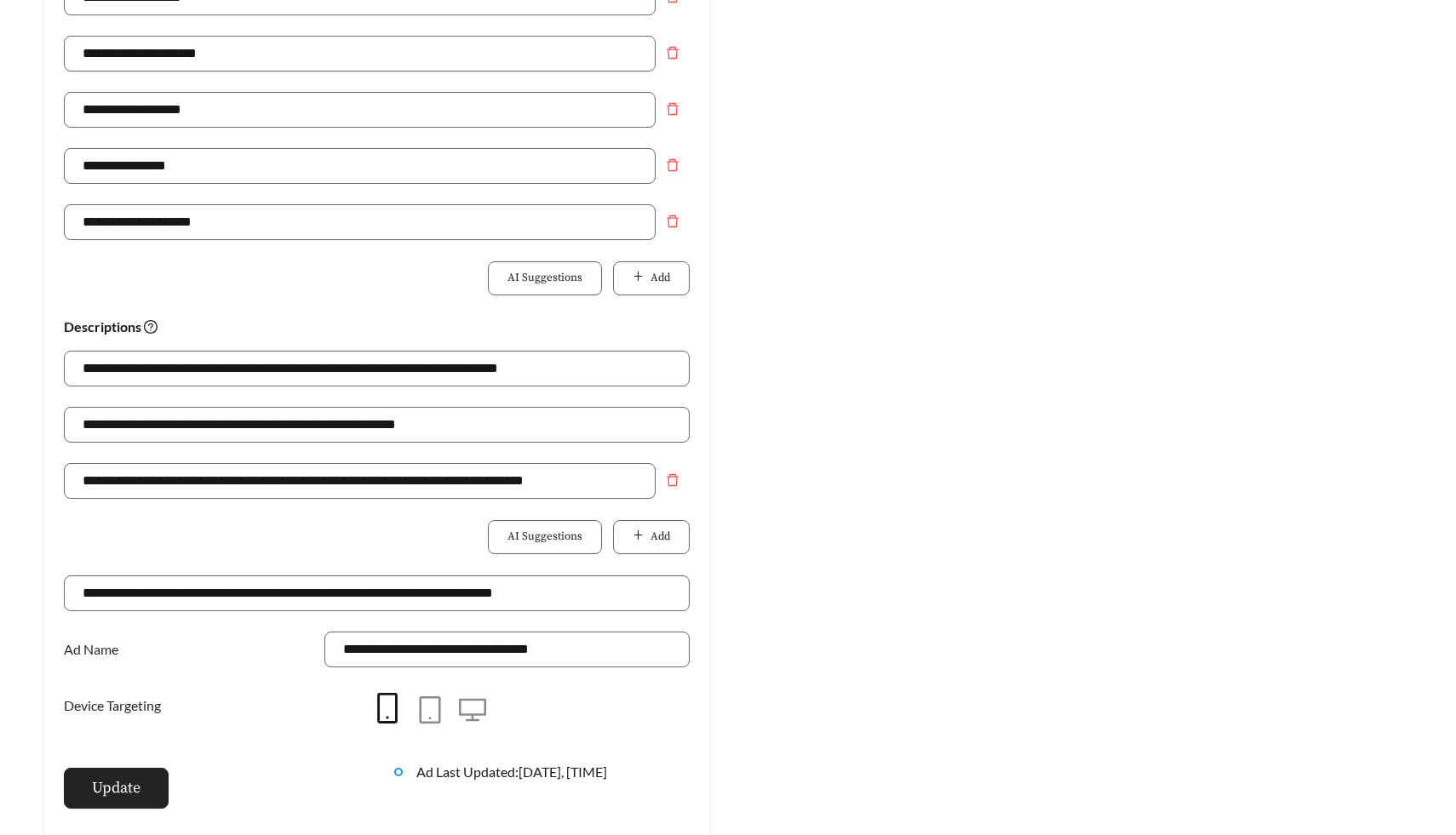 click on "Update" at bounding box center (116, 787) 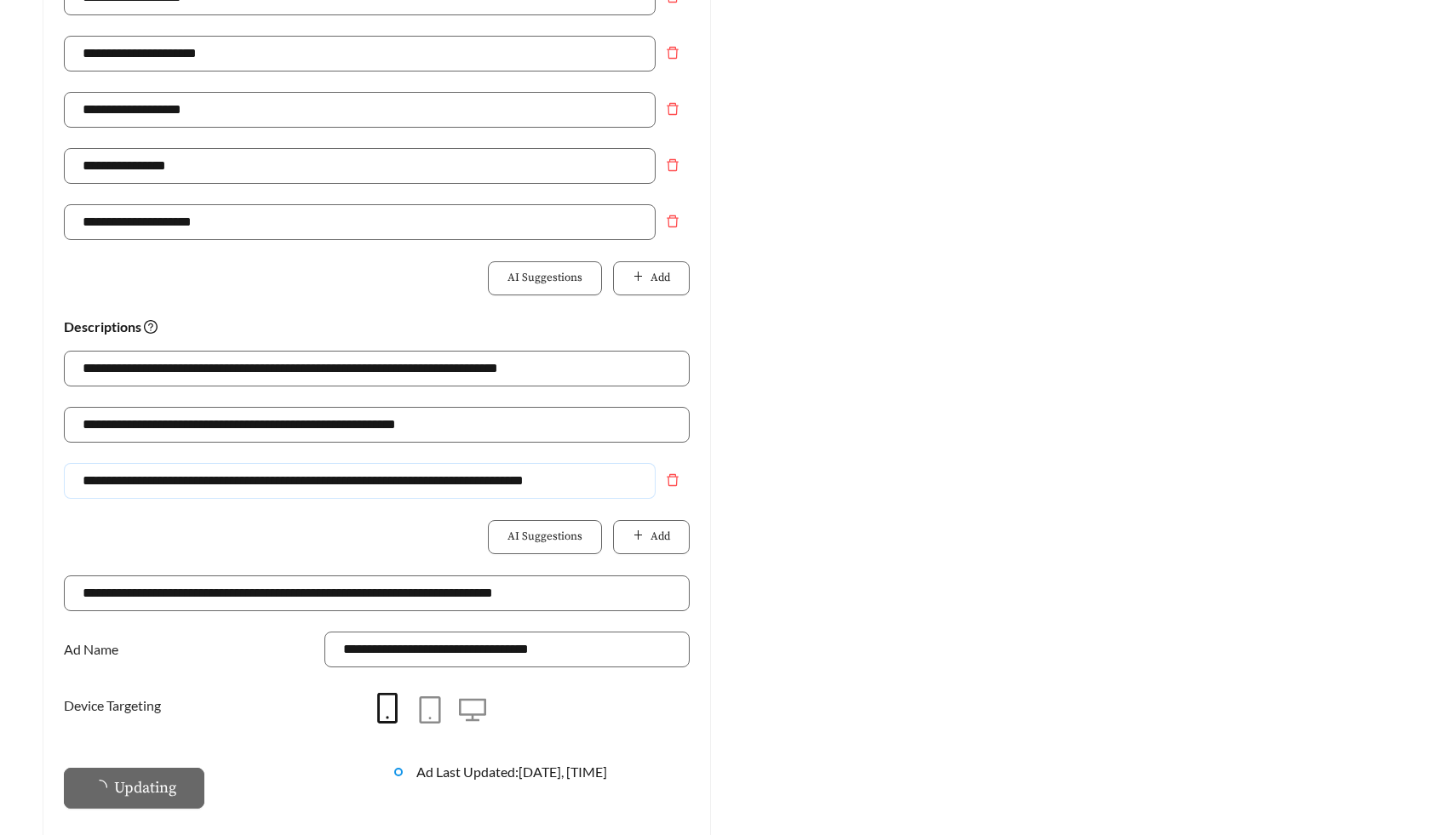 click on "**********" at bounding box center [359, 481] 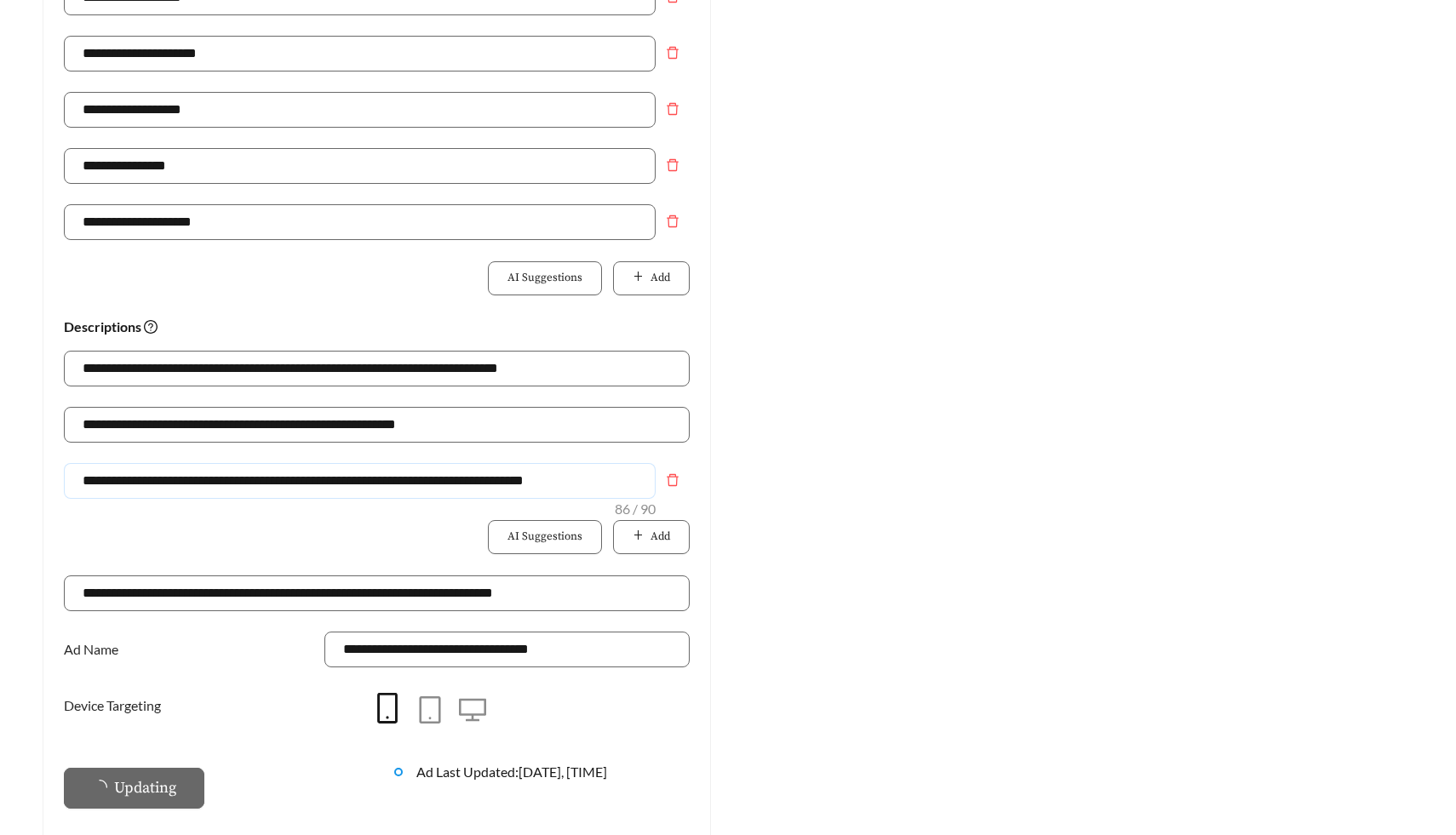 click on "**********" at bounding box center (359, 481) 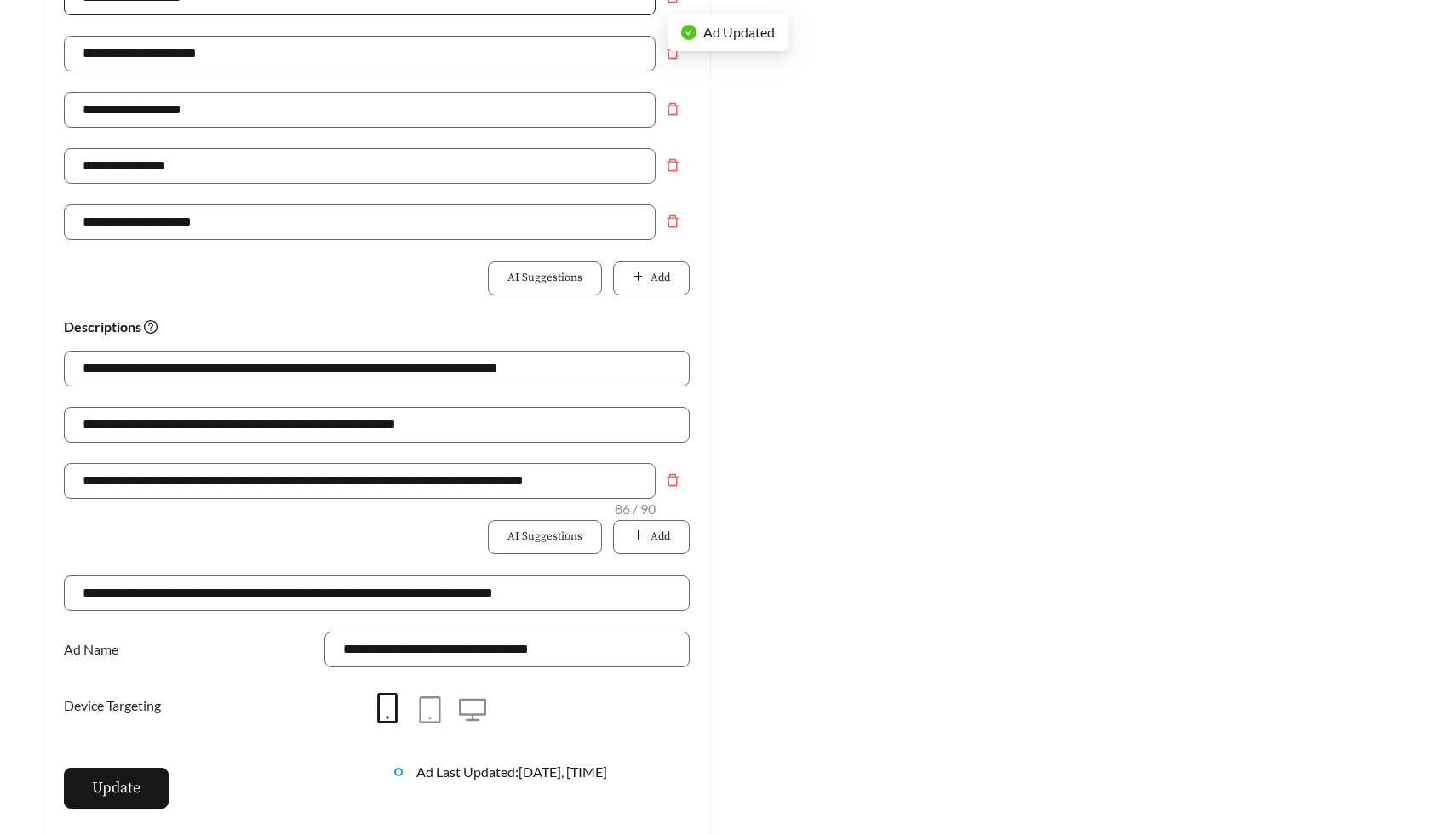 scroll, scrollTop: 764, scrollLeft: 0, axis: vertical 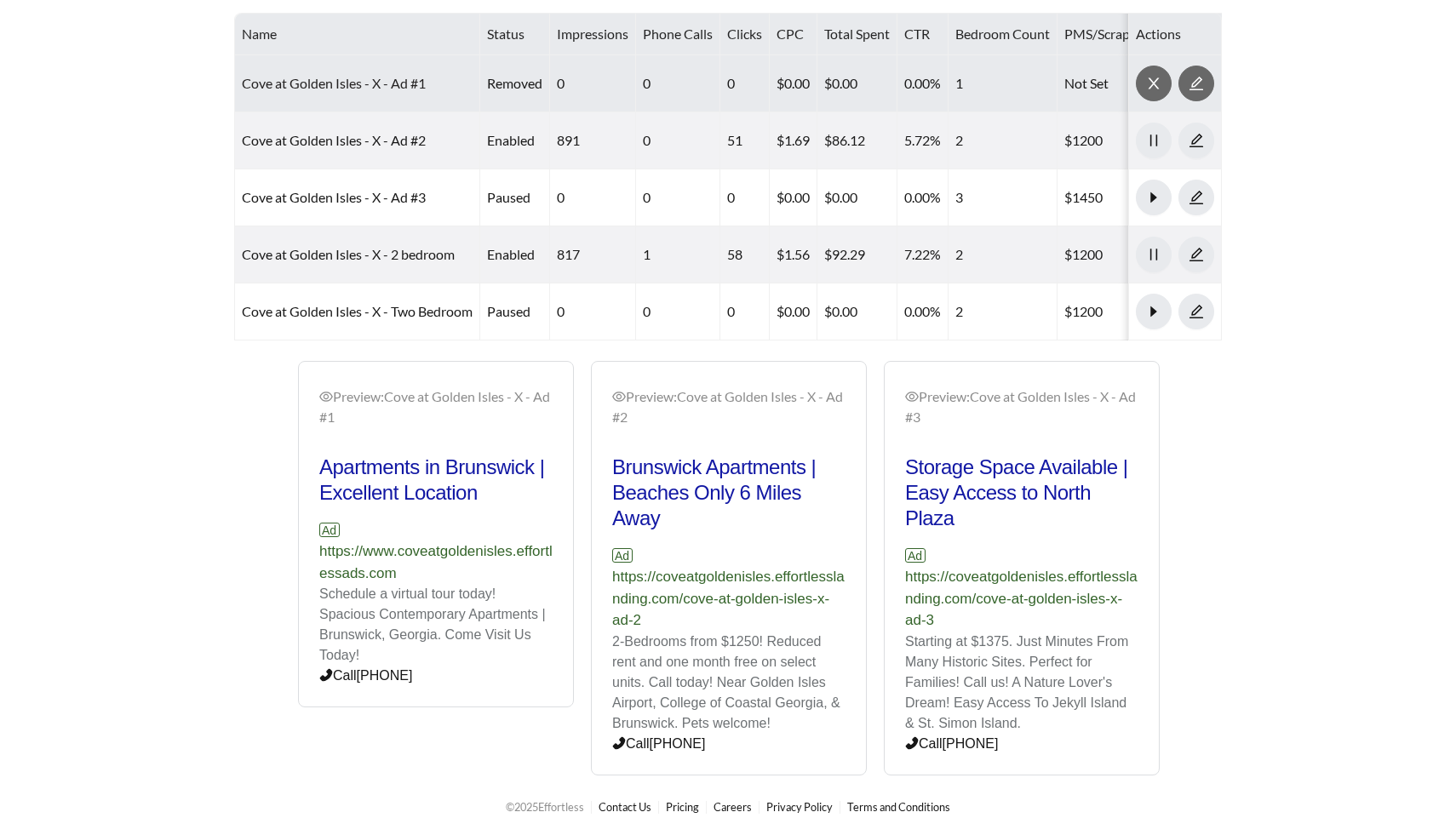 click on "Cove at Golden Isles - X - Ad #1" at bounding box center (334, 83) 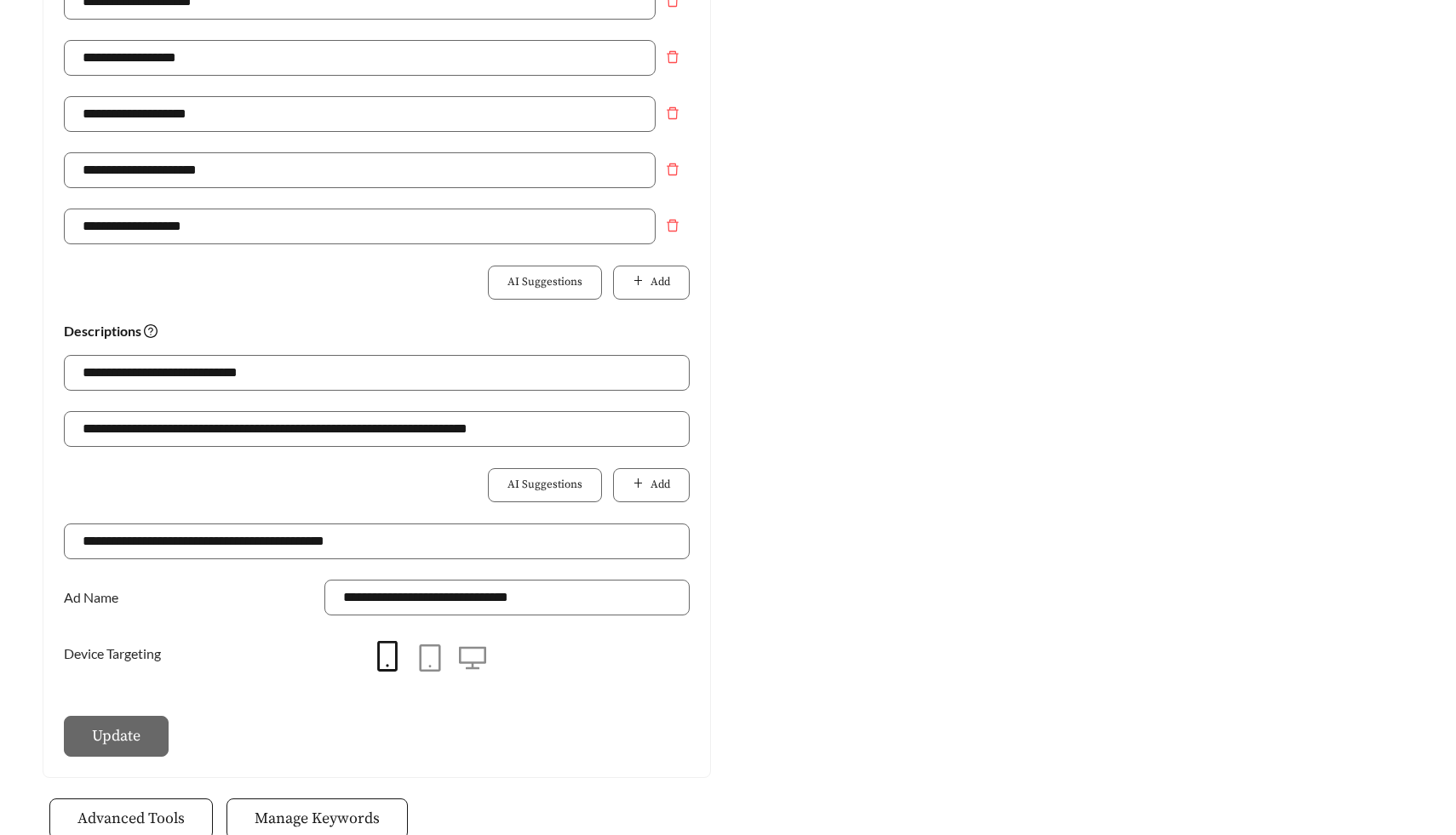 scroll, scrollTop: 646, scrollLeft: 0, axis: vertical 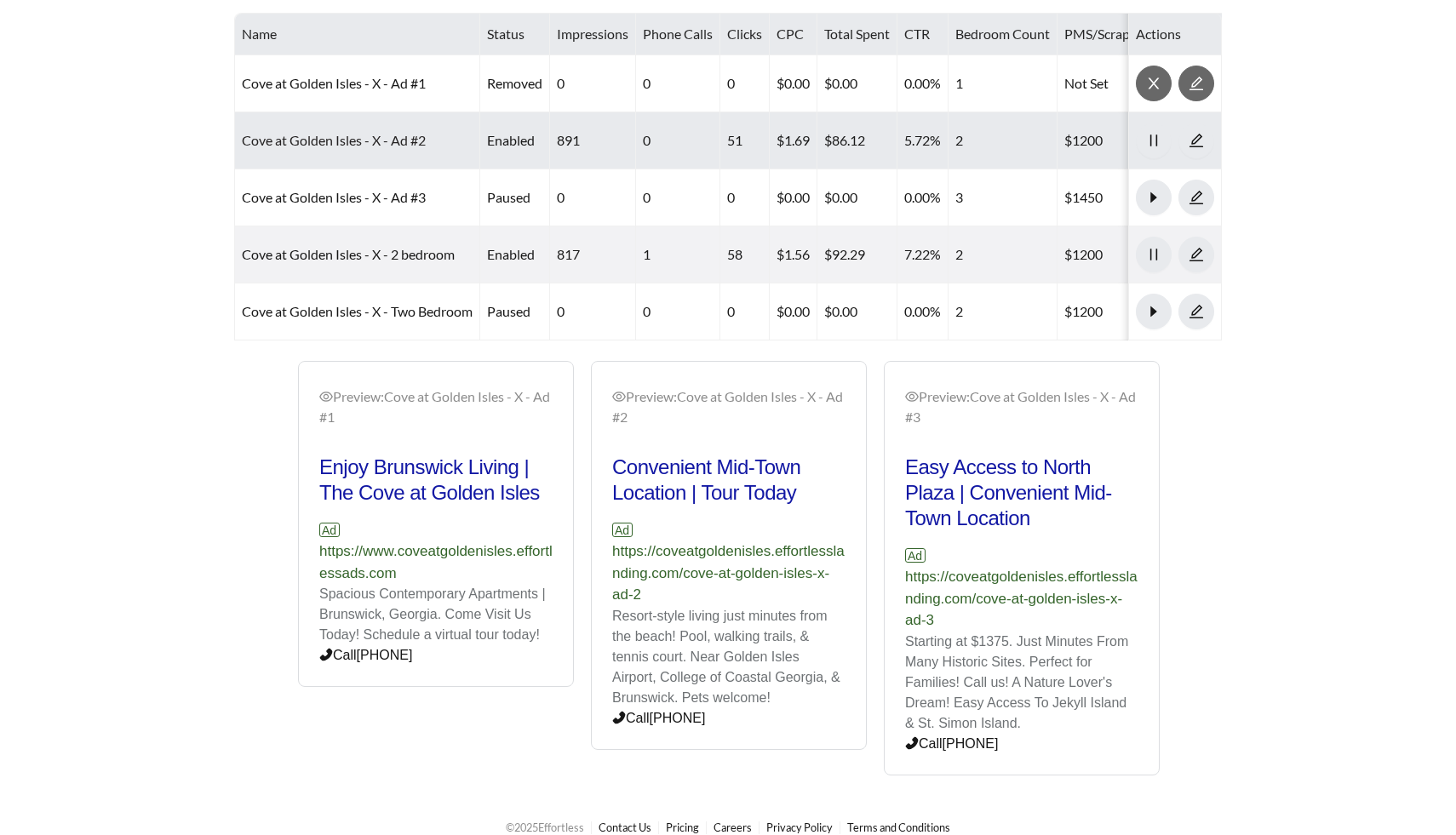 click on "Cove at Golden Isles - X - Ad #2" at bounding box center [334, 140] 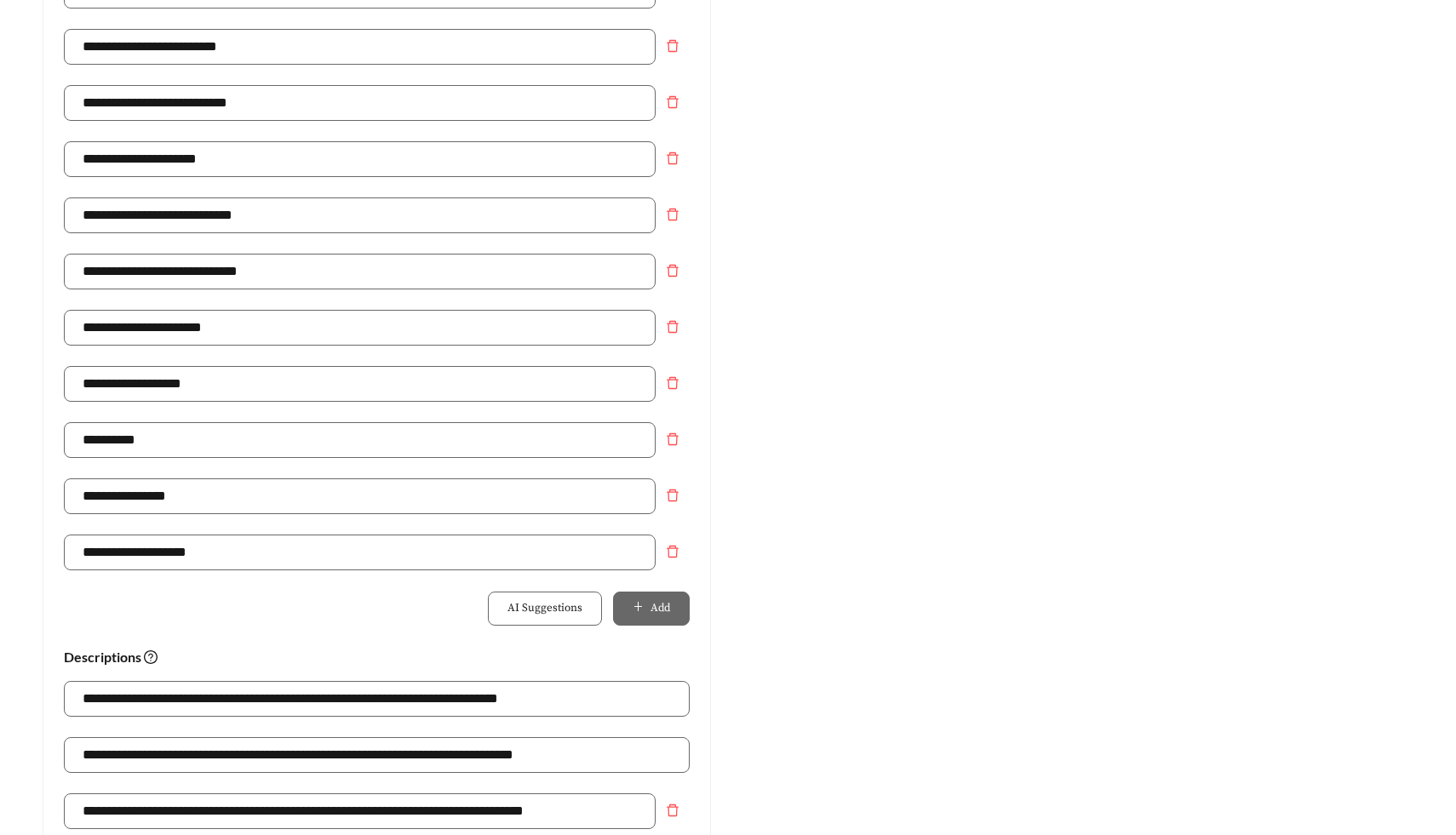 scroll, scrollTop: 771, scrollLeft: 0, axis: vertical 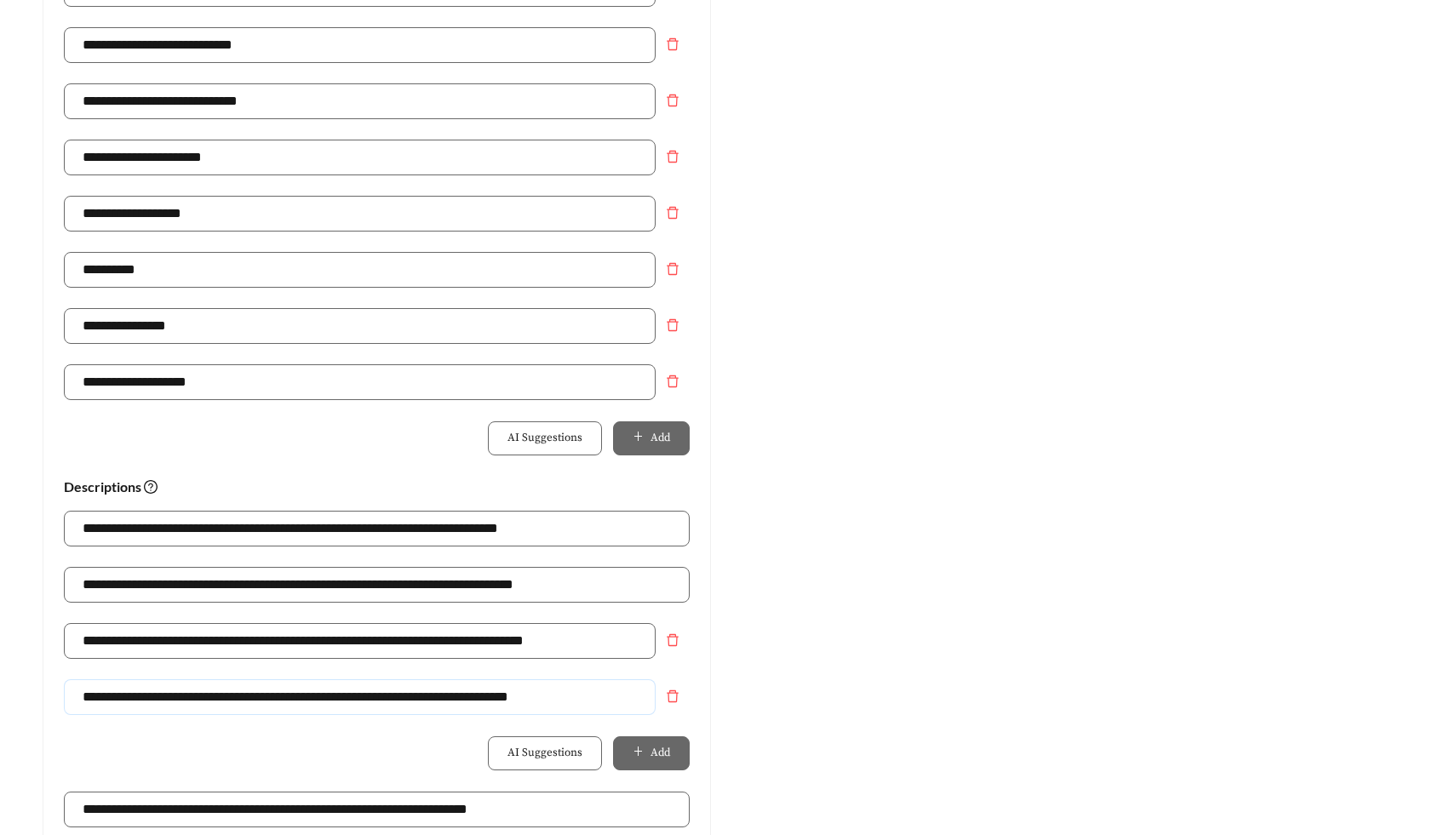 click on "**********" at bounding box center (359, 697) 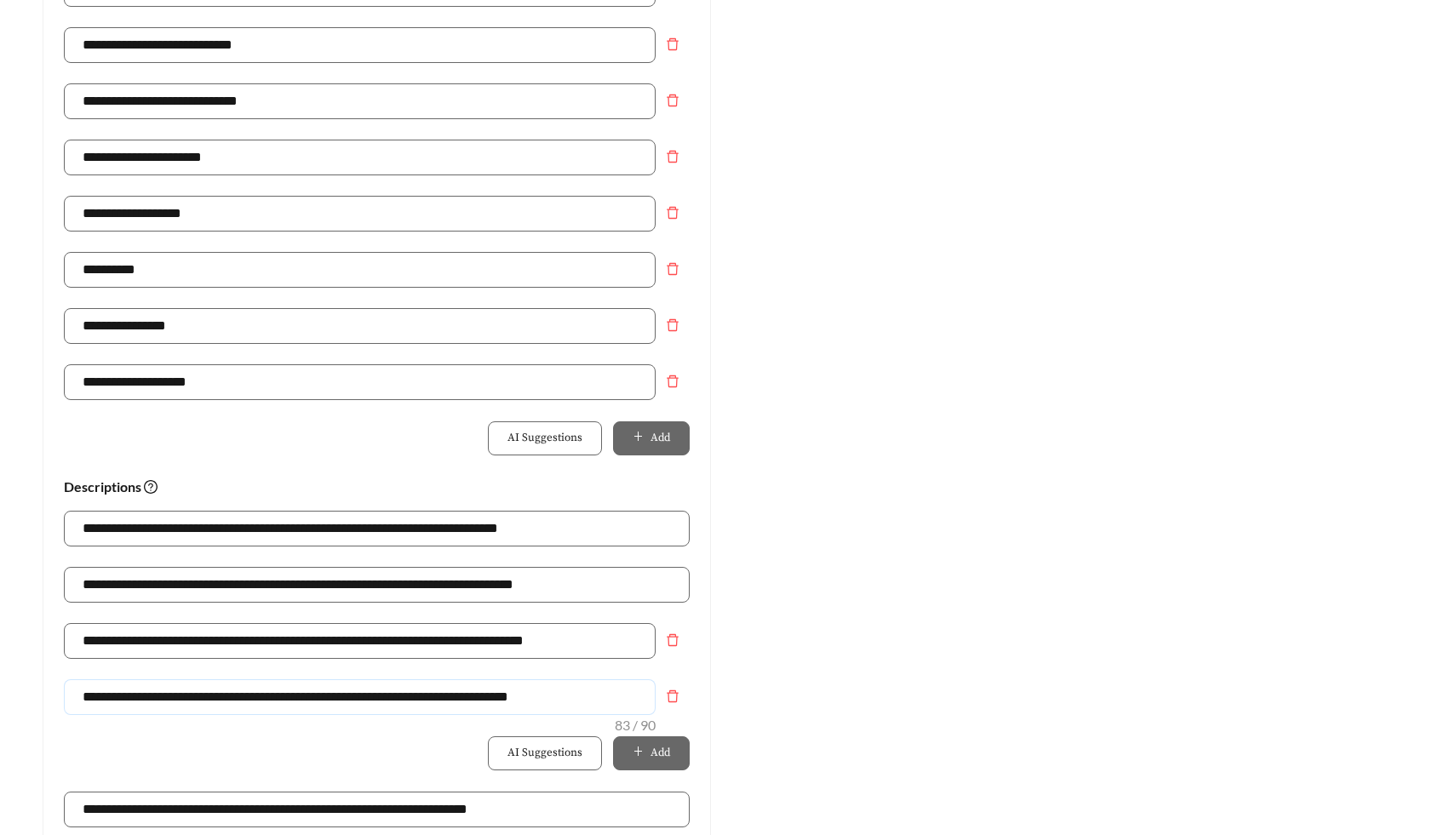 click on "**********" at bounding box center (359, 697) 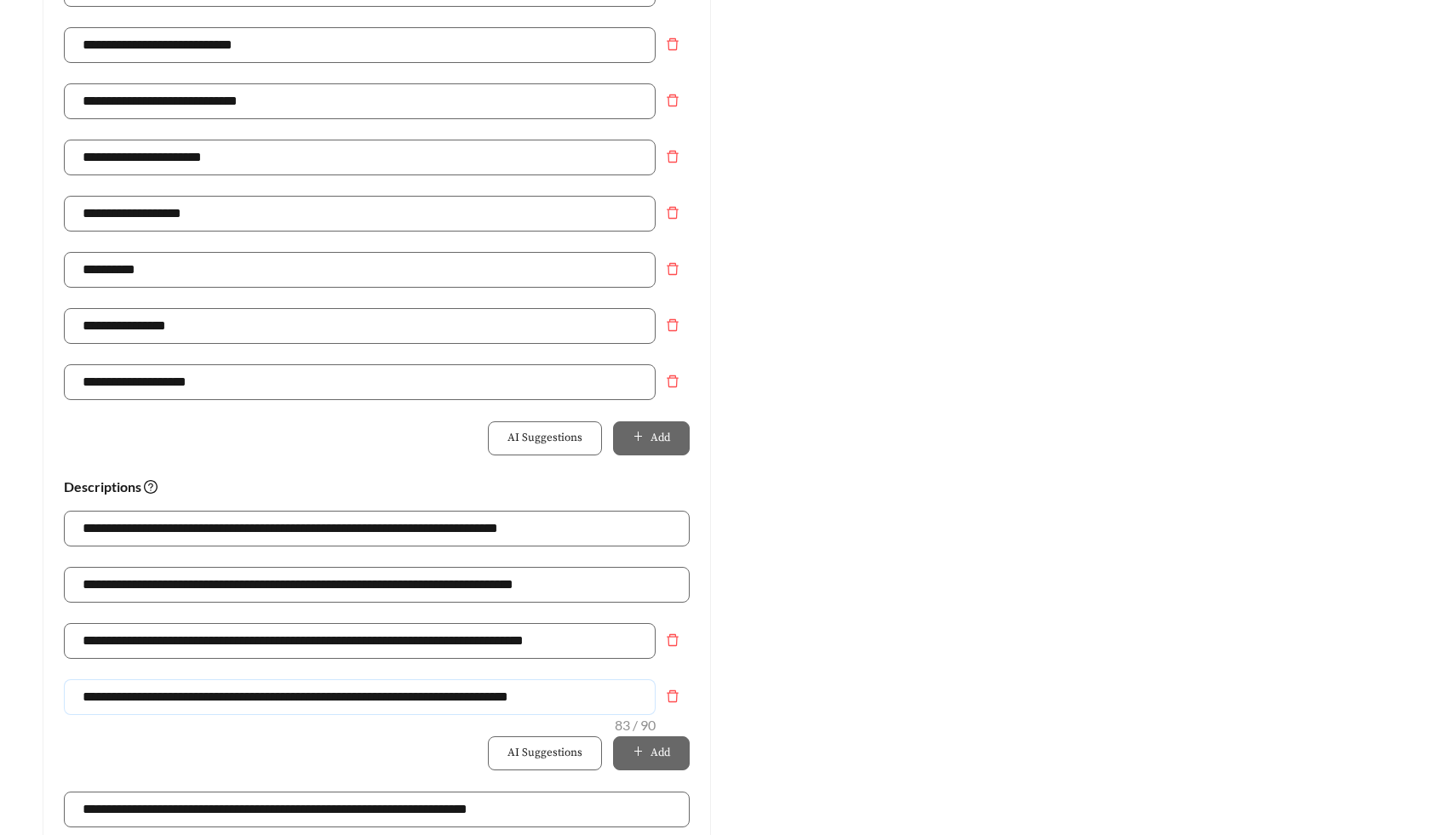 paste on "***" 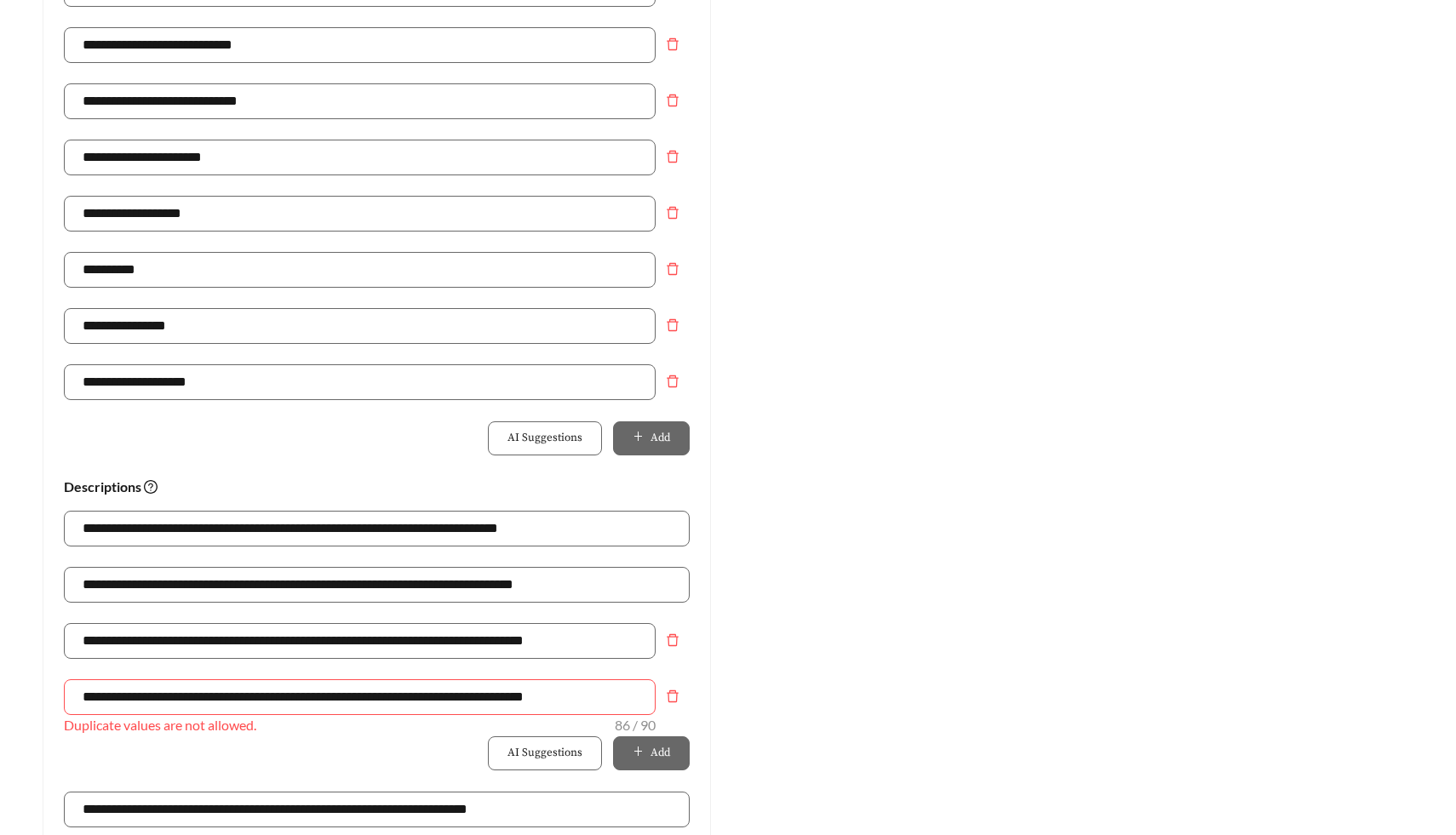 scroll, scrollTop: 764, scrollLeft: 0, axis: vertical 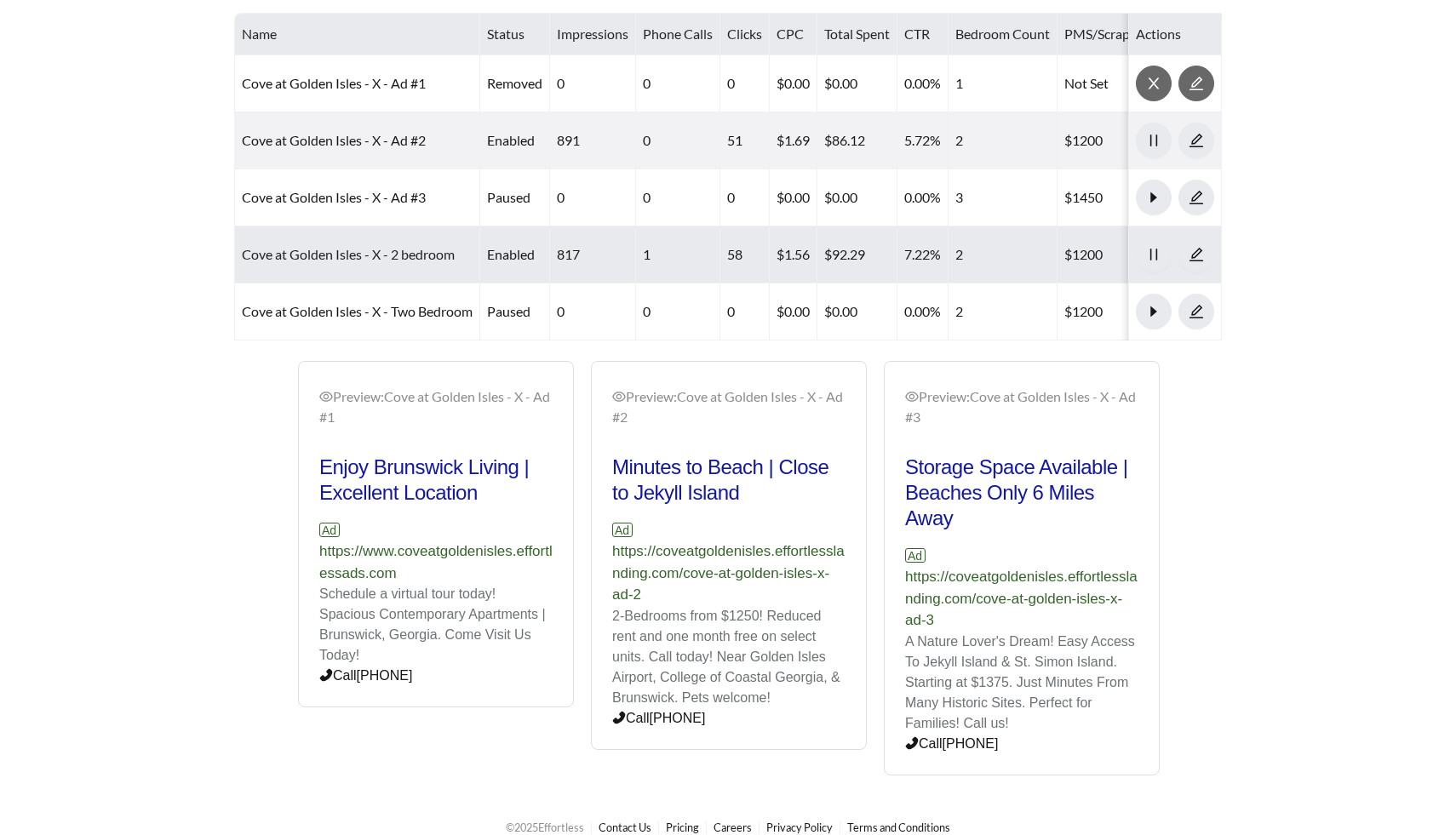 click on "Cove at Golden Isles - X - 2 bedroom" at bounding box center [348, 254] 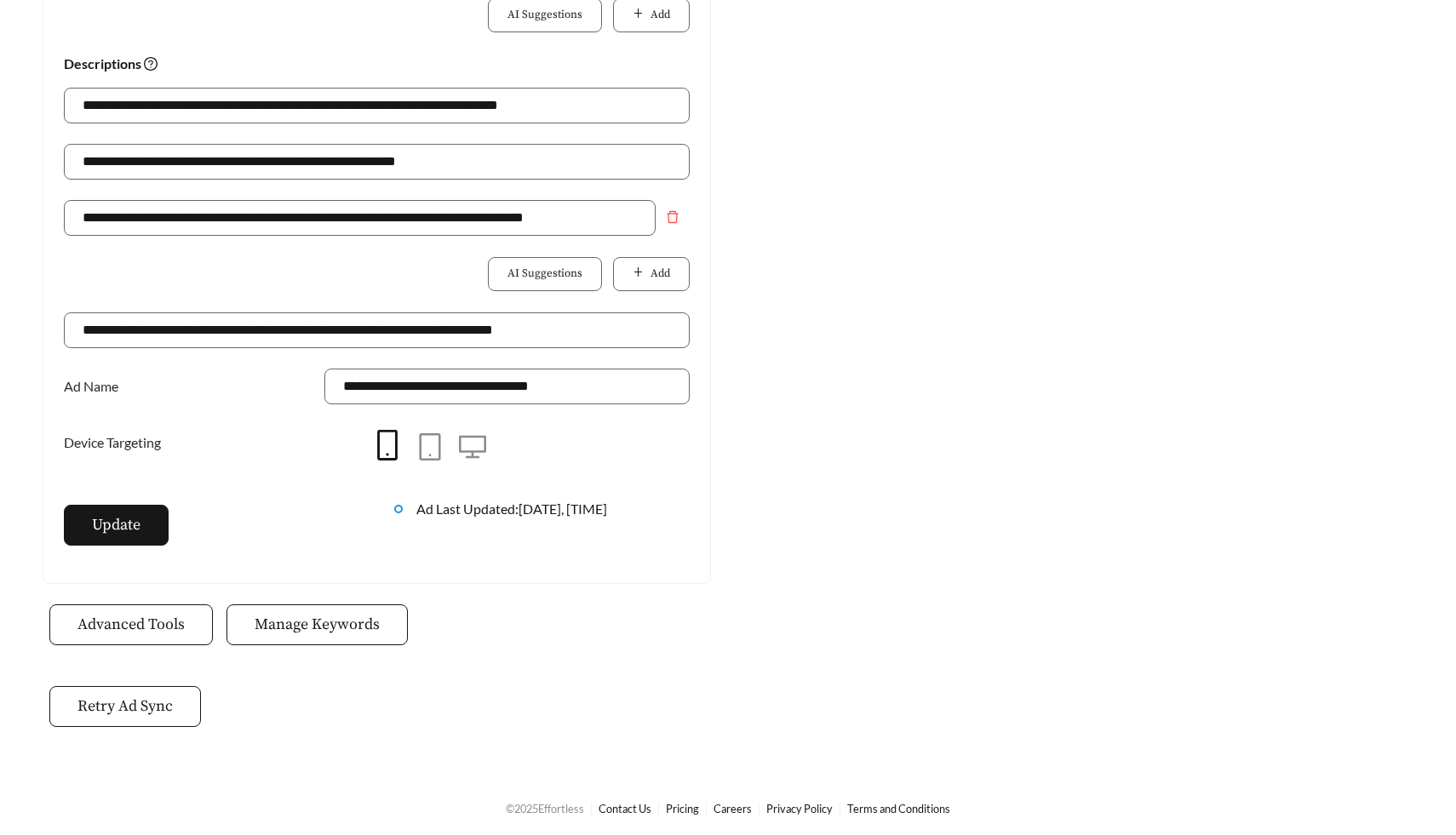 scroll, scrollTop: 1085, scrollLeft: 0, axis: vertical 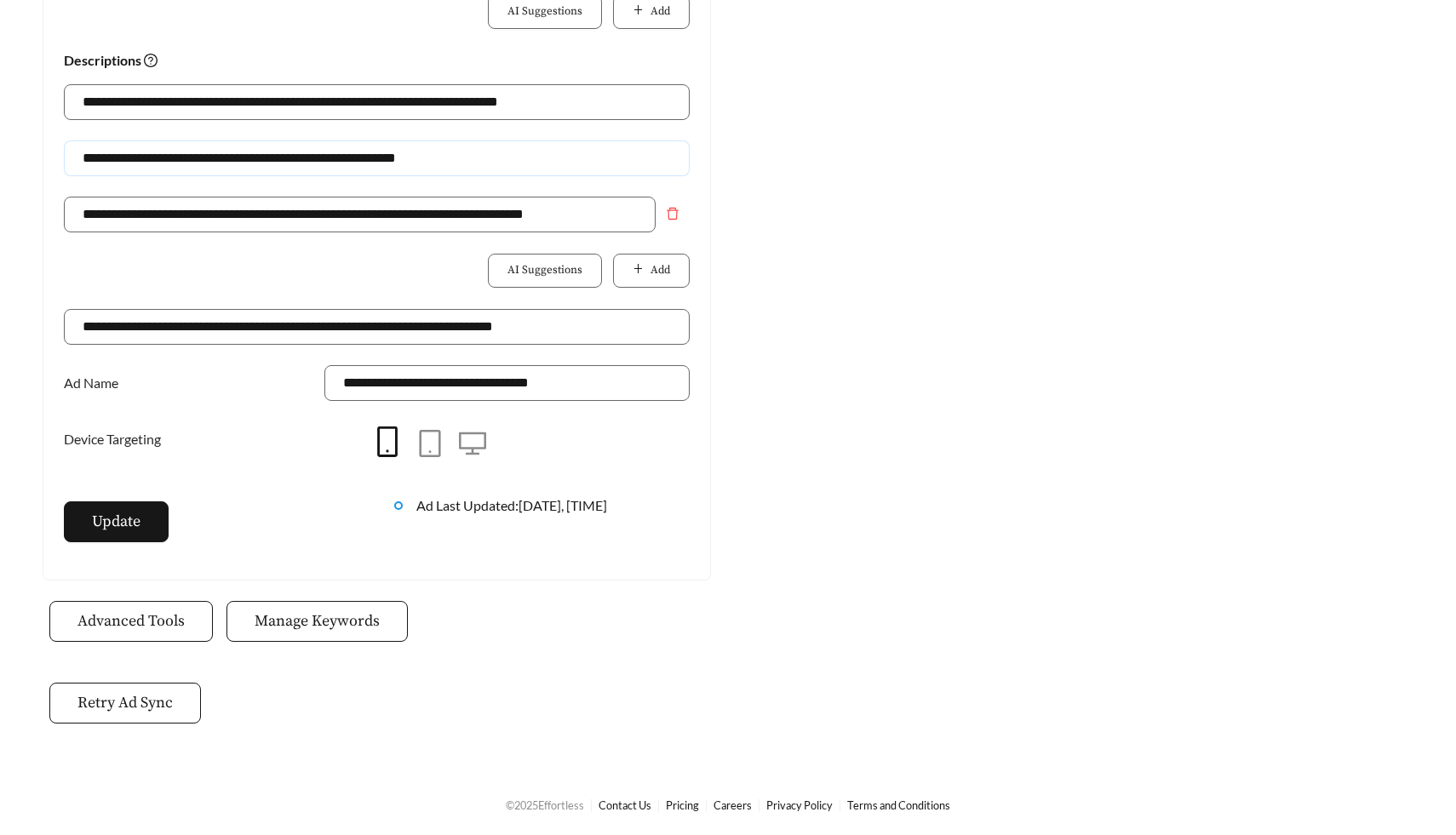 click on "**********" at bounding box center (376, 158) 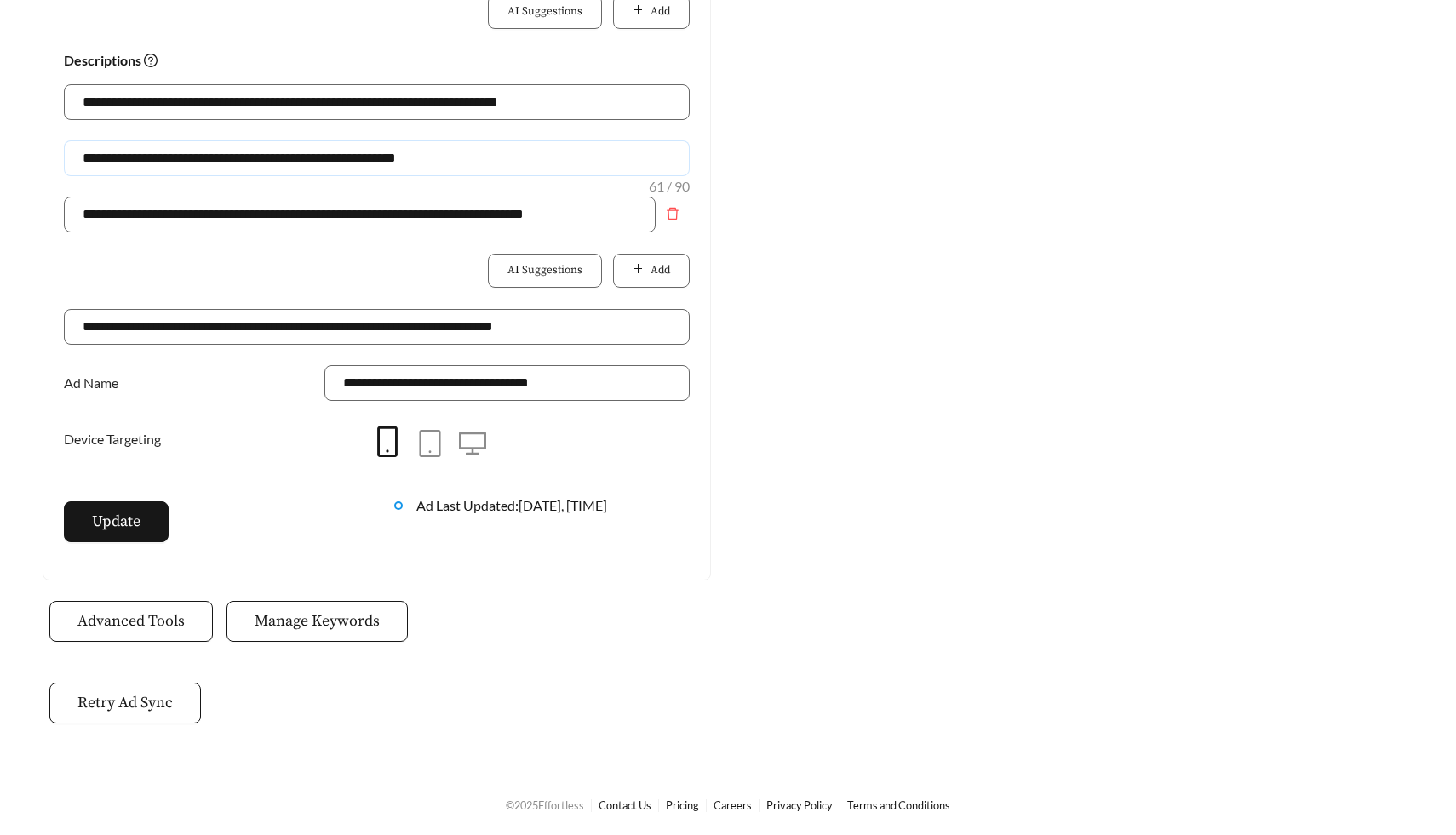 click on "**********" at bounding box center (376, 158) 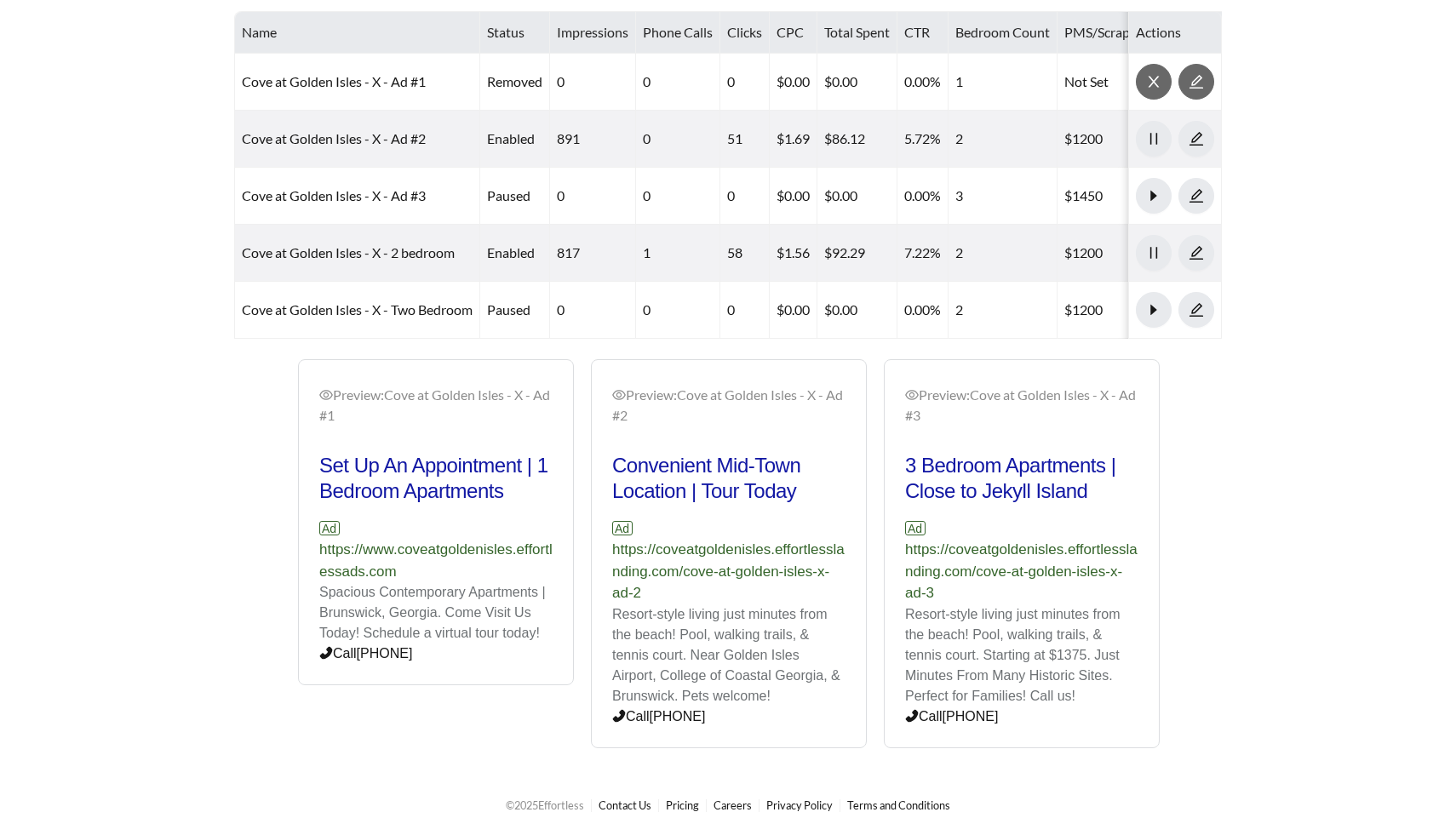 scroll, scrollTop: 764, scrollLeft: 0, axis: vertical 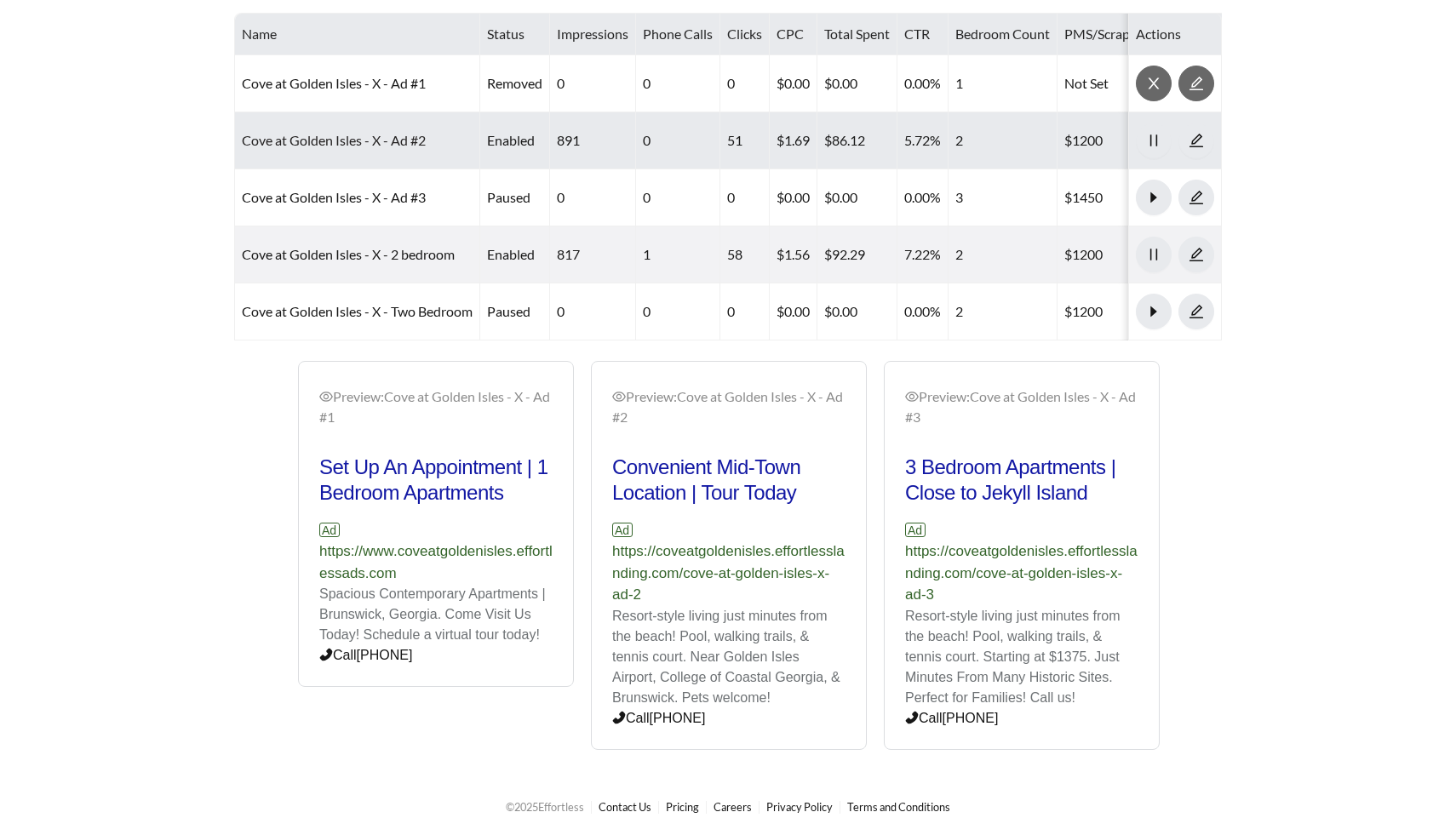 click on "Cove at Golden Isles - X - Ad #2" at bounding box center (334, 140) 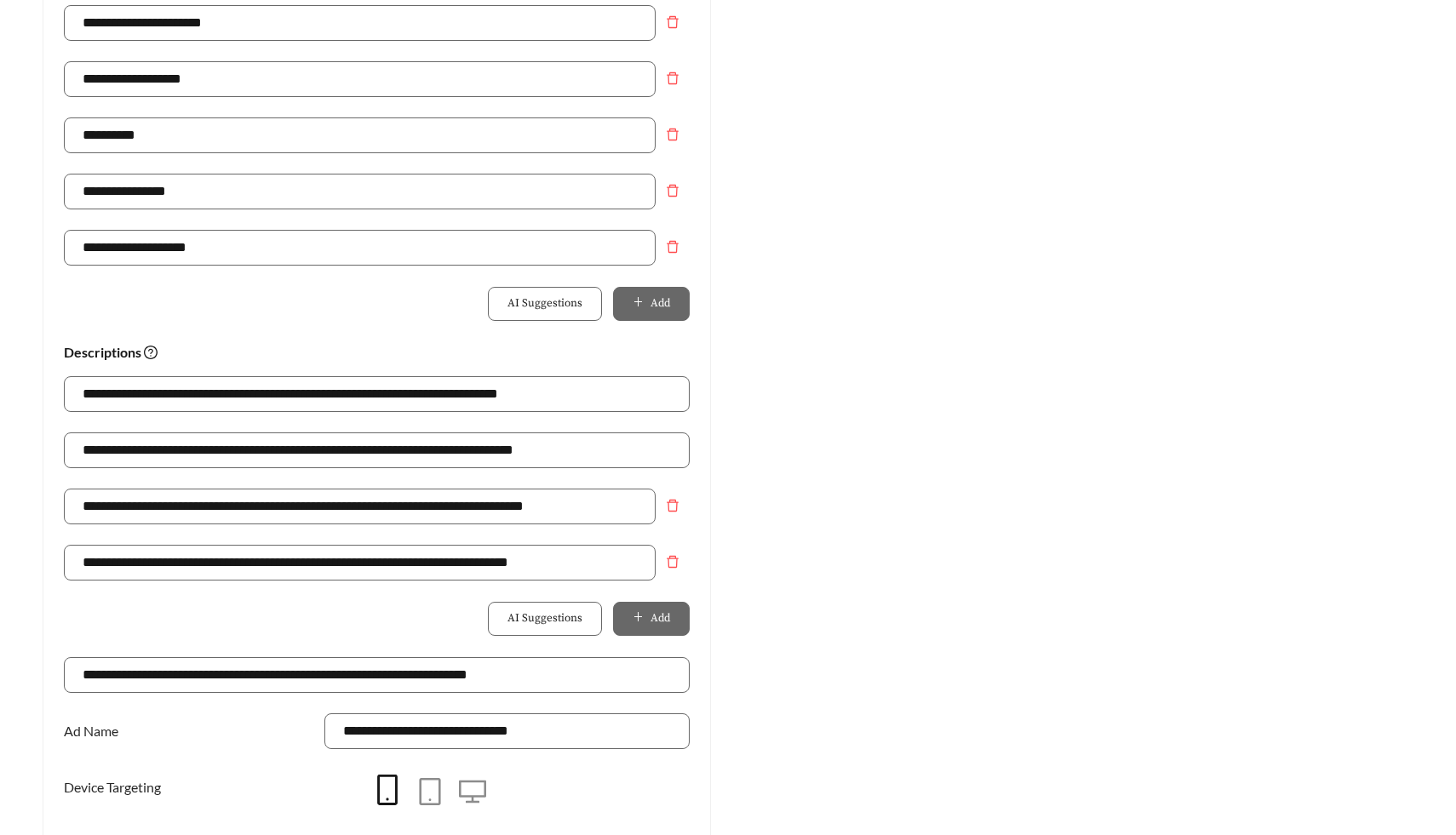 scroll, scrollTop: 954, scrollLeft: 0, axis: vertical 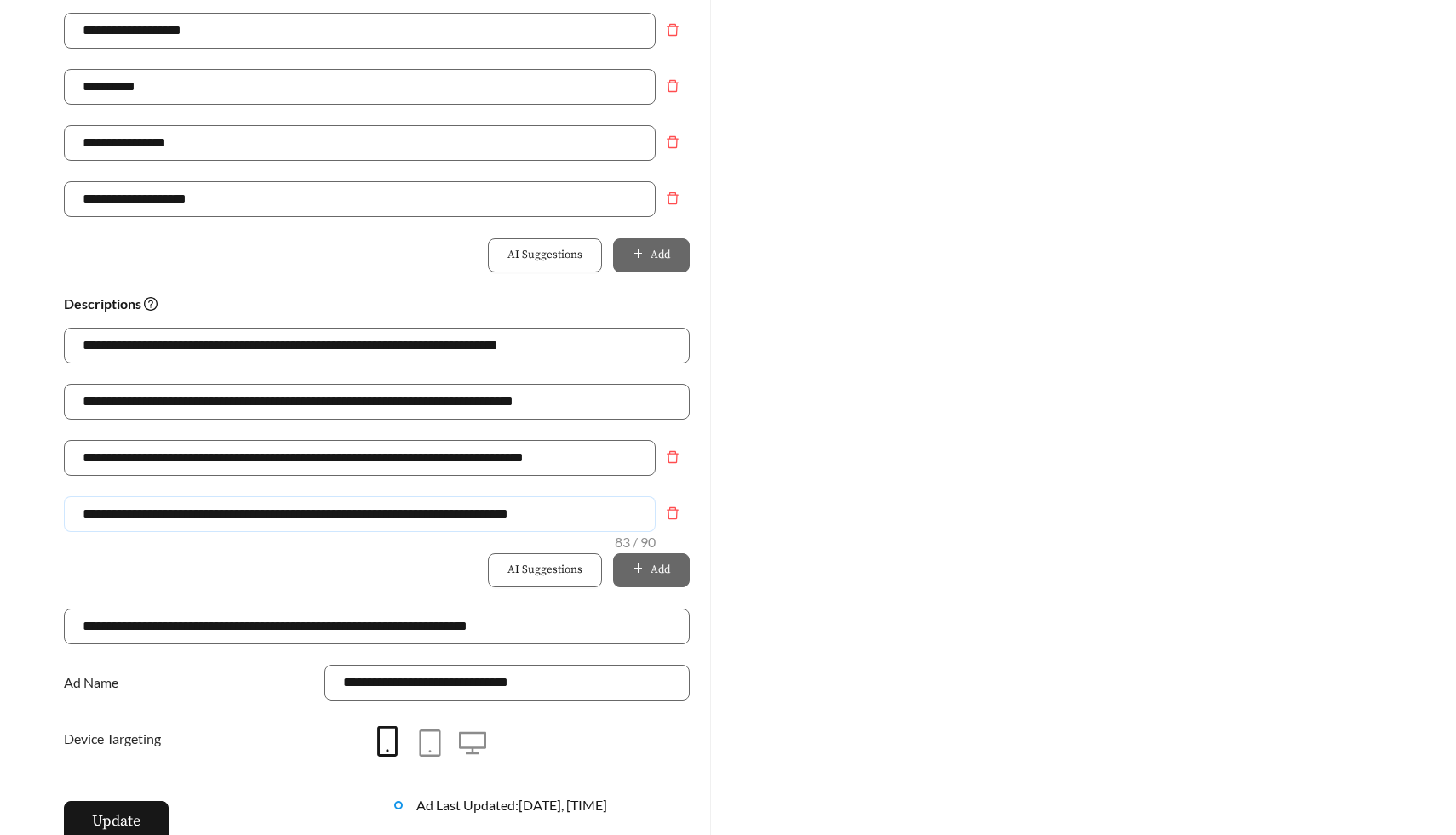 click on "**********" at bounding box center [359, 514] 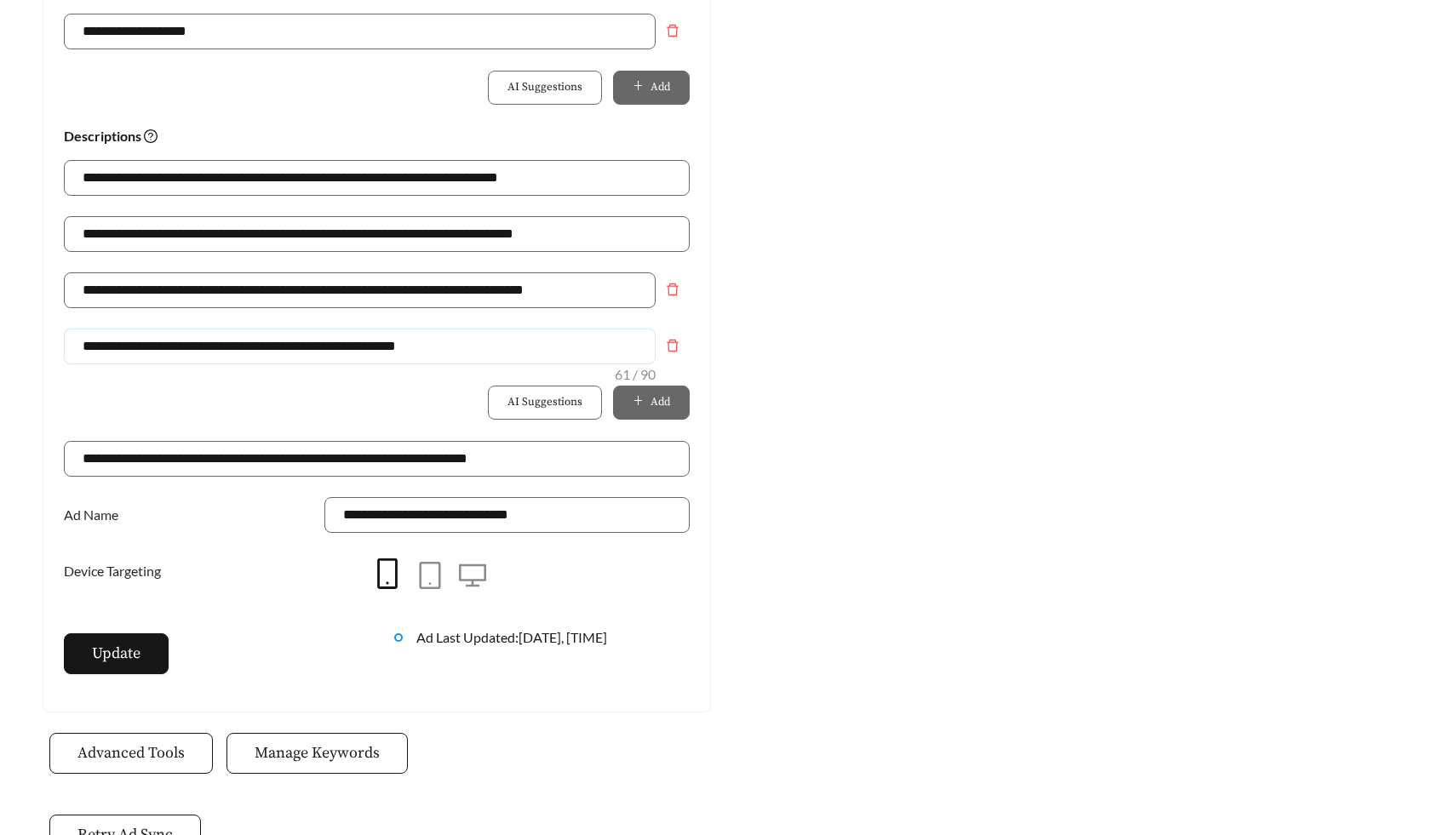 scroll, scrollTop: 1254, scrollLeft: 0, axis: vertical 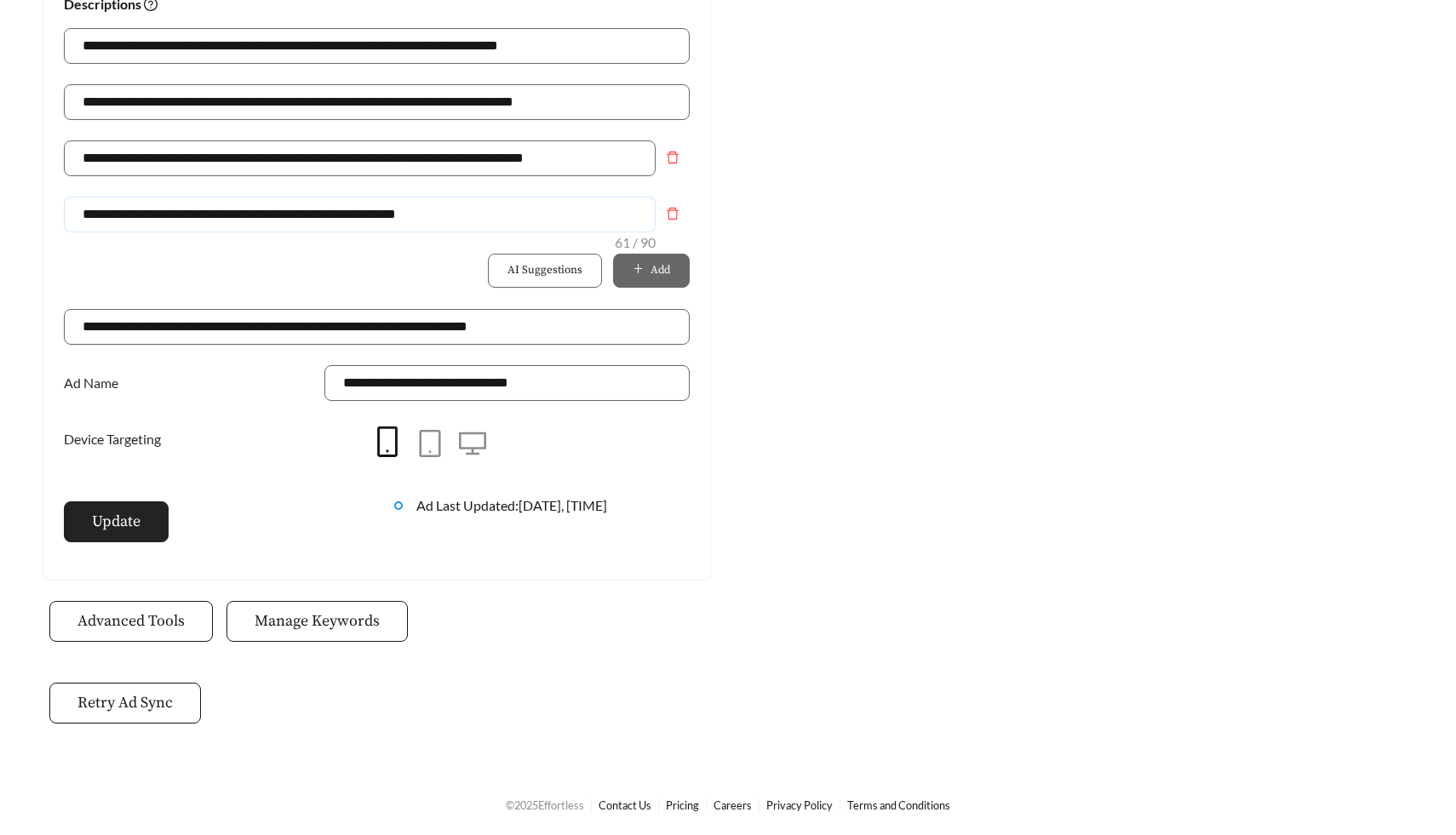 type on "**********" 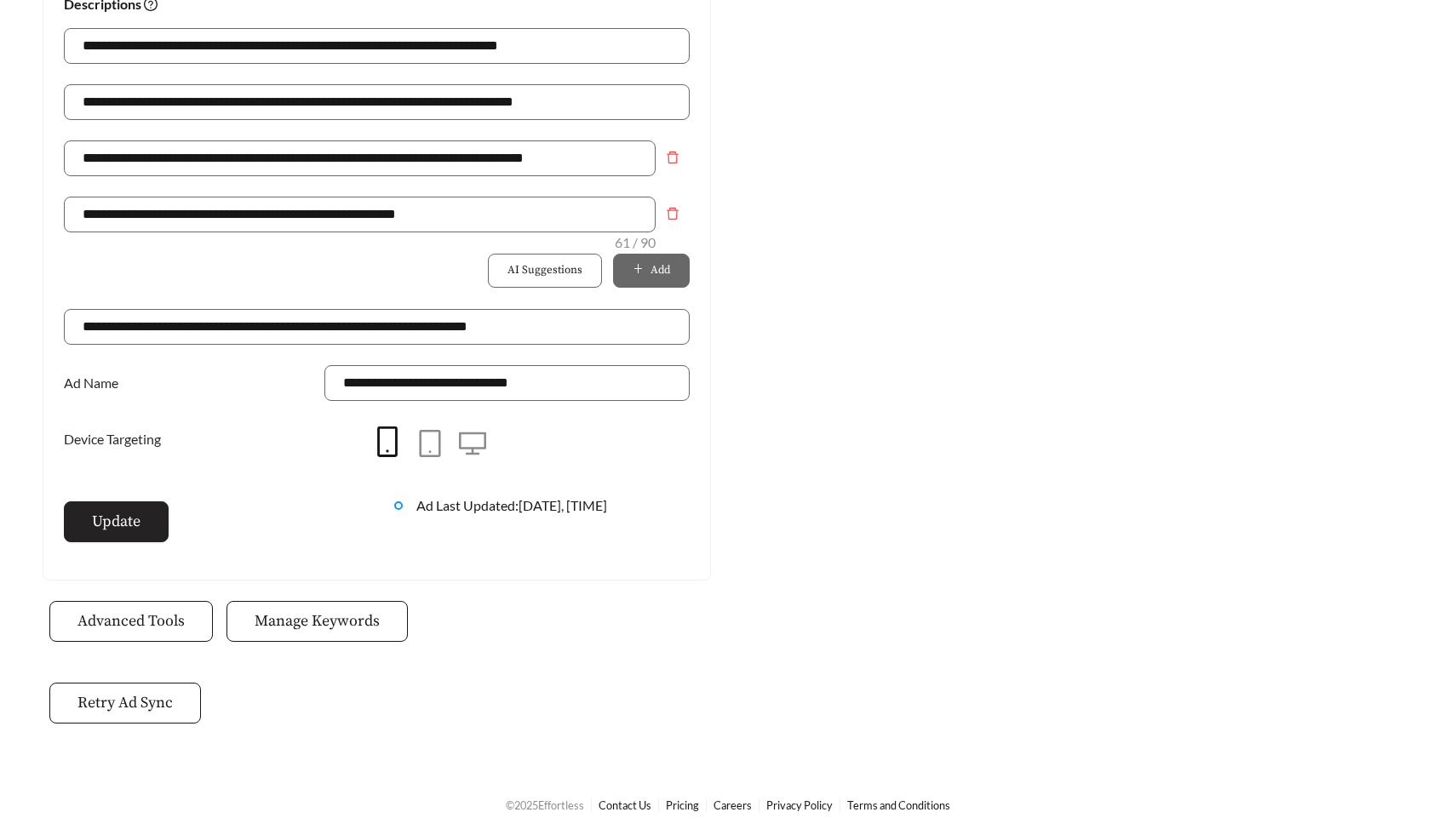click on "Update" at bounding box center (116, 522) 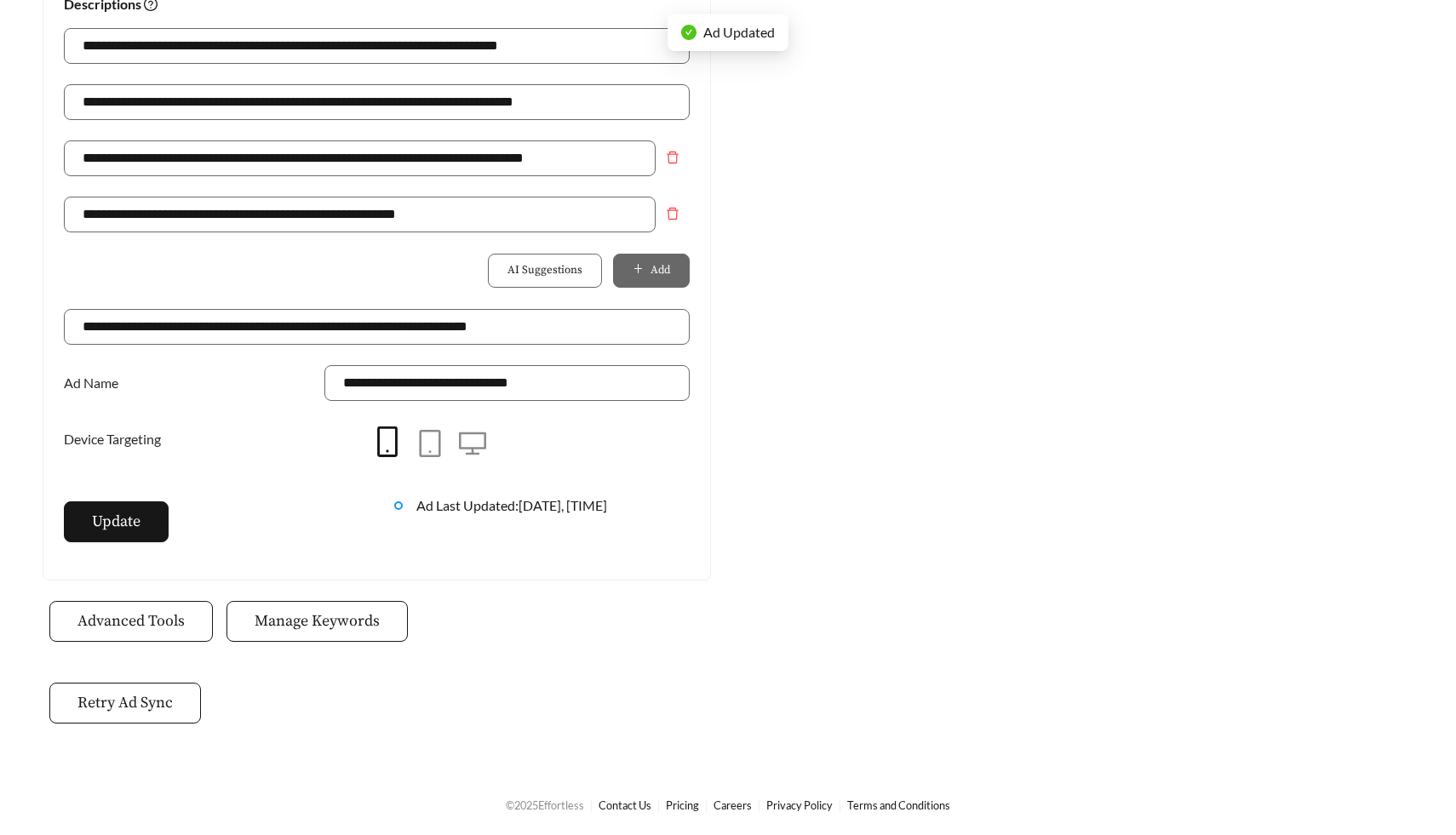 scroll, scrollTop: 764, scrollLeft: 0, axis: vertical 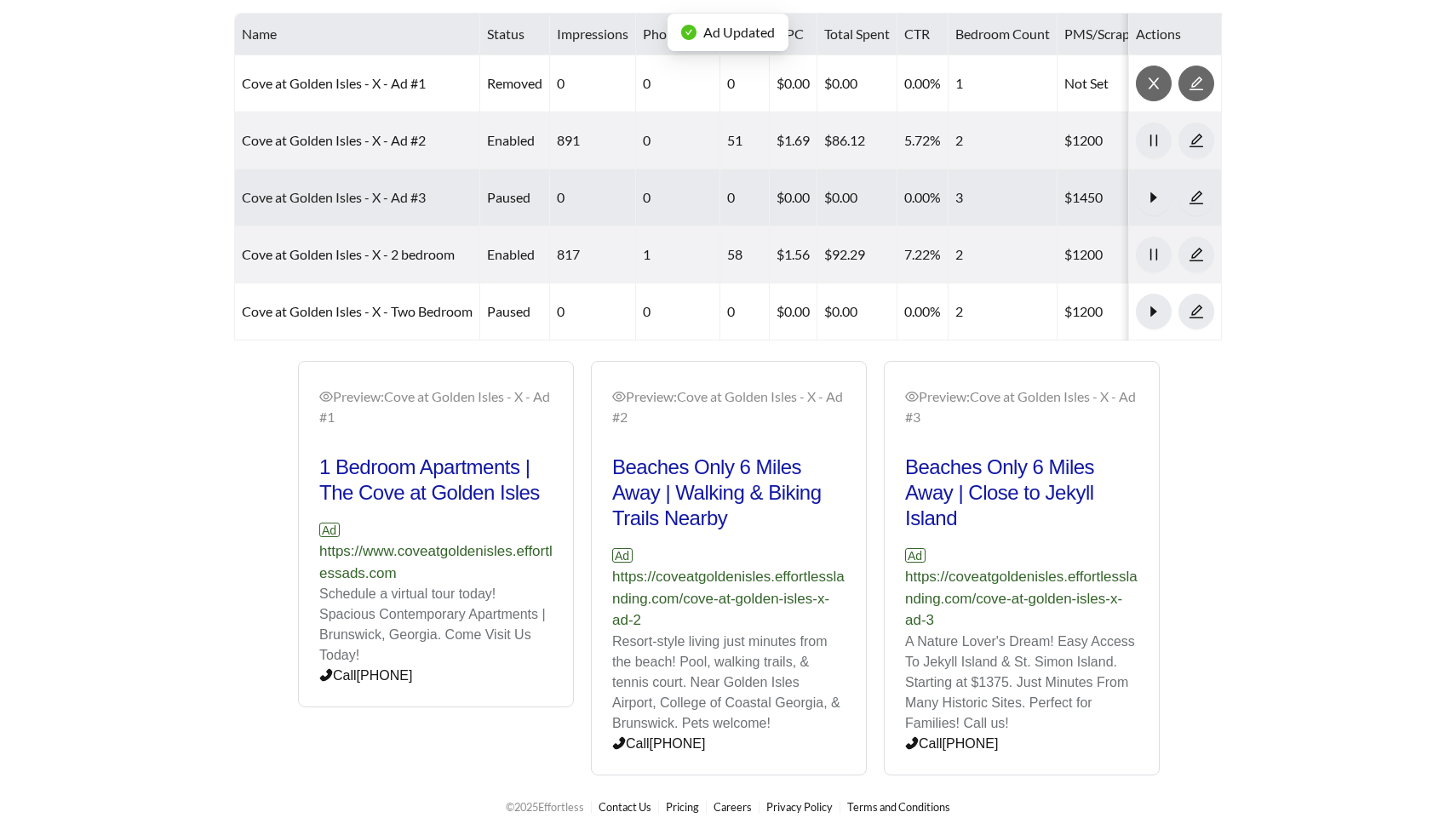 click on "Cove at Golden Isles - X - Ad #3" at bounding box center (334, 197) 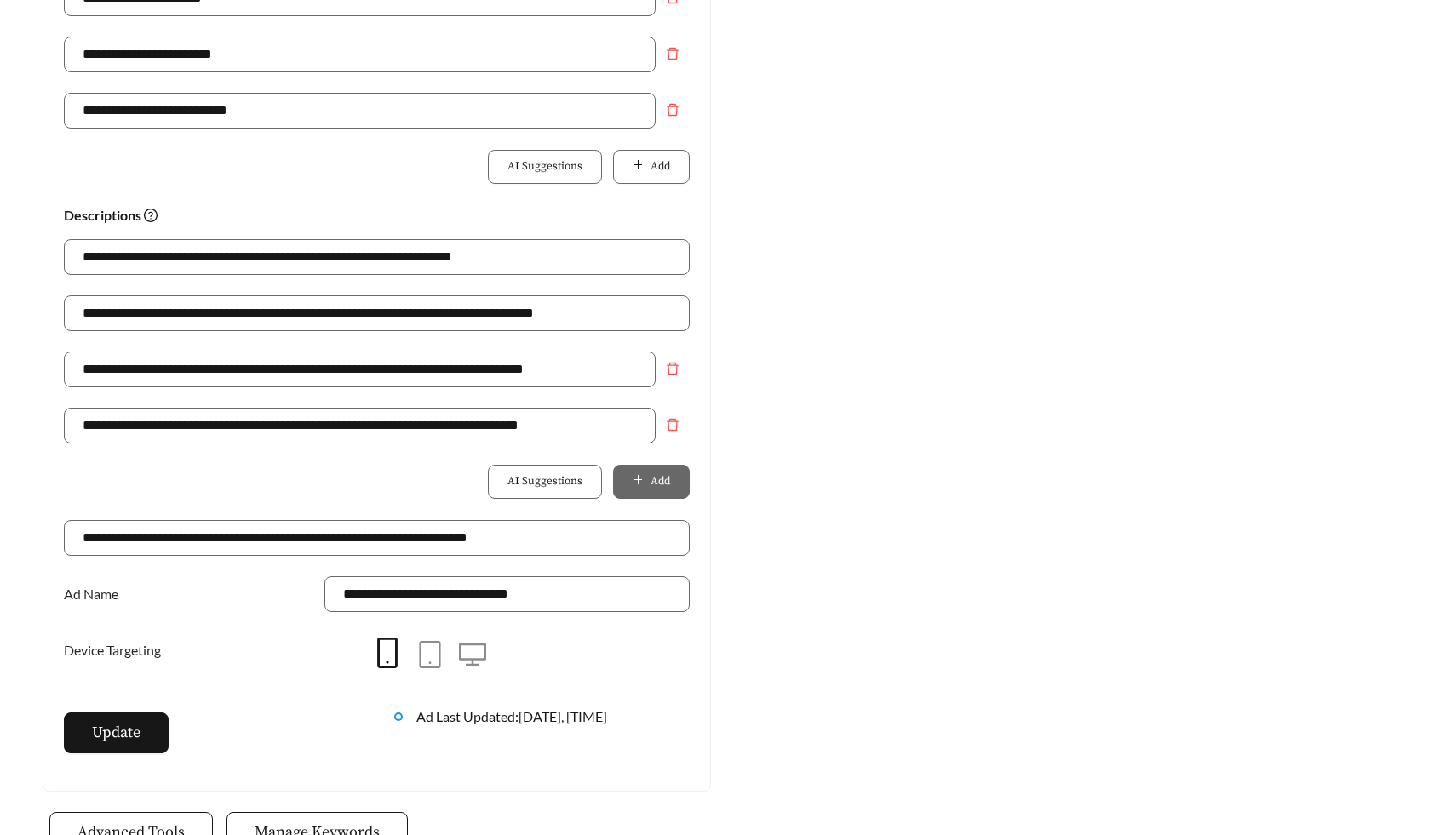 scroll, scrollTop: 707, scrollLeft: 0, axis: vertical 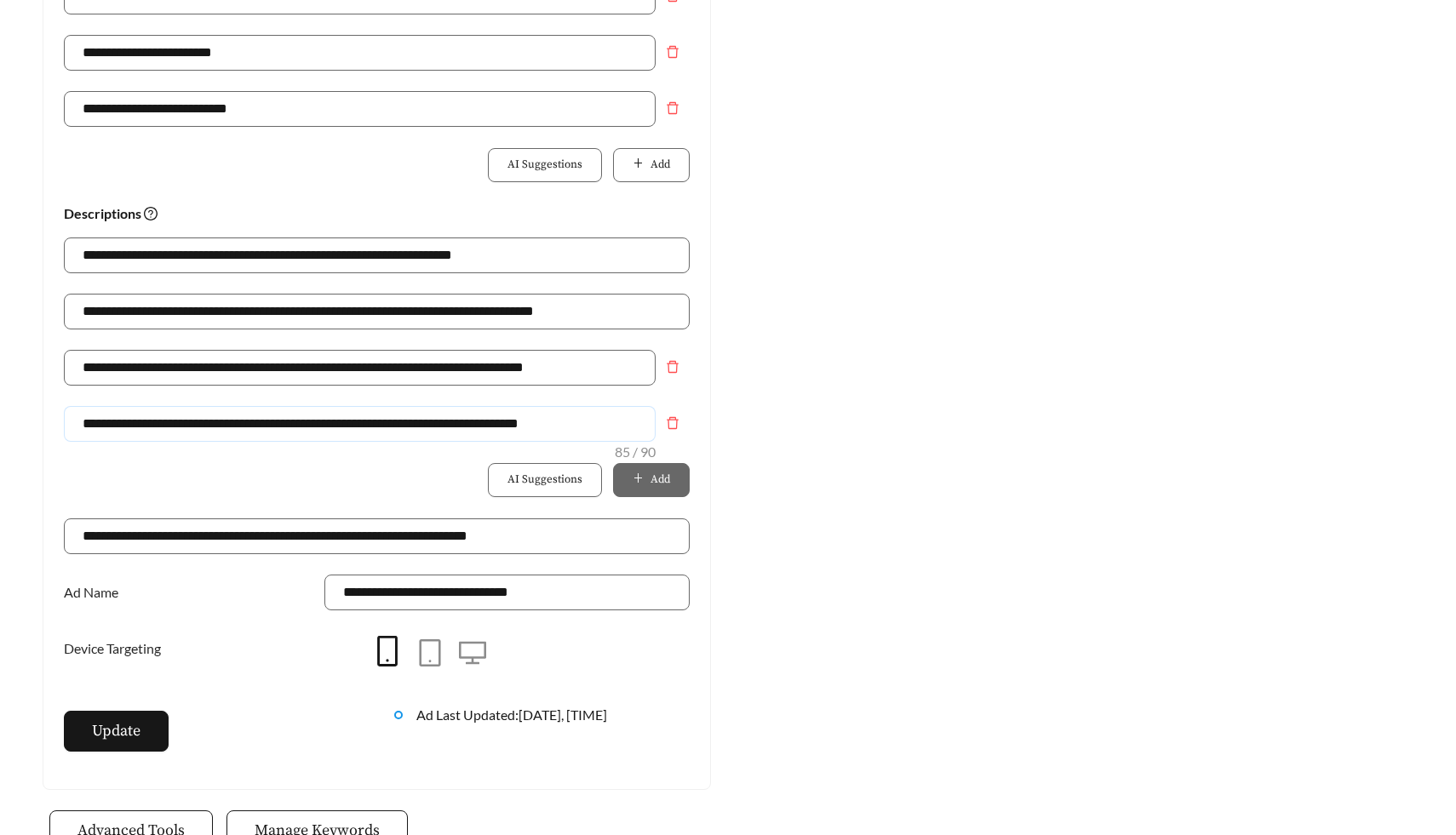 click on "**********" at bounding box center [359, 424] 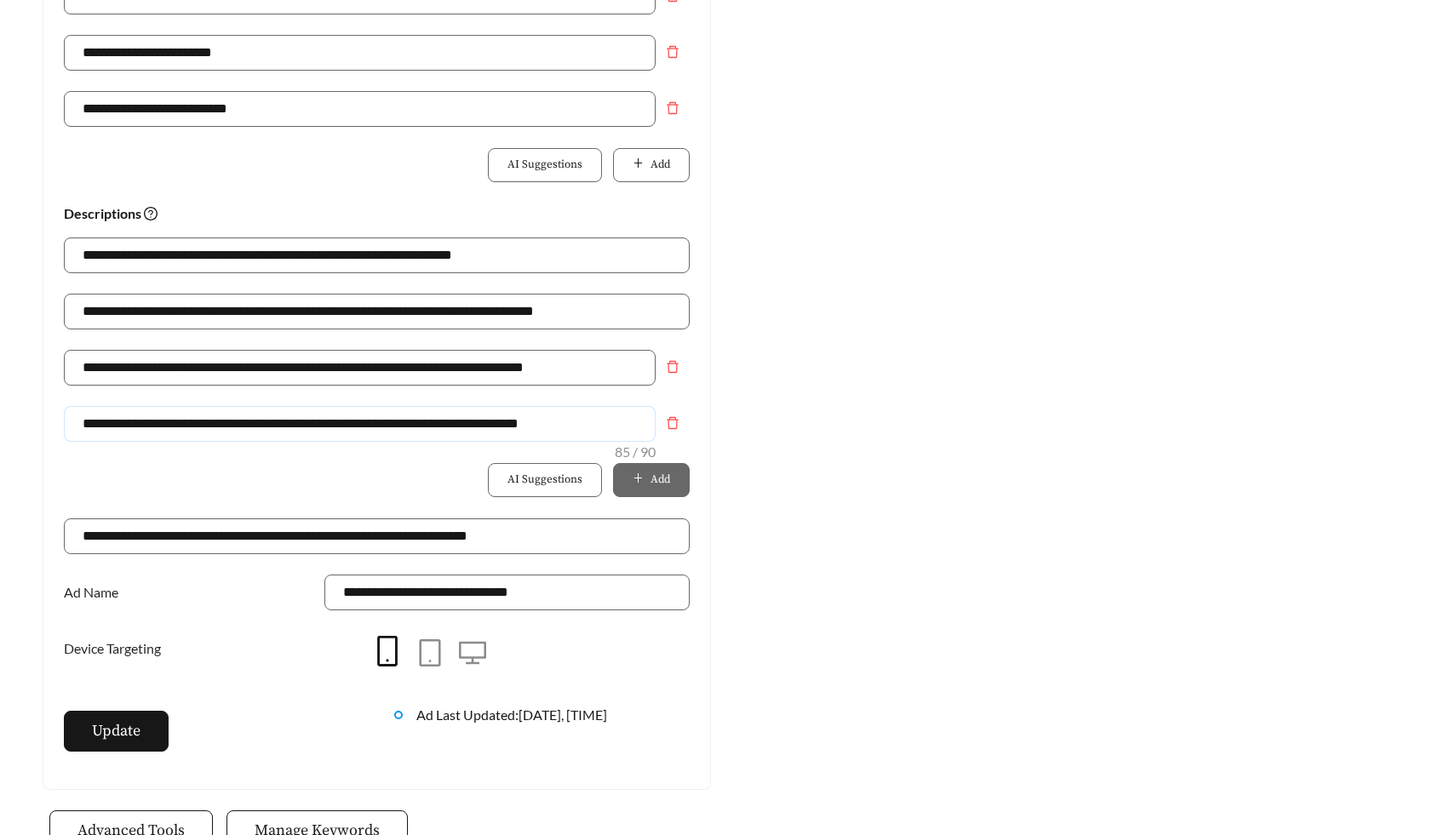 paste 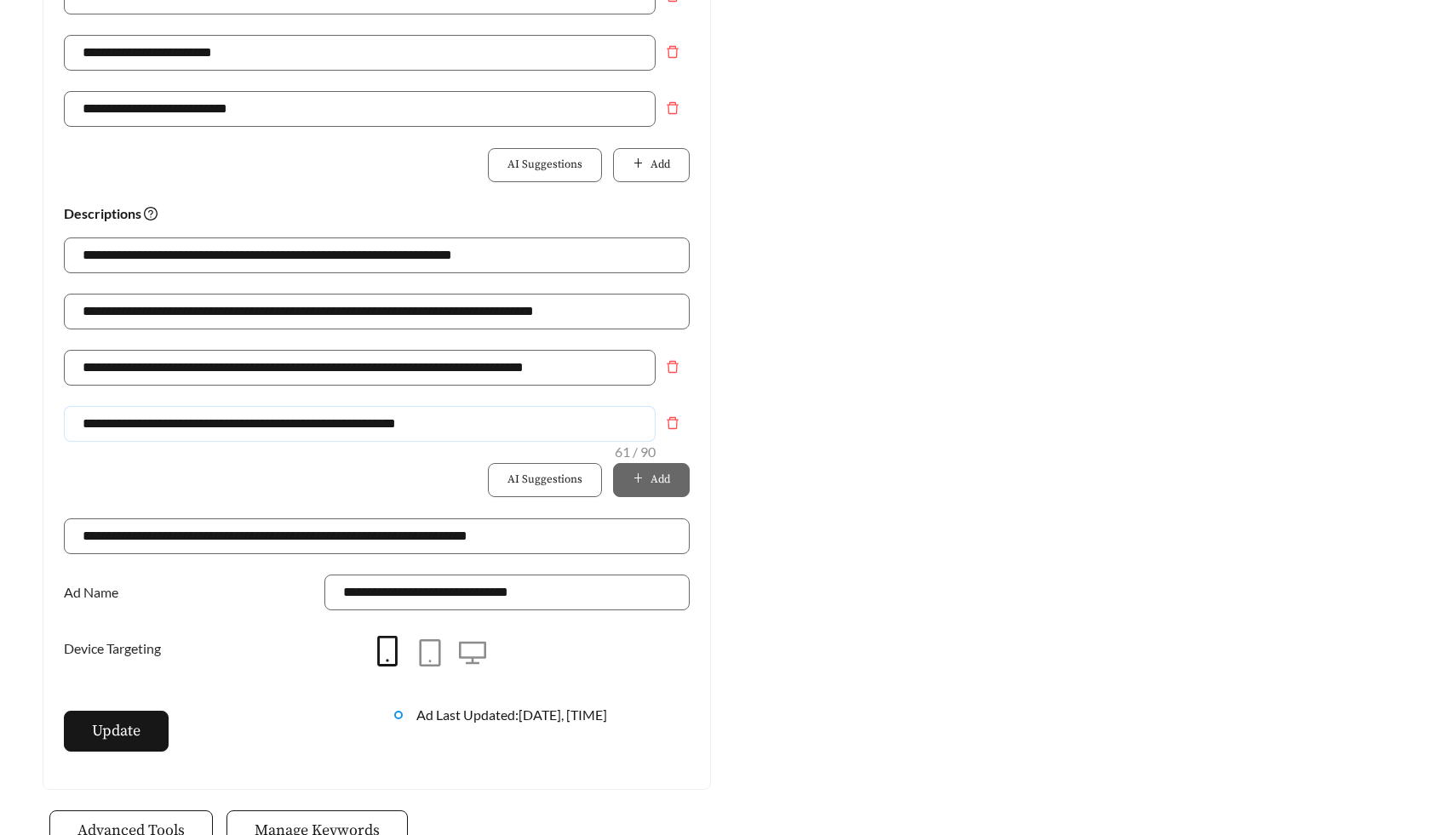 click on "**********" at bounding box center (359, 424) 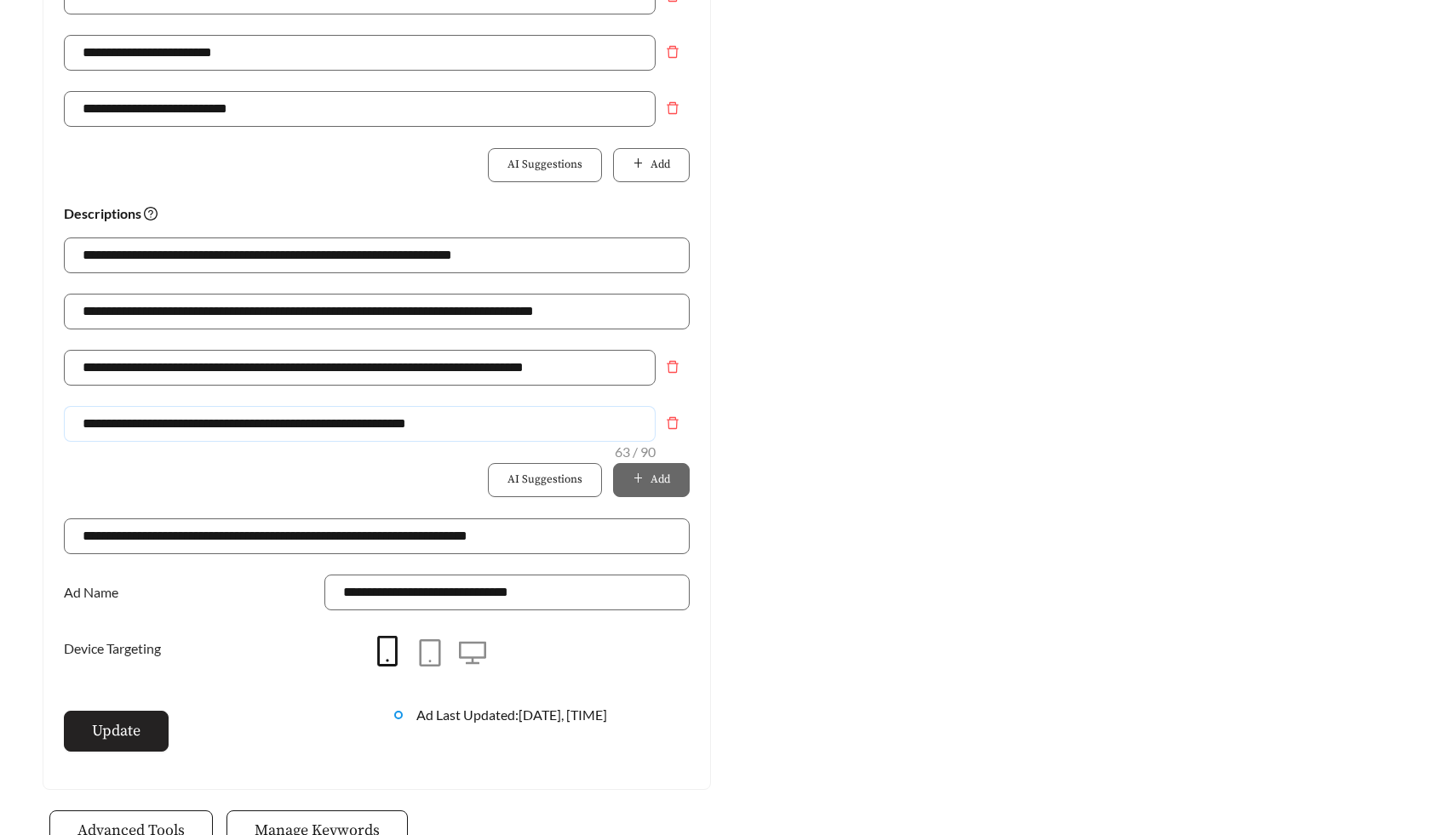 type on "**********" 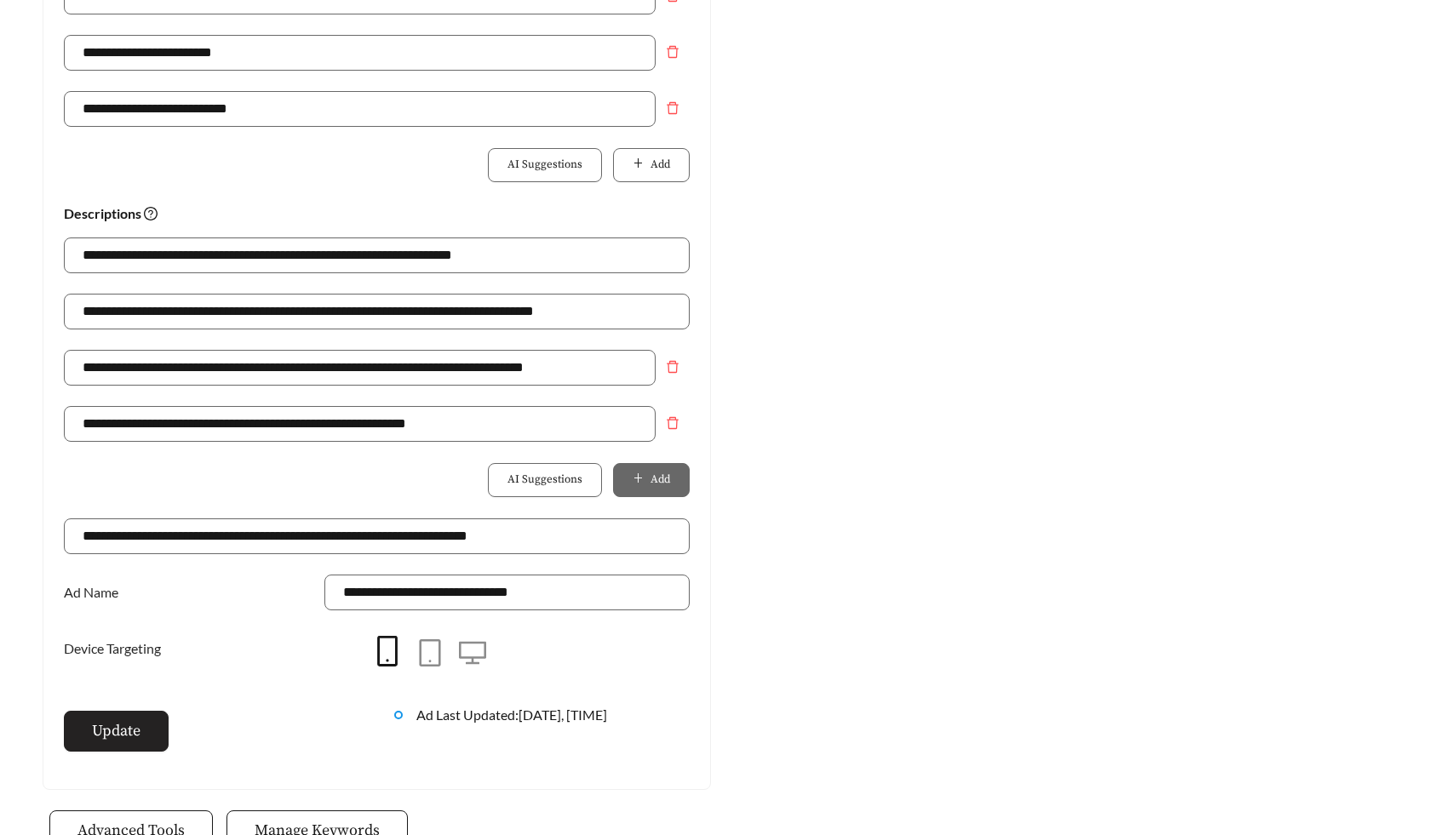 click on "Update" at bounding box center [116, 731] 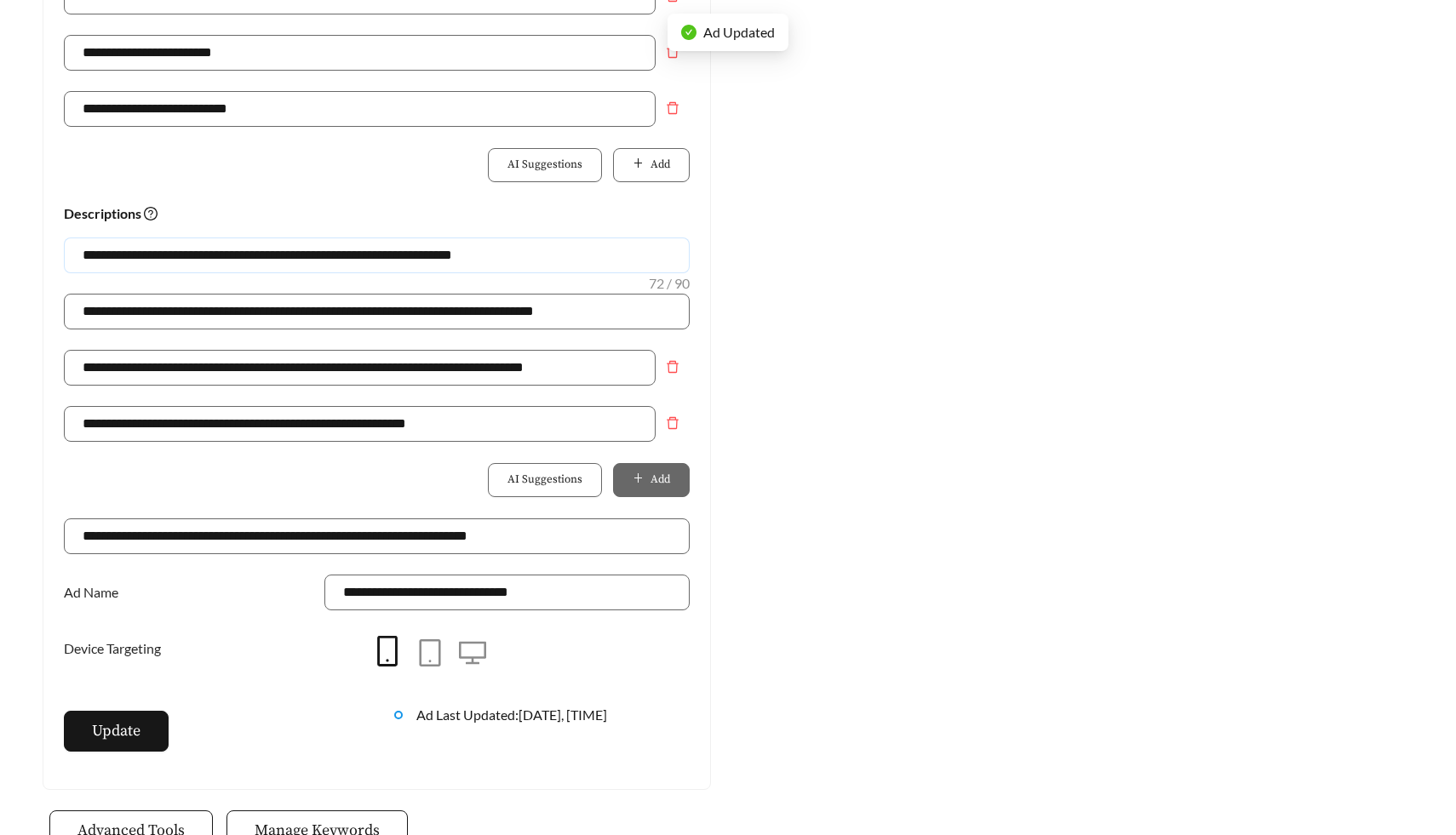 click on "**********" at bounding box center (376, 255) 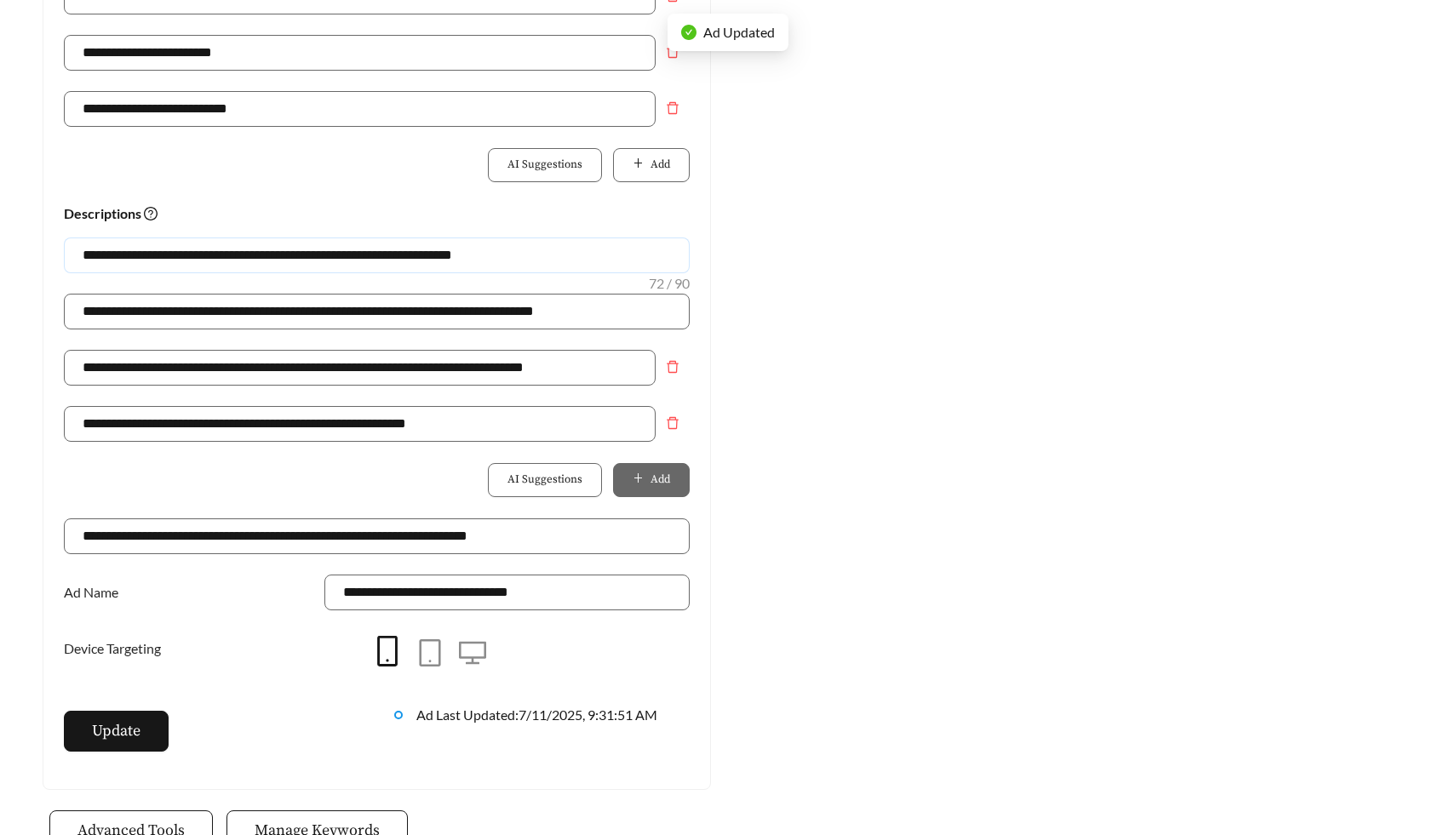 click on "**********" at bounding box center (376, 255) 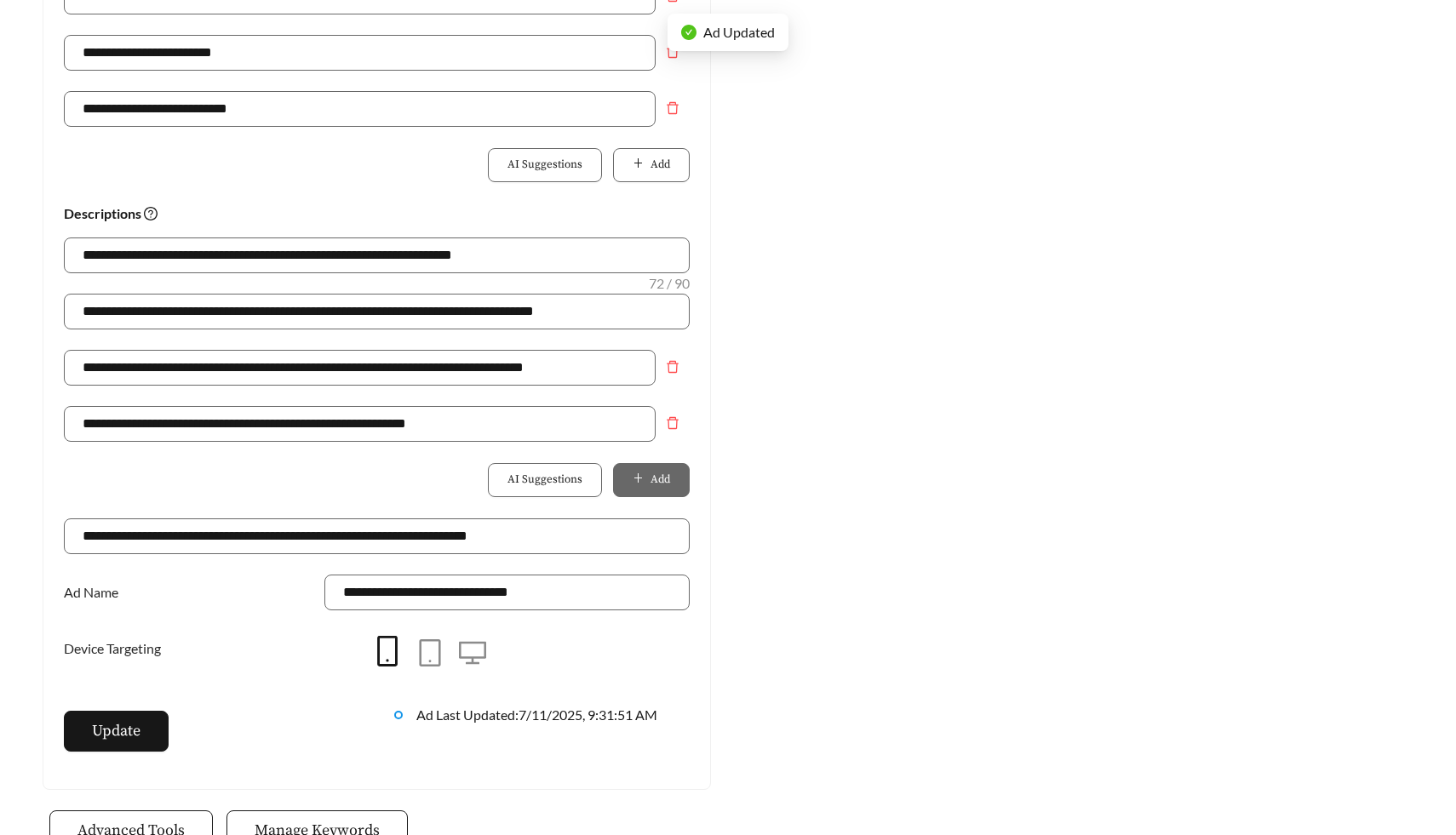 scroll, scrollTop: 764, scrollLeft: 0, axis: vertical 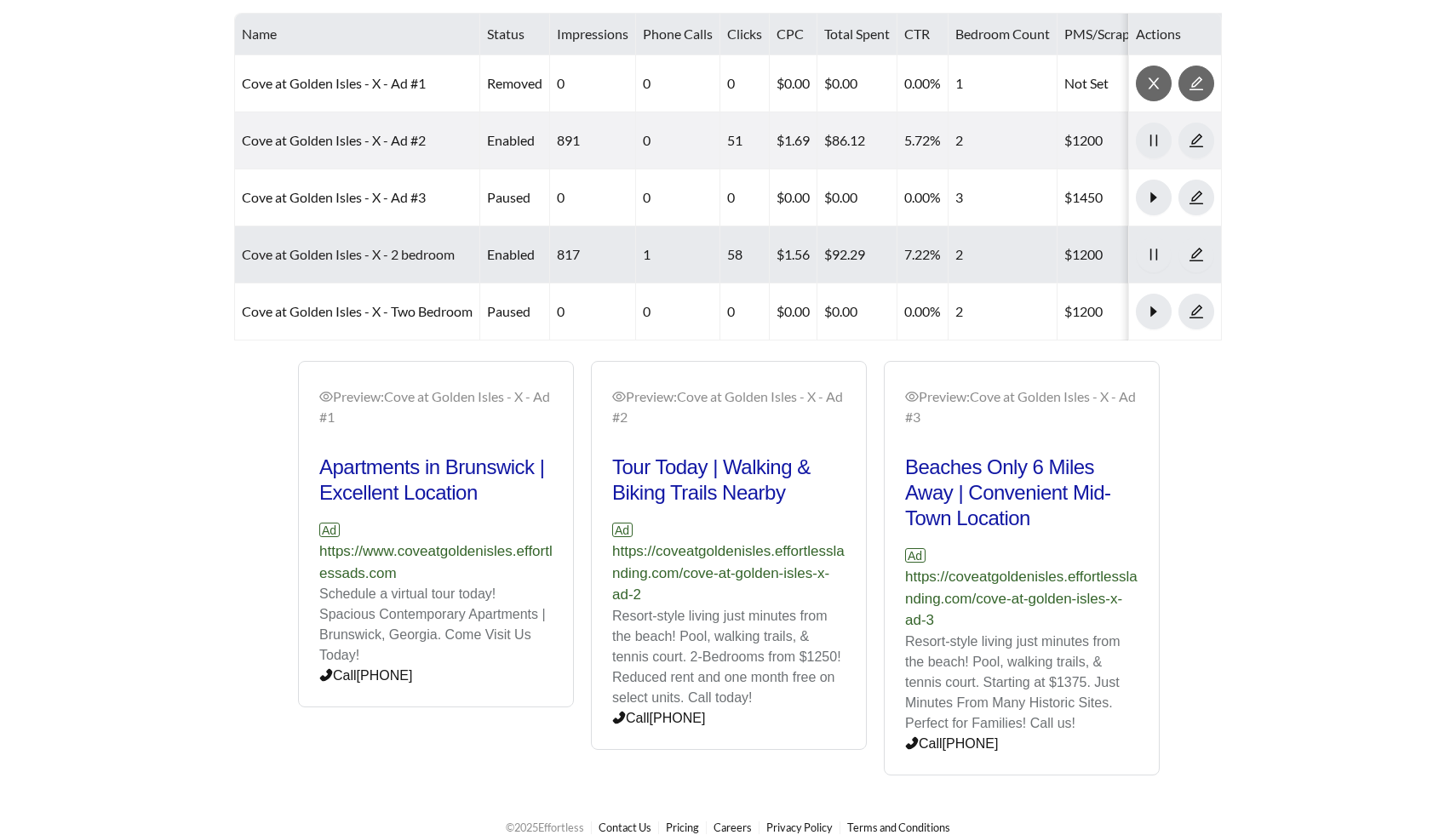 click on "Cove at Golden Isles - X - 2 bedroom" at bounding box center (348, 254) 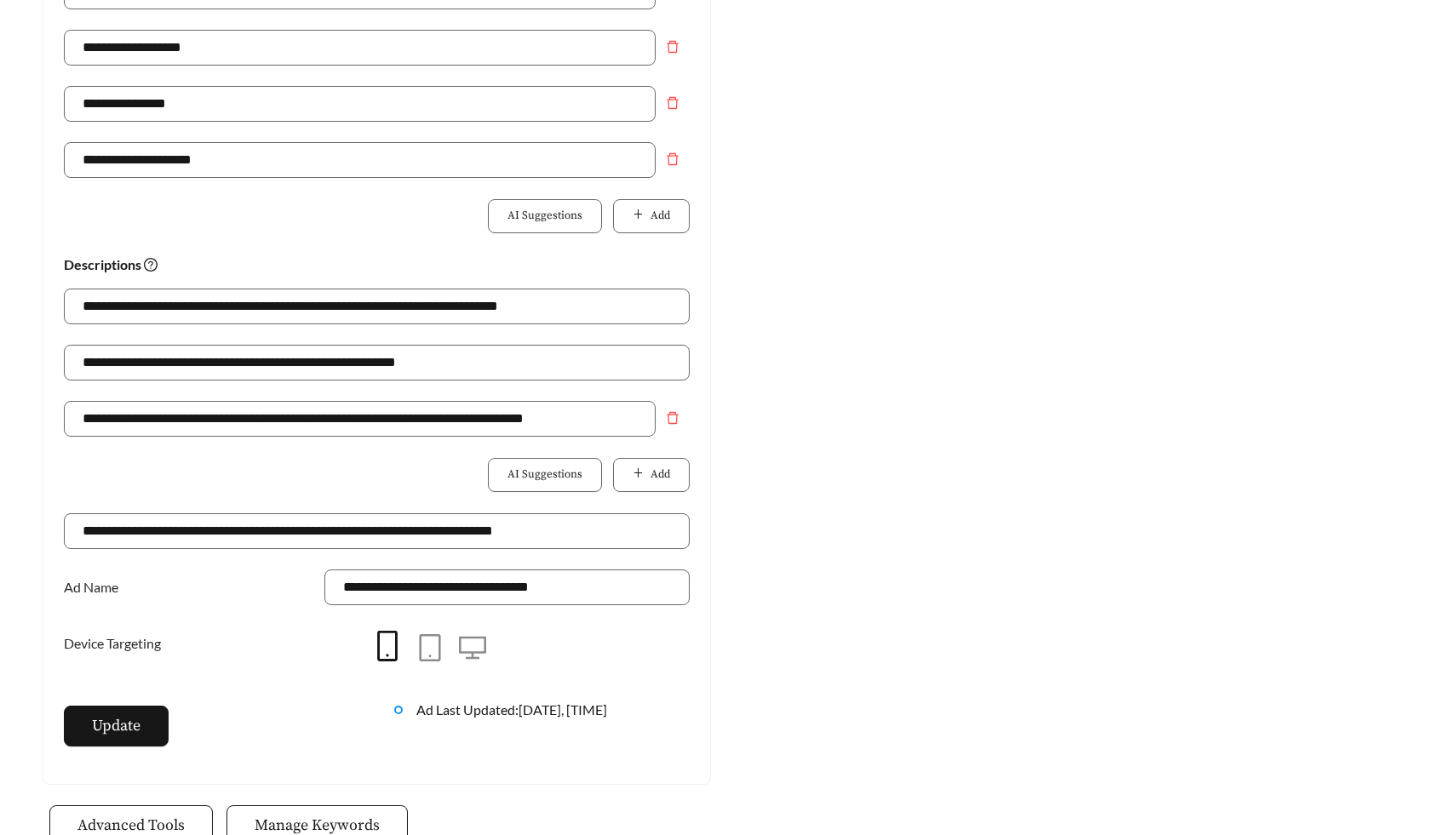 scroll, scrollTop: 1085, scrollLeft: 0, axis: vertical 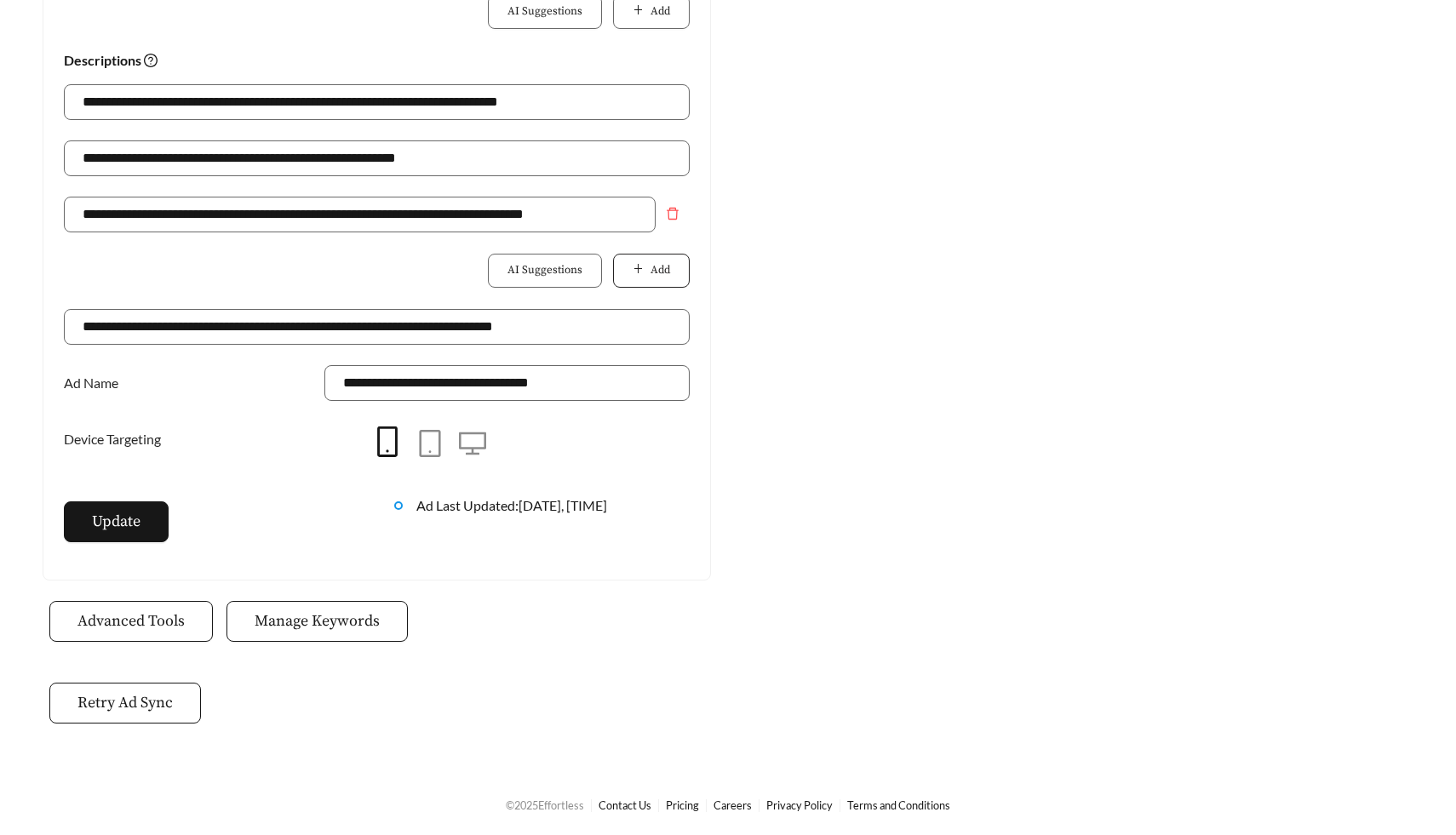 click on "Add" at bounding box center [651, 271] 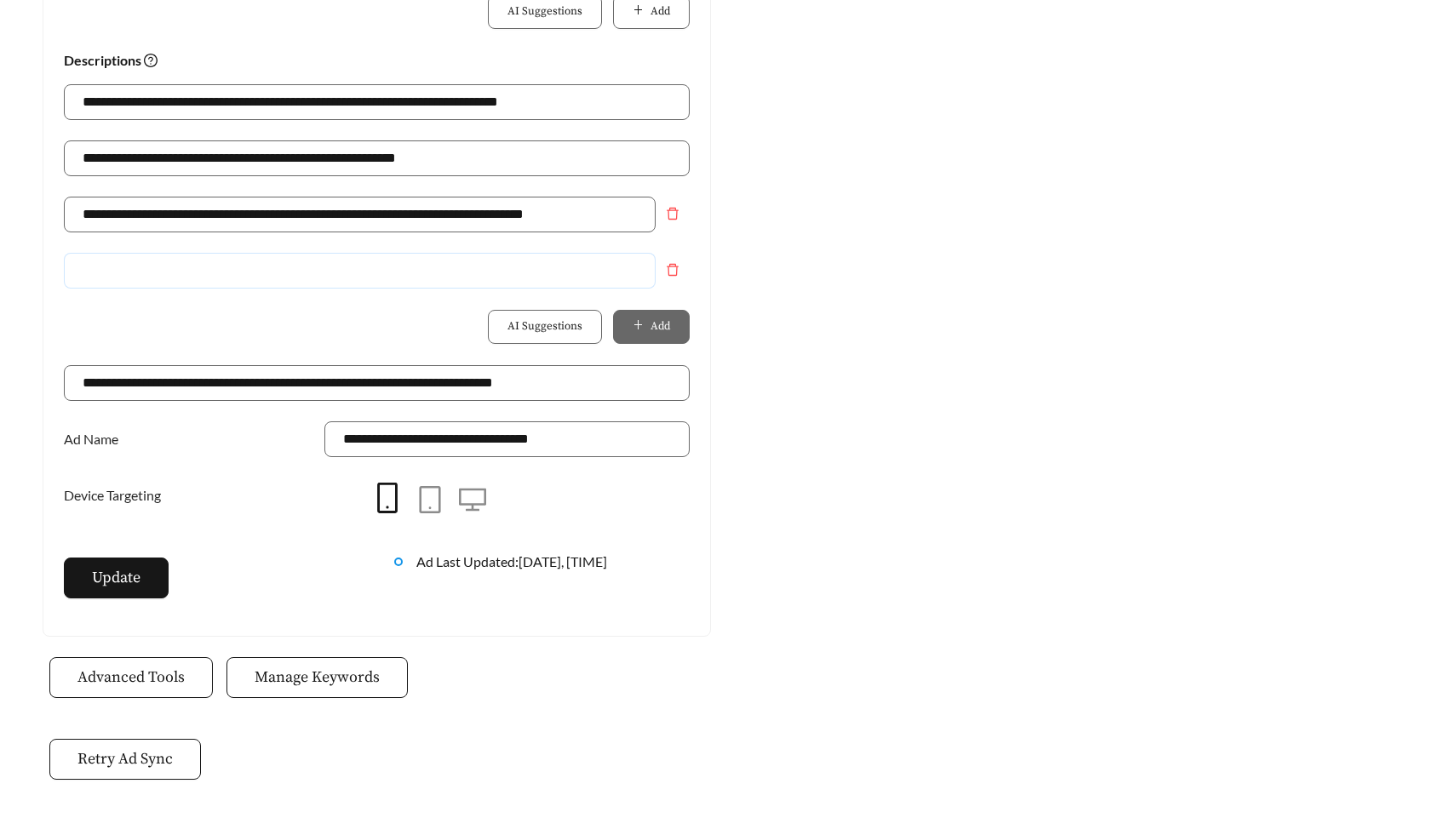 click at bounding box center [359, 271] 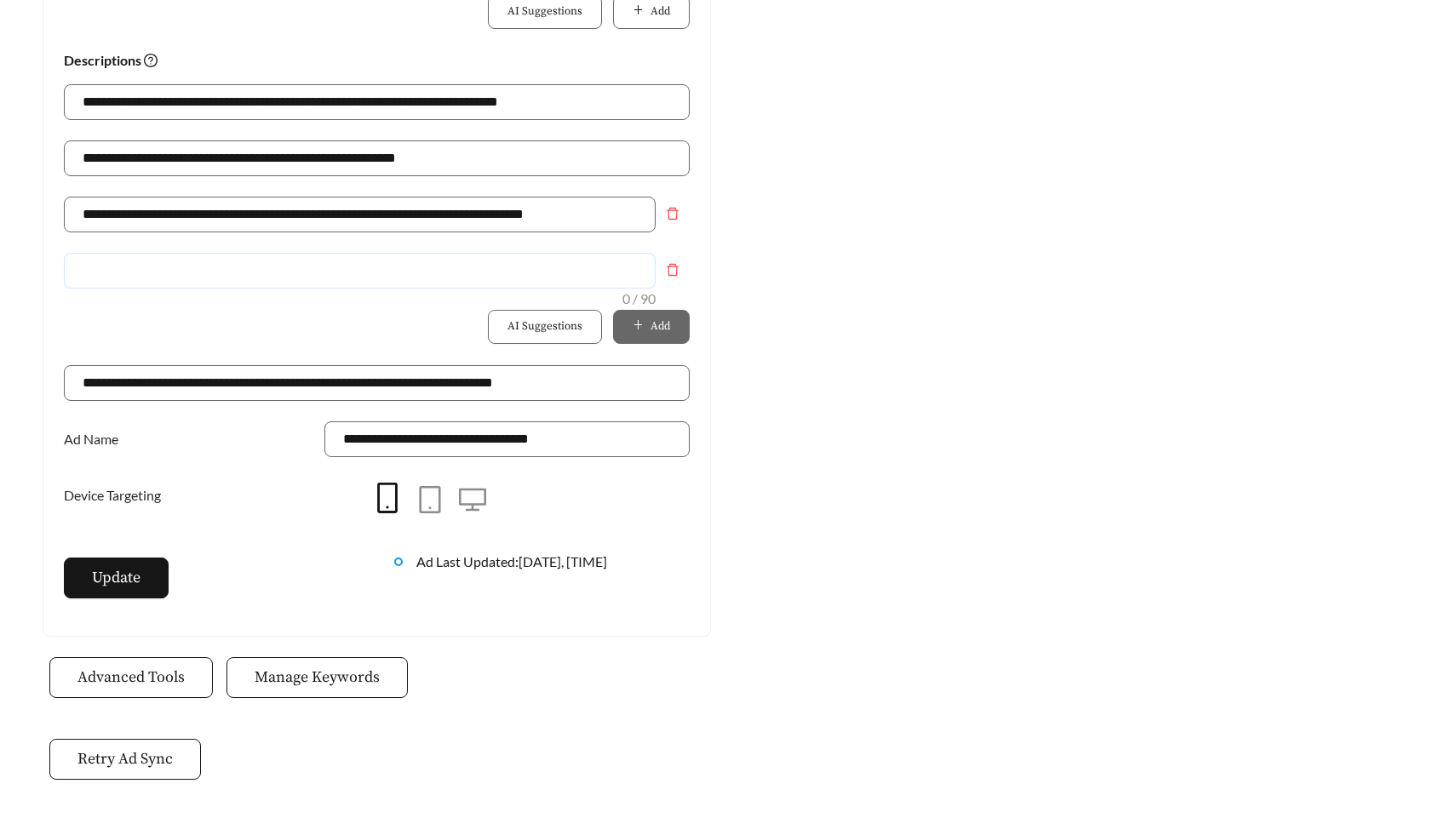 paste on "**********" 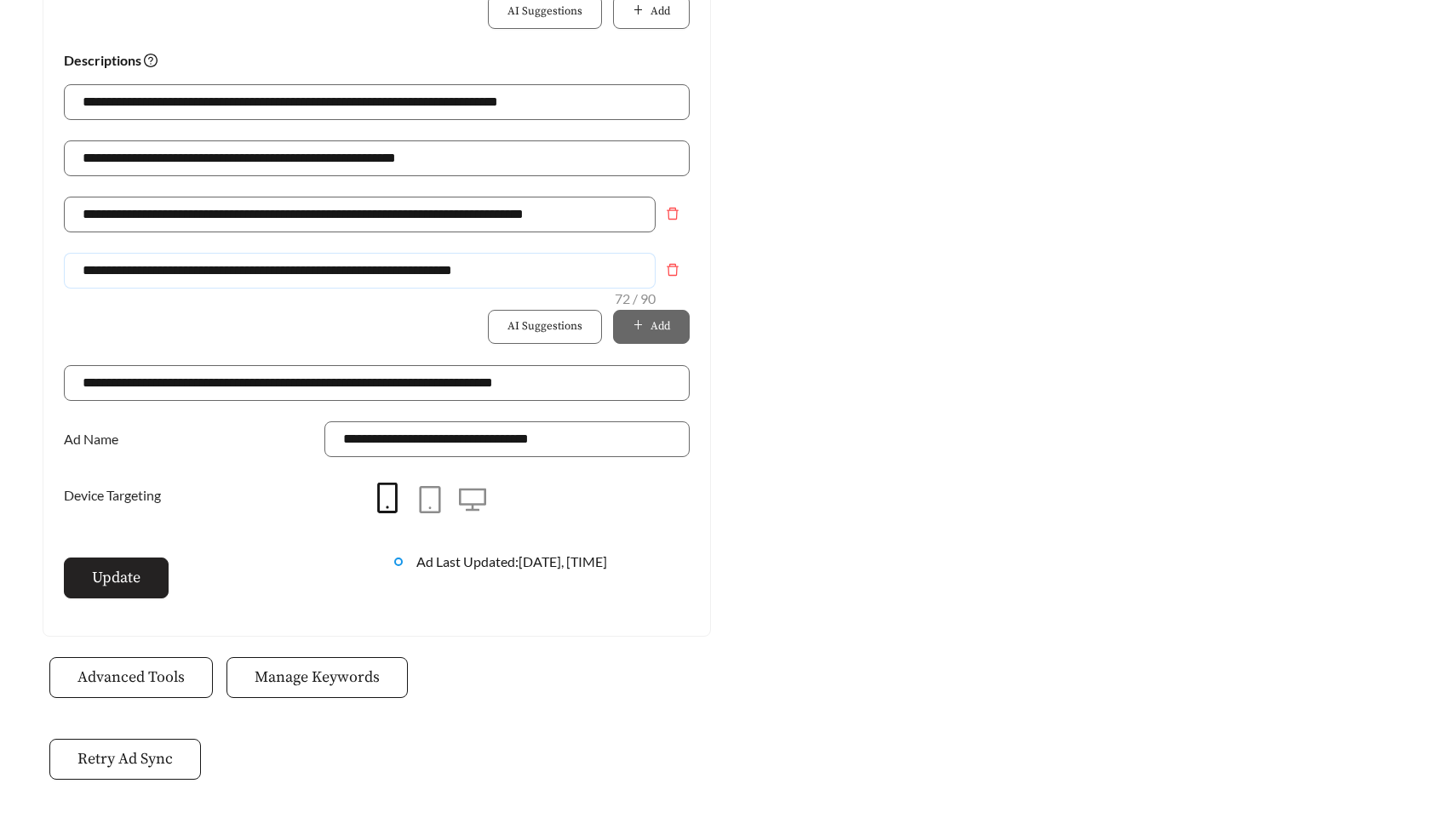 type on "**********" 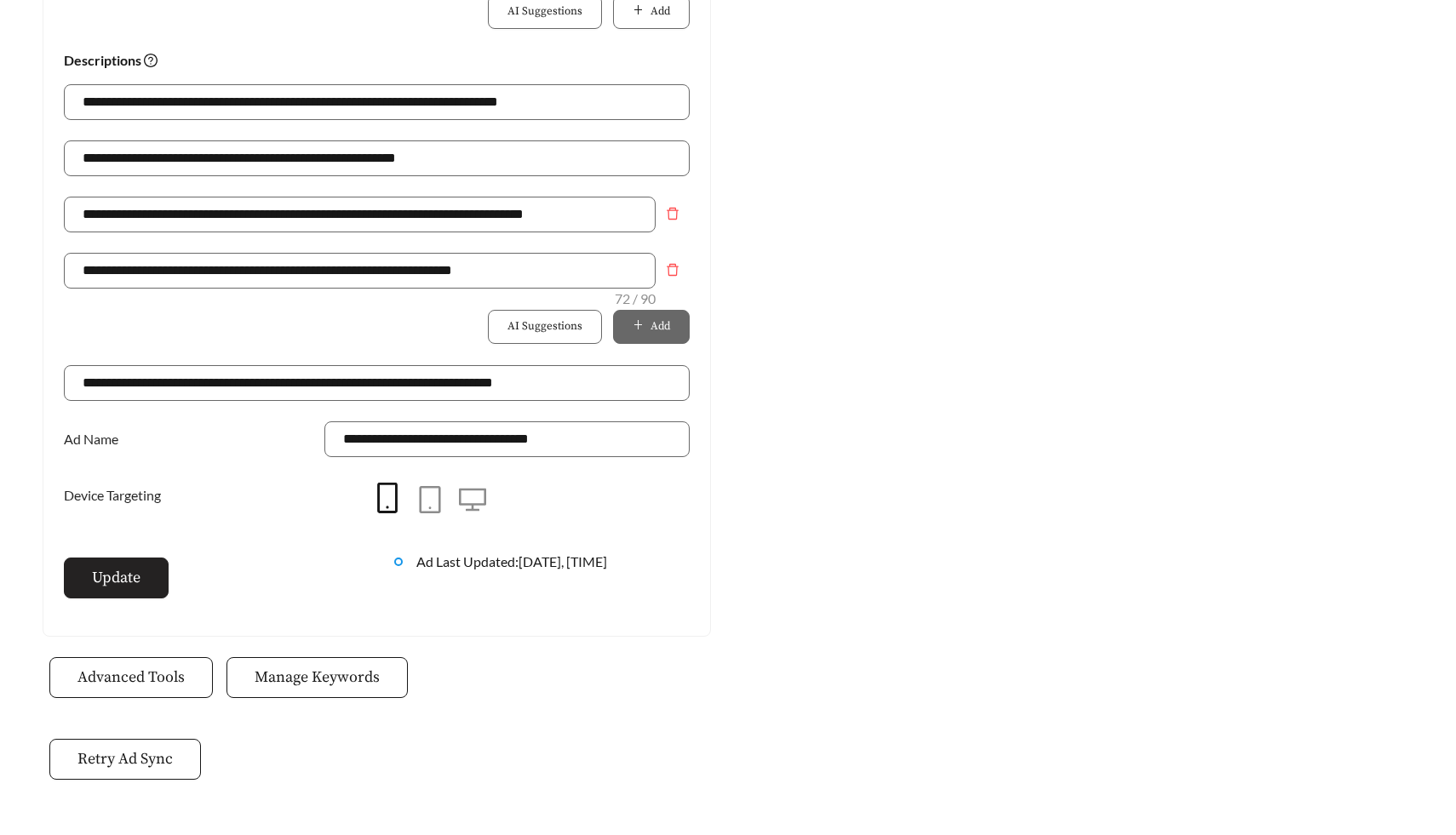 click on "Update" at bounding box center (116, 578) 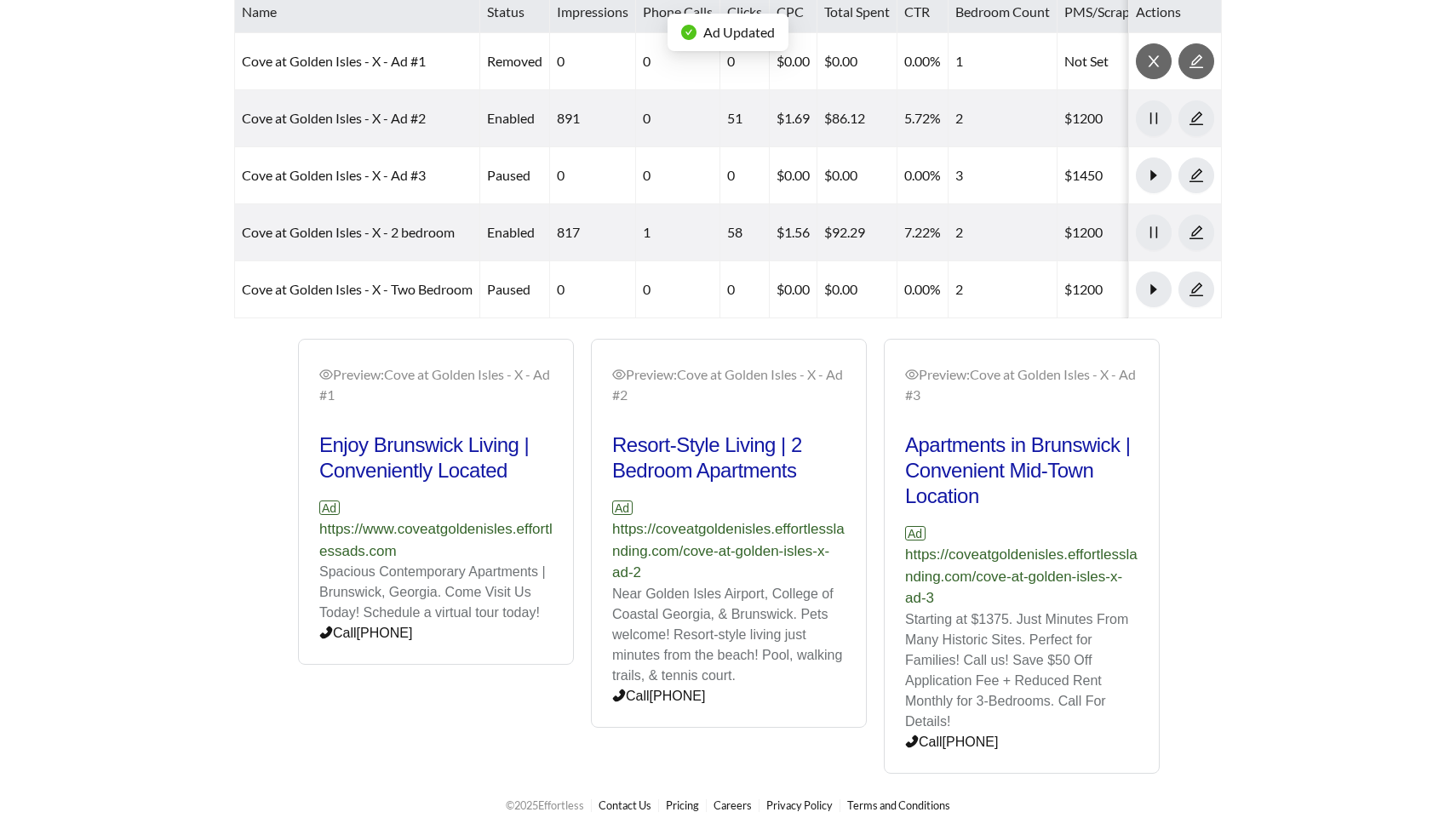 scroll, scrollTop: 764, scrollLeft: 0, axis: vertical 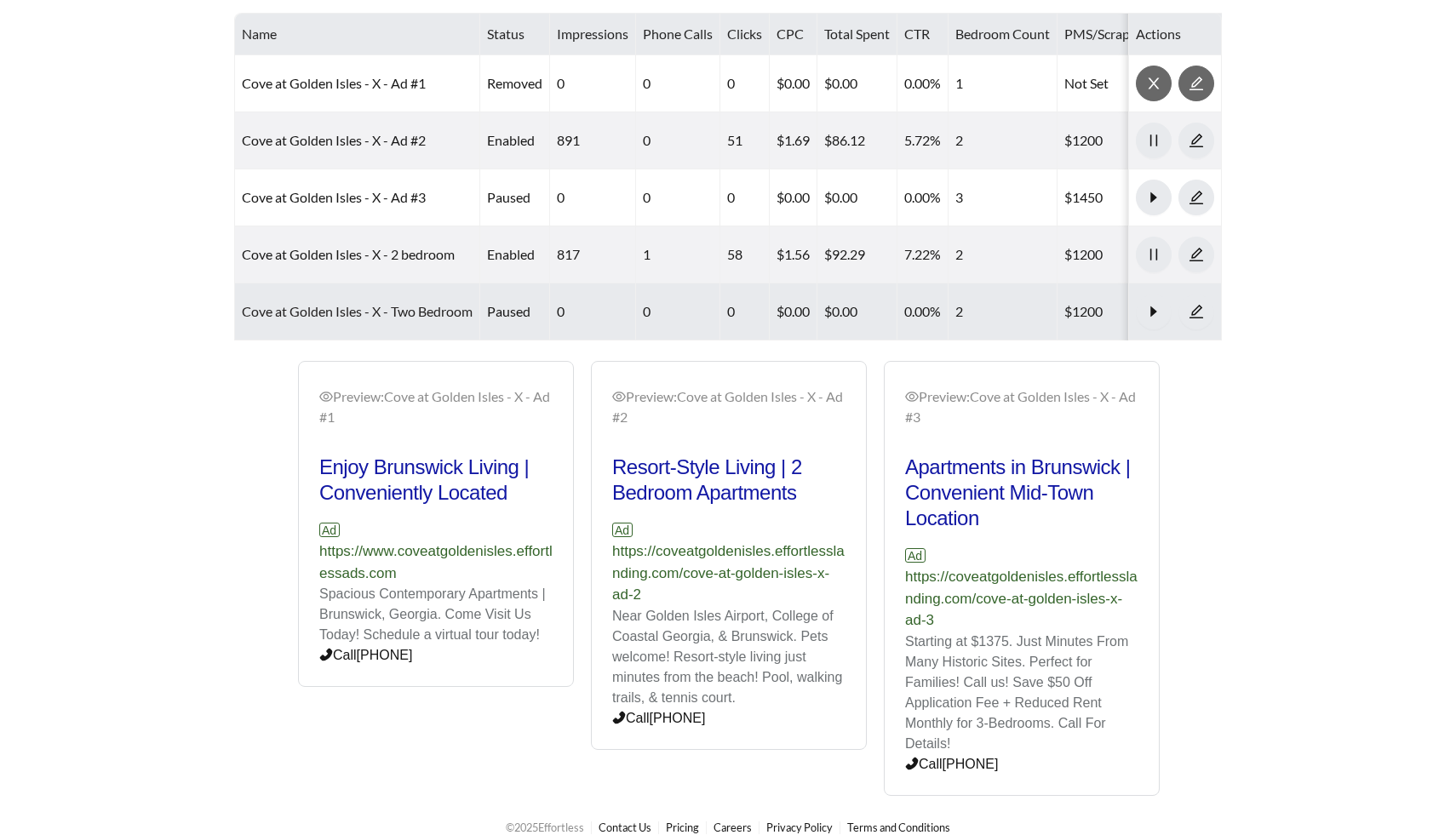 click on "Cove at Golden Isles - X - Two Bedroom" at bounding box center [357, 311] 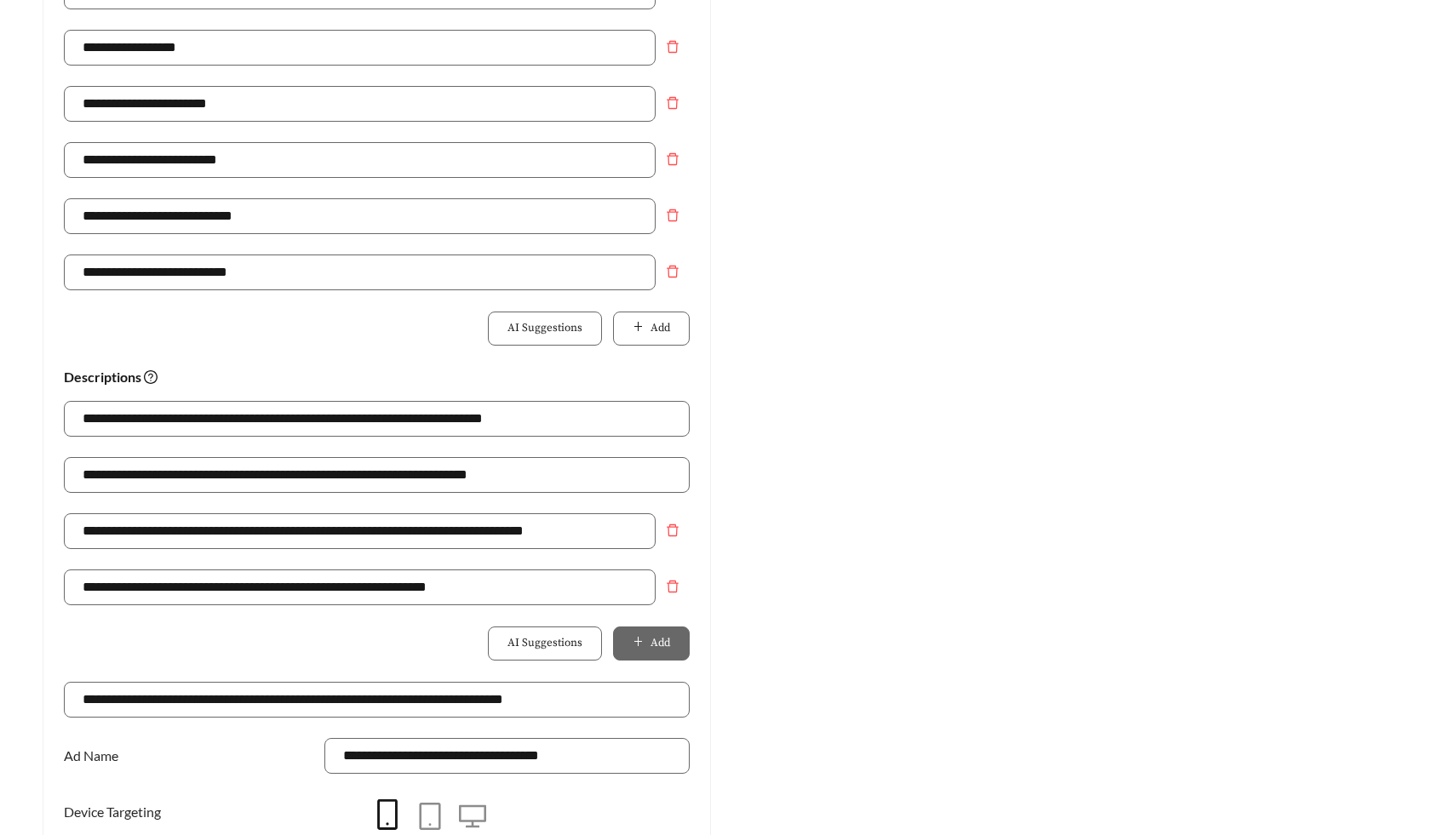 scroll, scrollTop: 990, scrollLeft: 0, axis: vertical 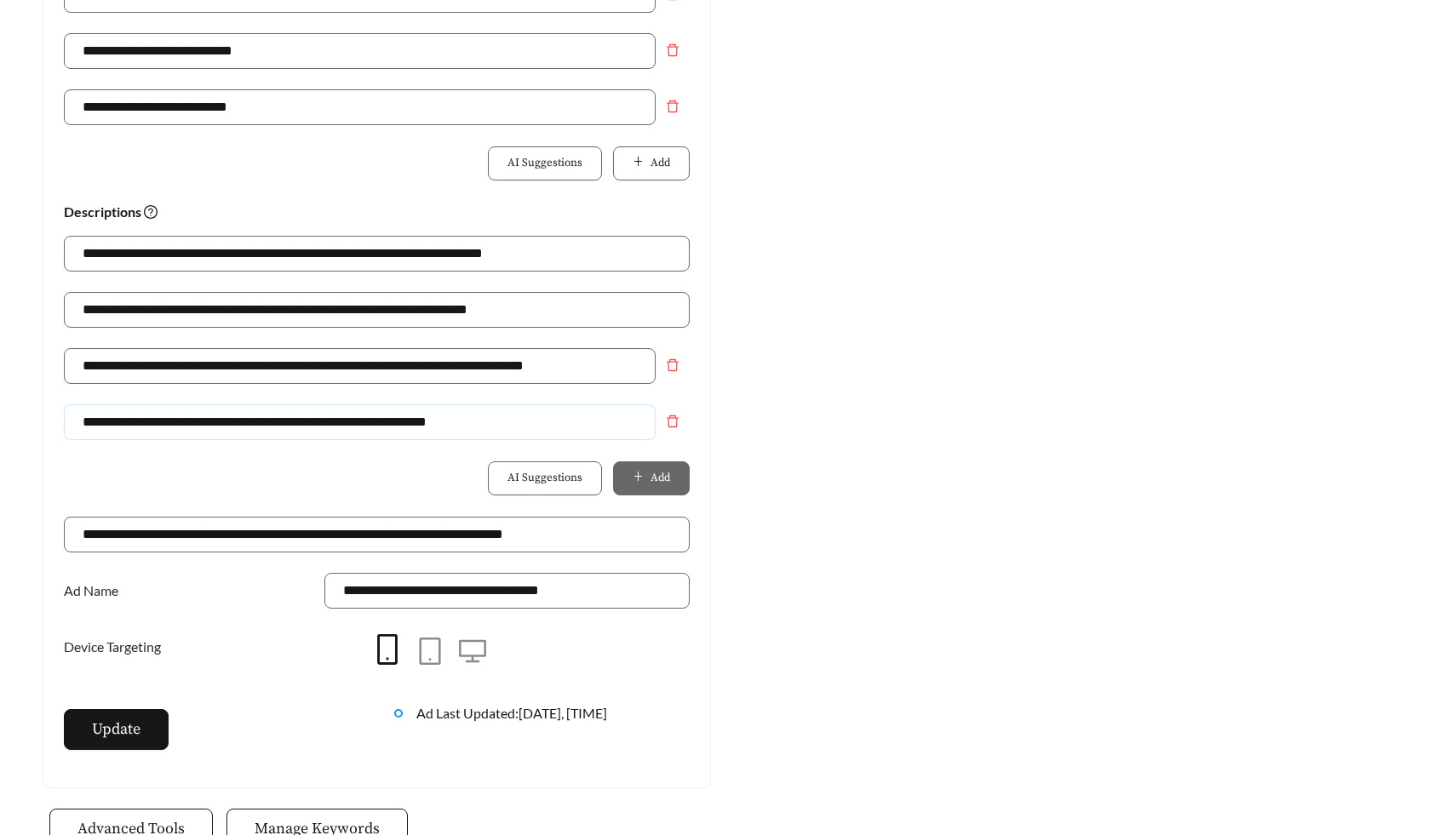 click on "**********" at bounding box center [359, 422] 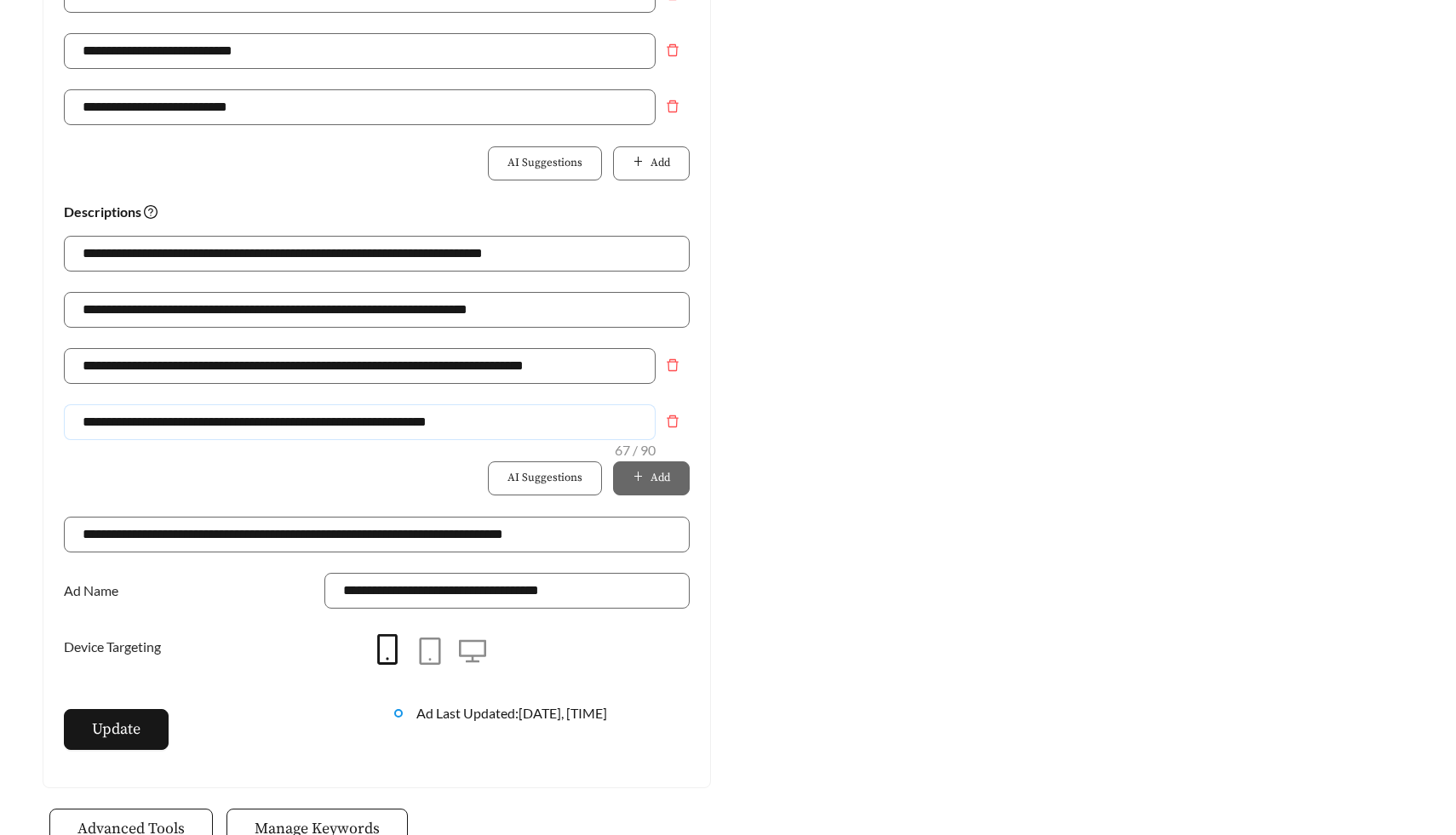 click on "**********" at bounding box center [359, 422] 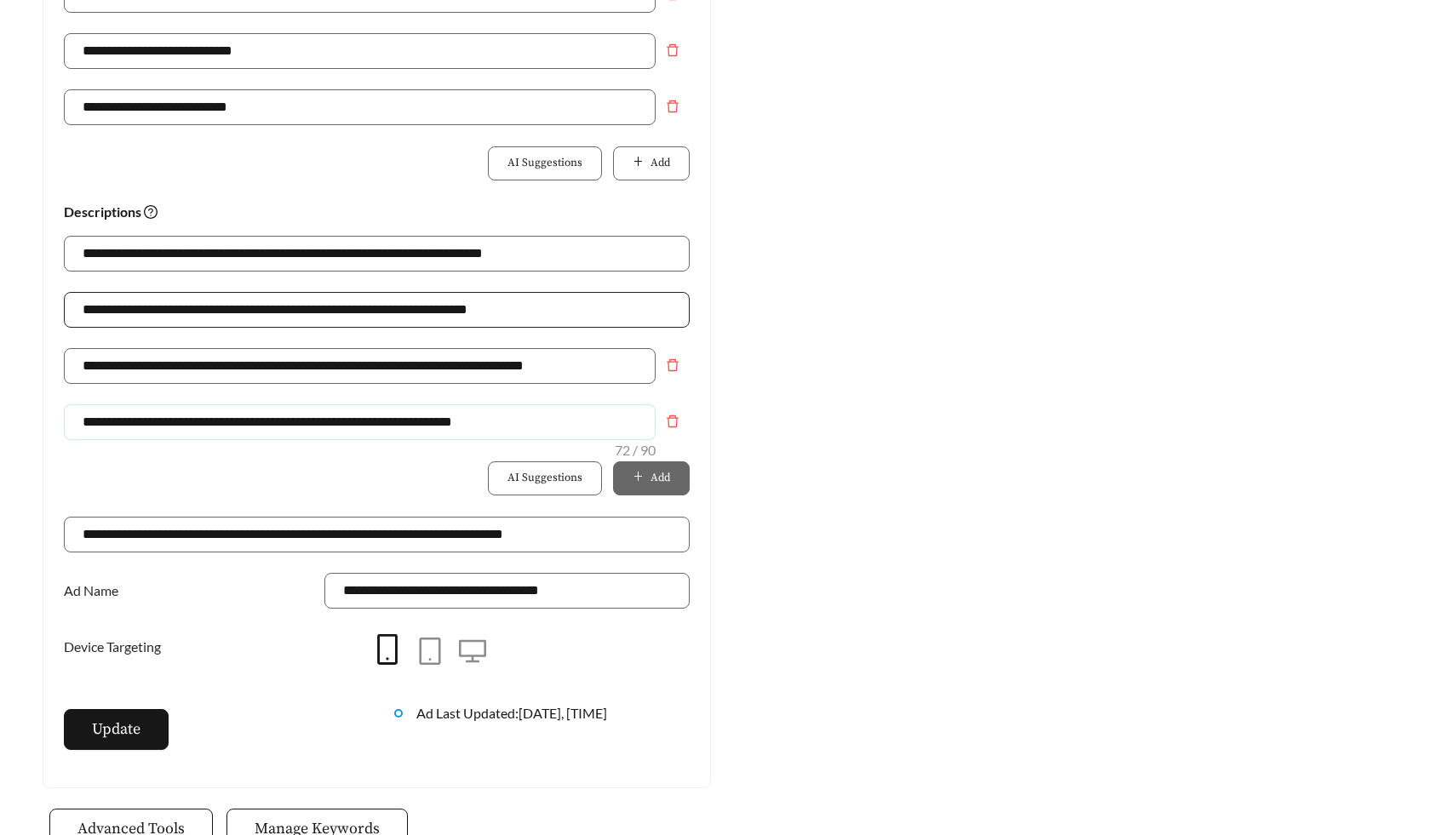 type on "**********" 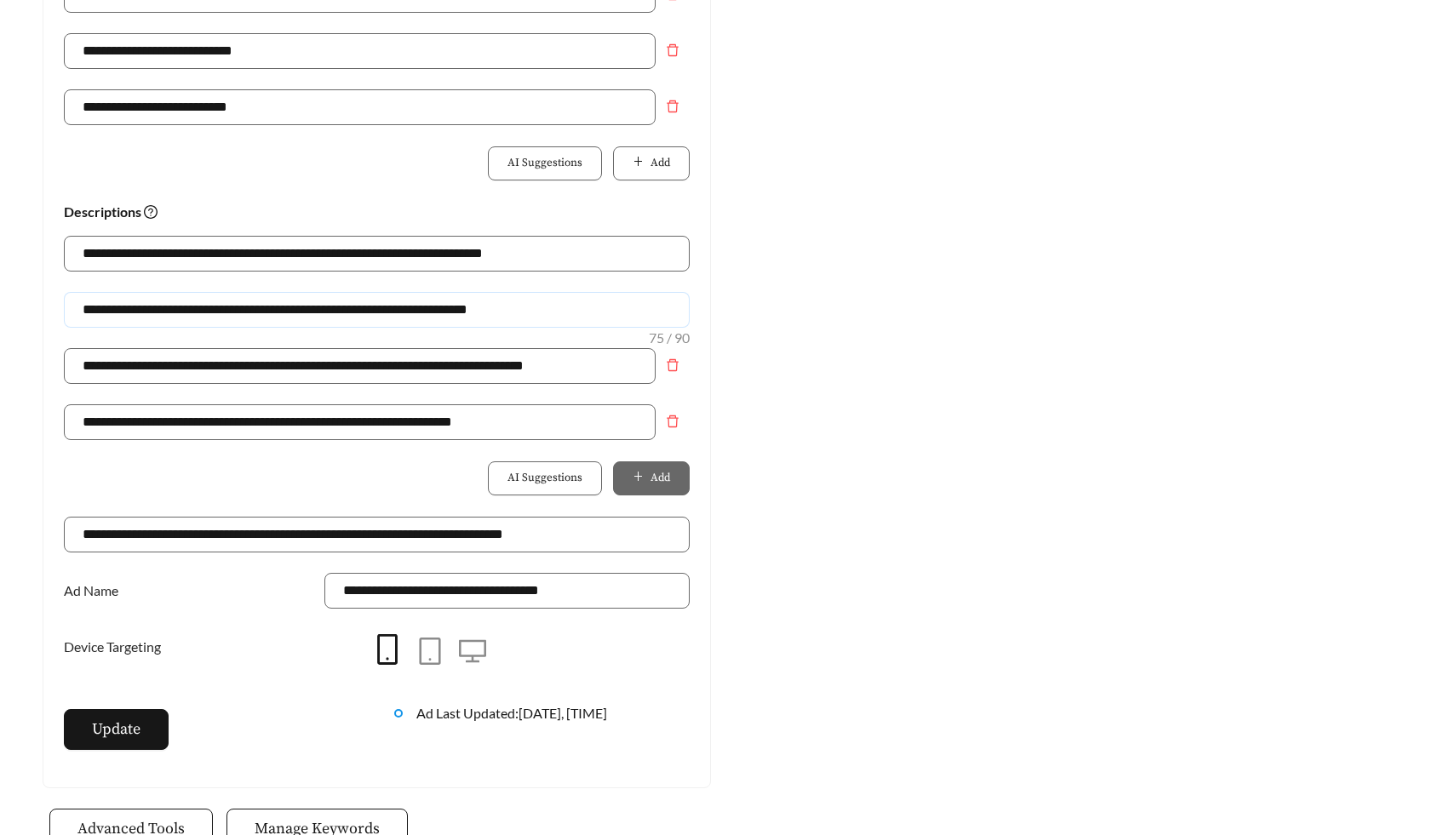 click on "**********" at bounding box center [376, 310] 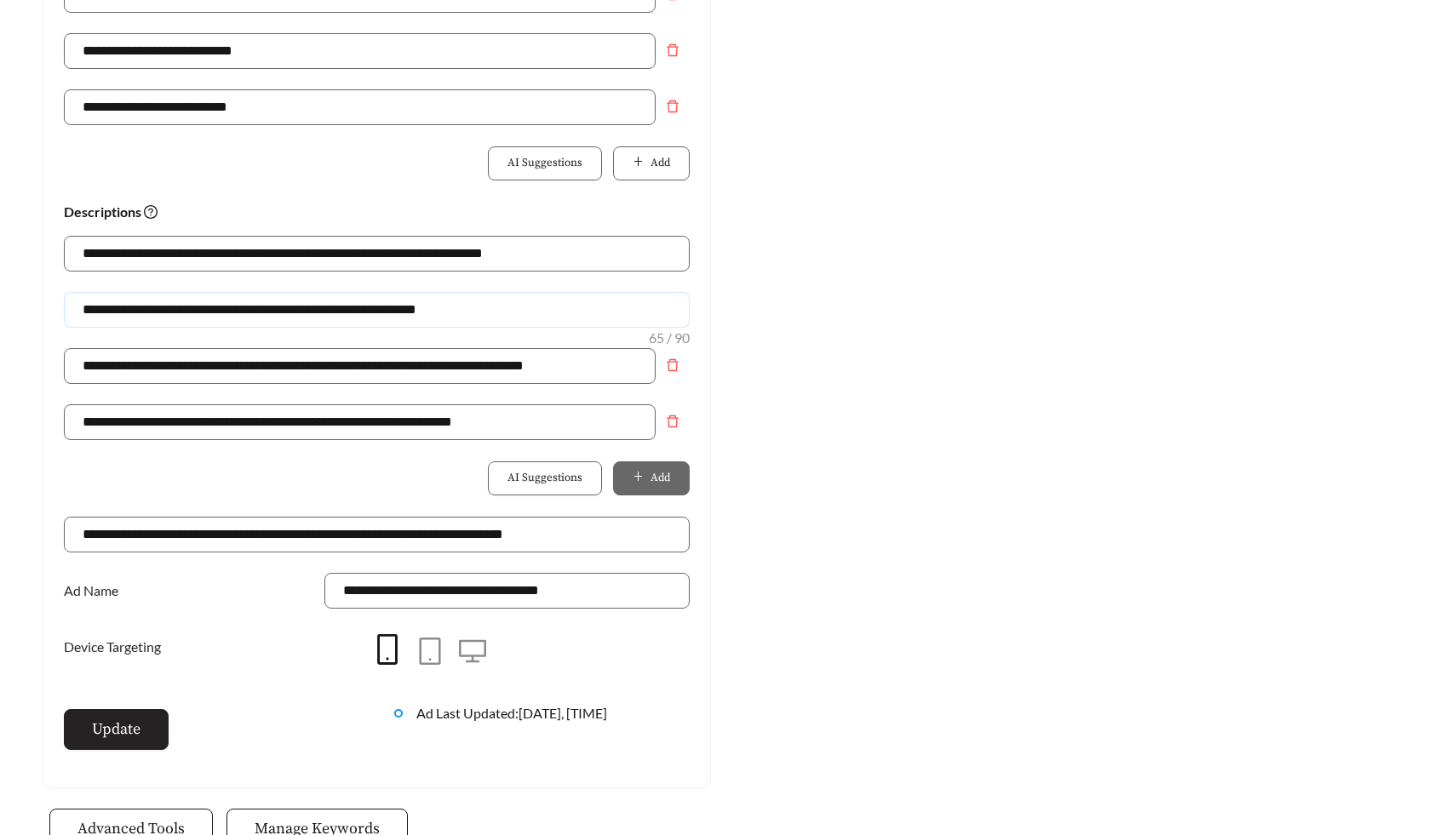 type on "**********" 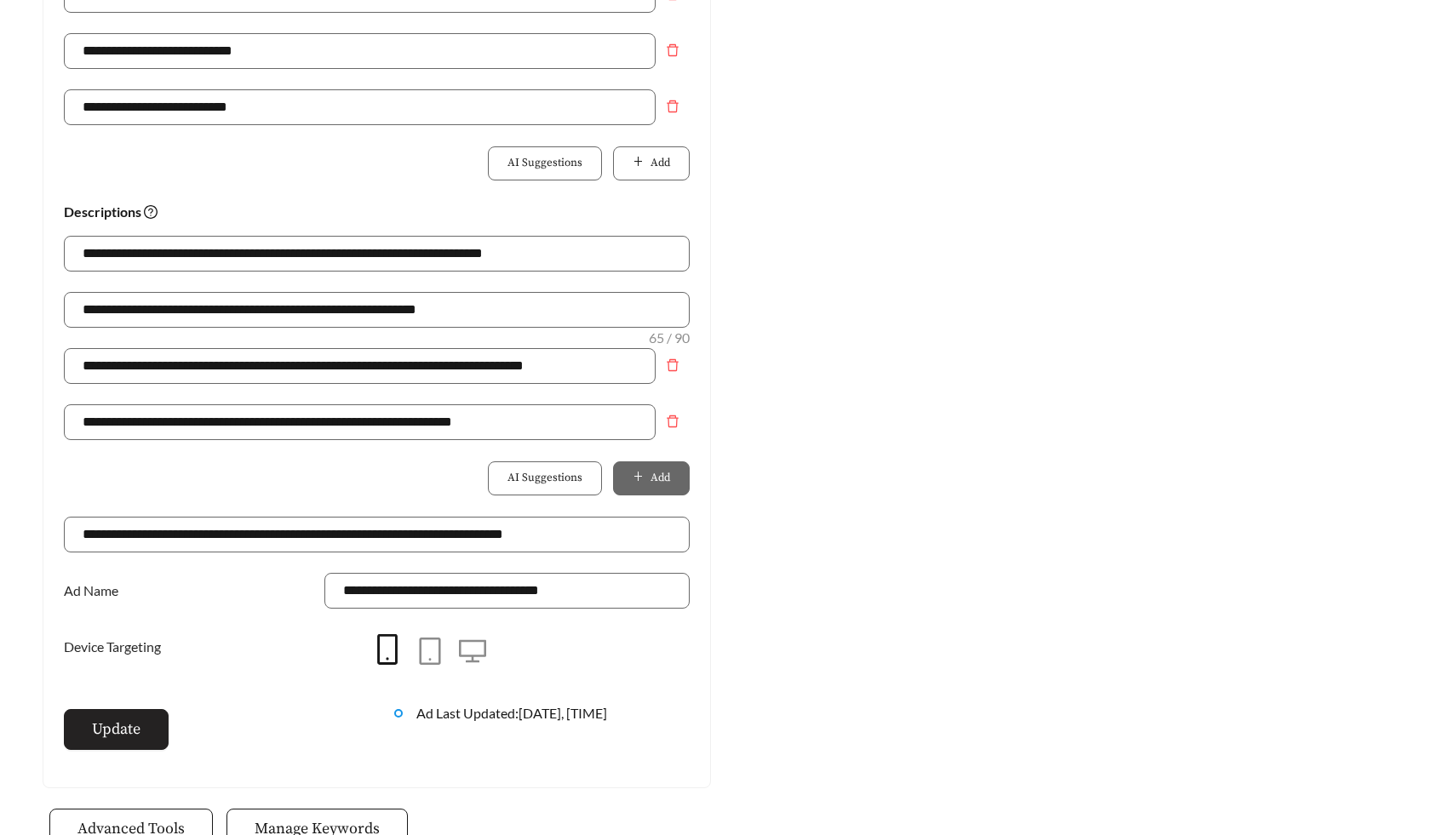 click on "Update" at bounding box center [116, 729] 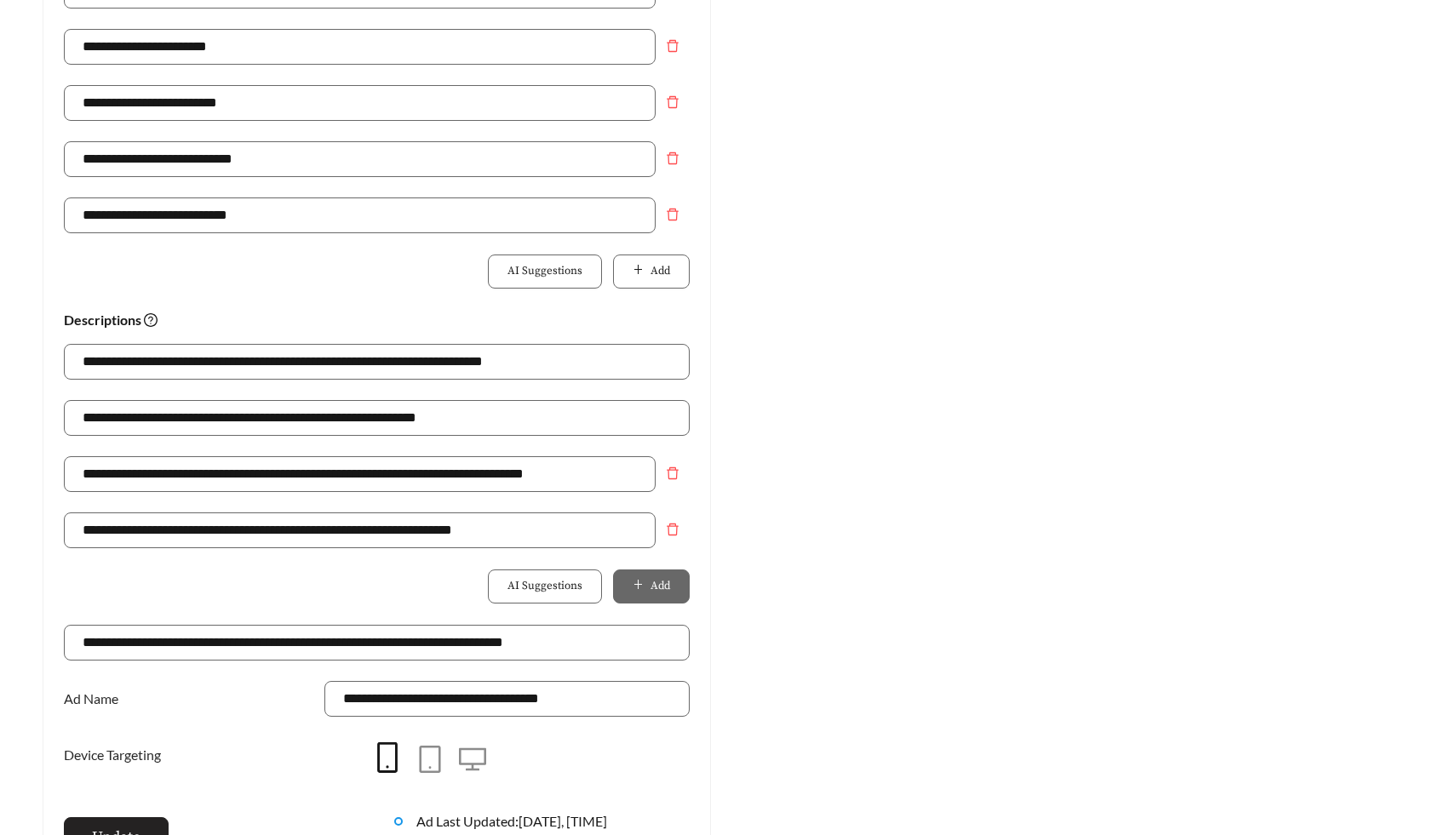 scroll, scrollTop: 1098, scrollLeft: 0, axis: vertical 